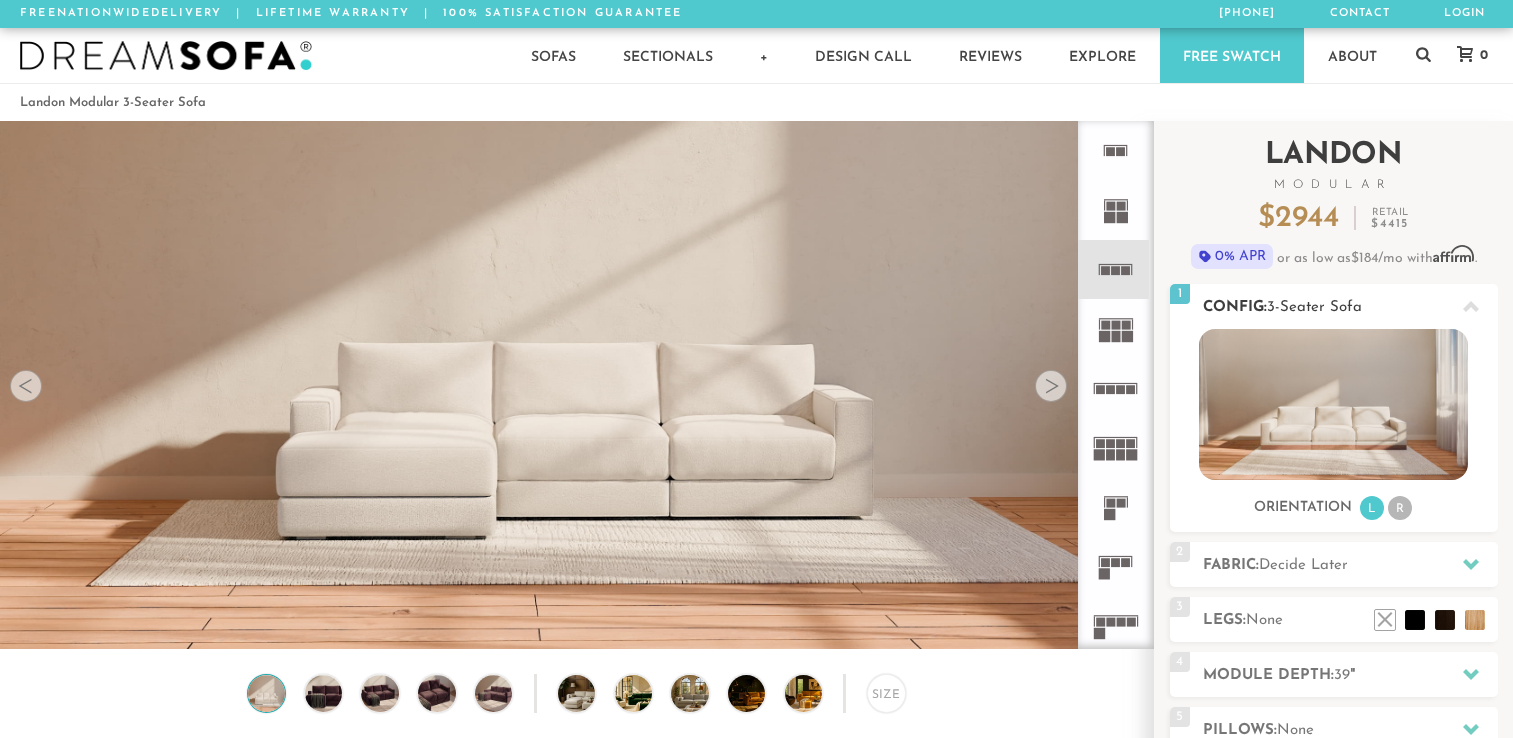 scroll, scrollTop: 0, scrollLeft: 0, axis: both 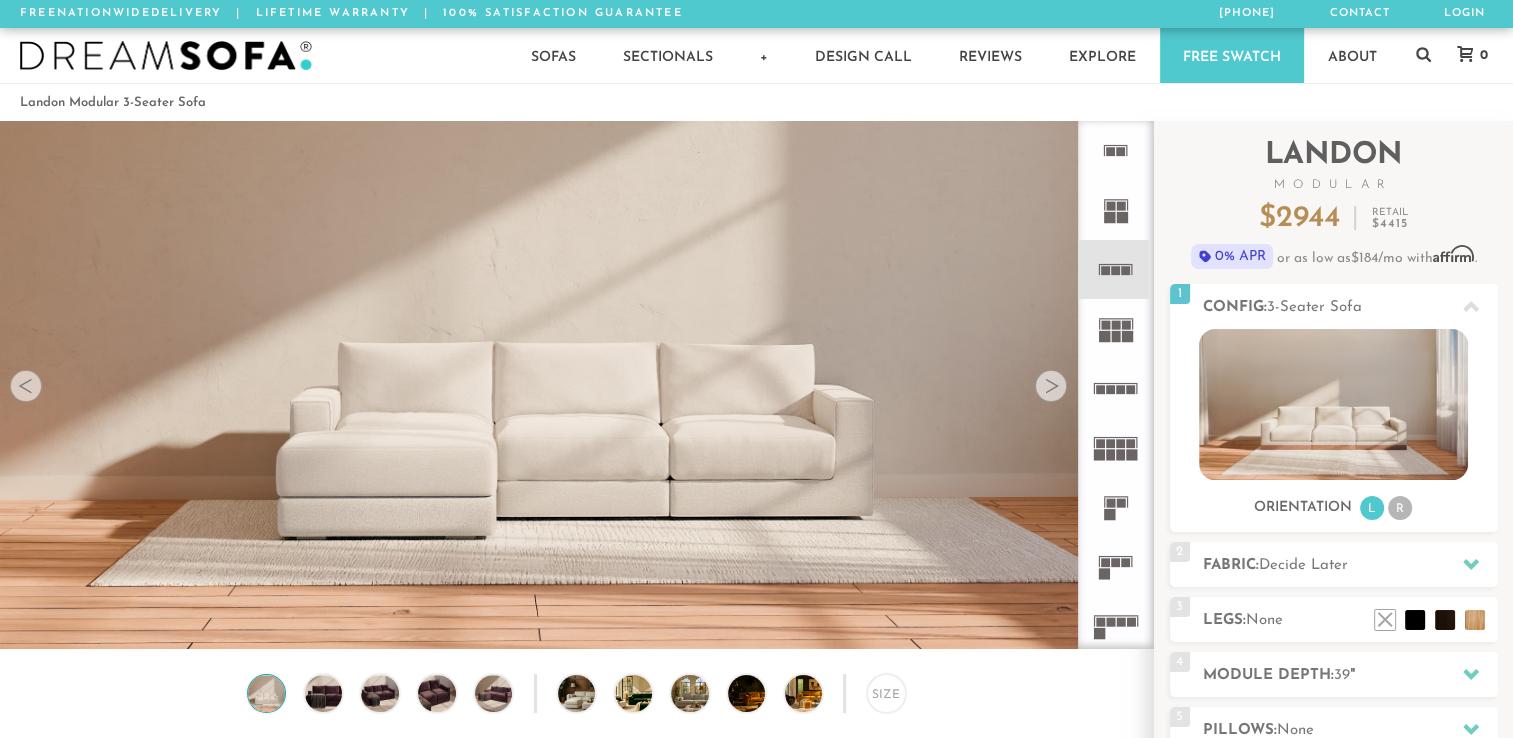 drag, startPoint x: 513, startPoint y: 471, endPoint x: 620, endPoint y: 491, distance: 108.85311 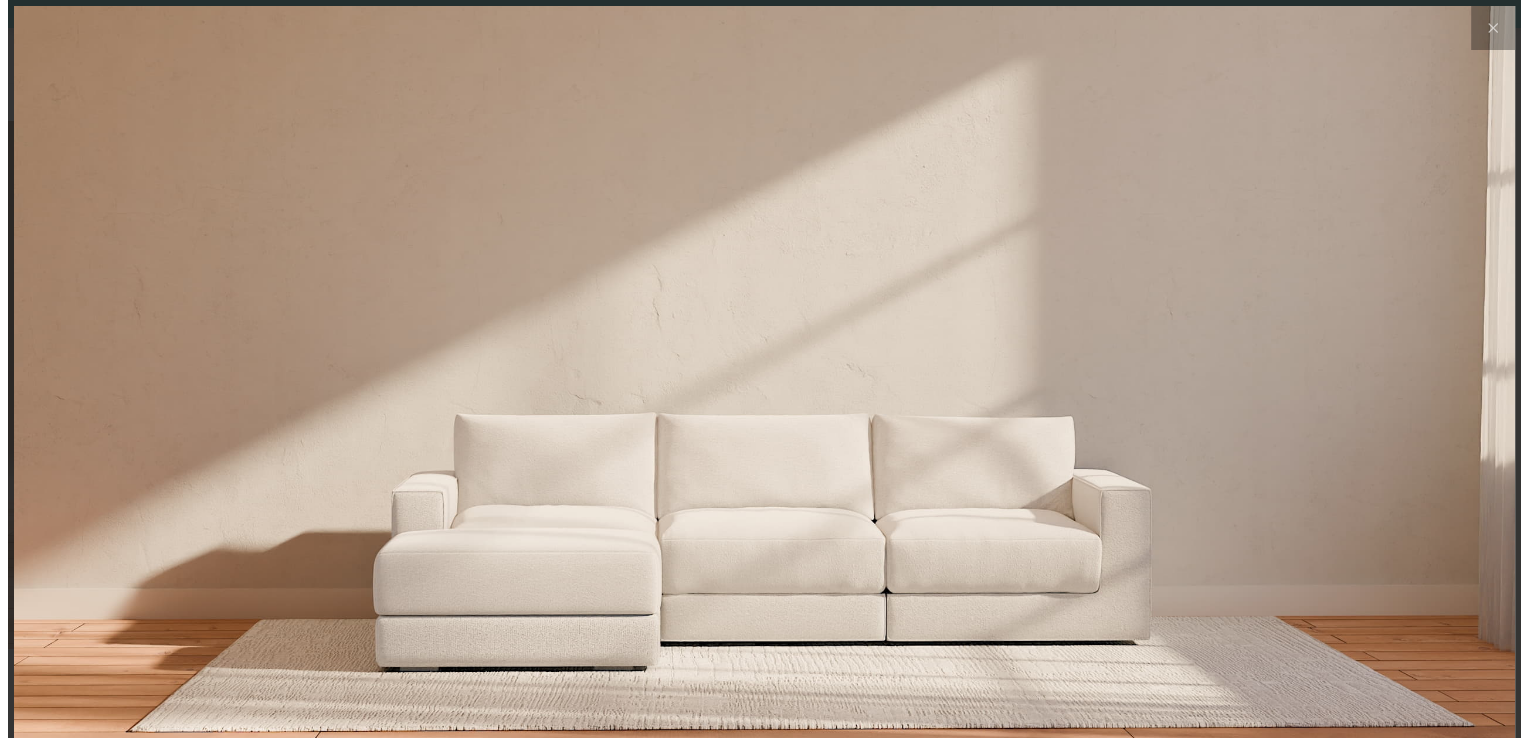 scroll, scrollTop: 16, scrollLeft: 16, axis: both 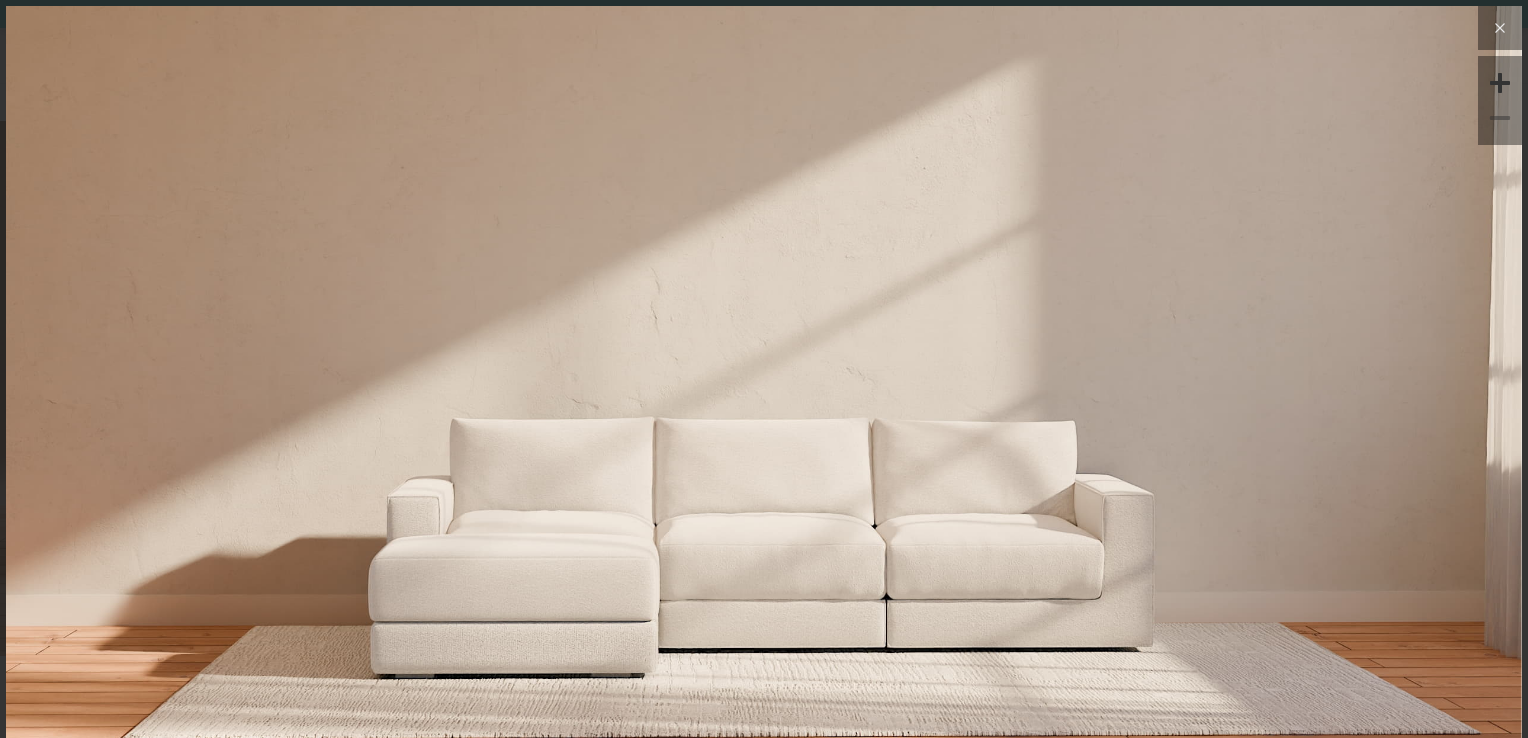 click 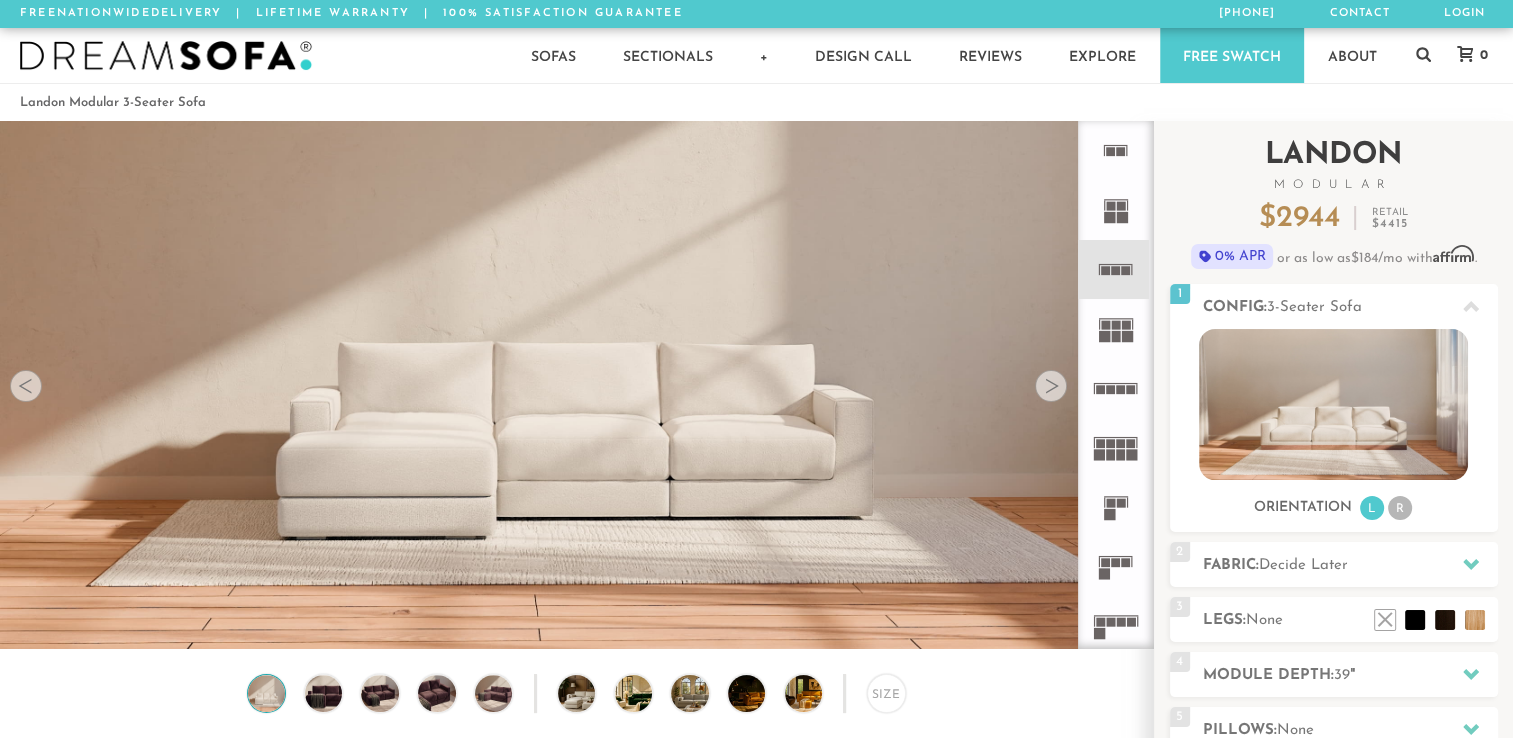 scroll, scrollTop: 22218, scrollLeft: 1497, axis: both 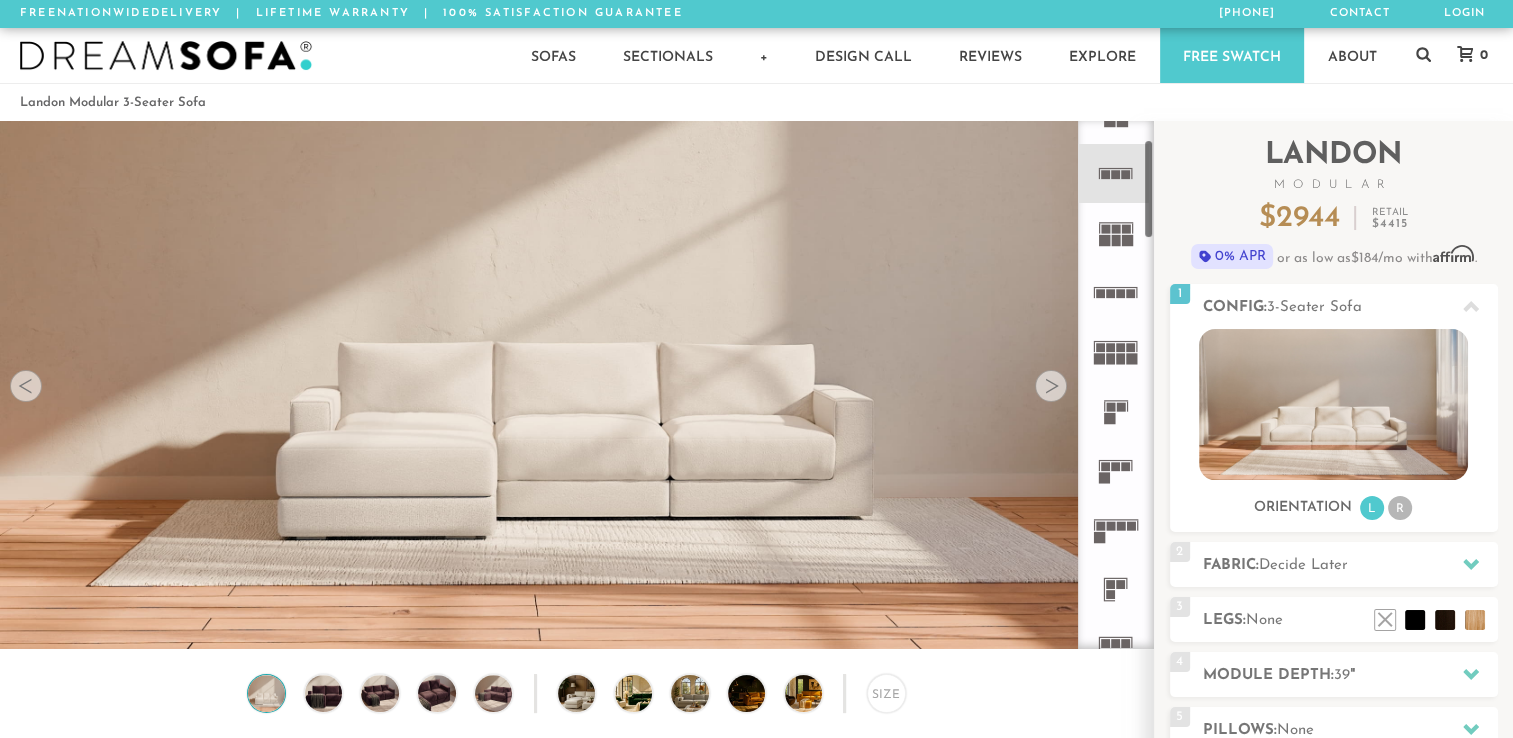 drag, startPoint x: 1145, startPoint y: 199, endPoint x: 1145, endPoint y: 217, distance: 18 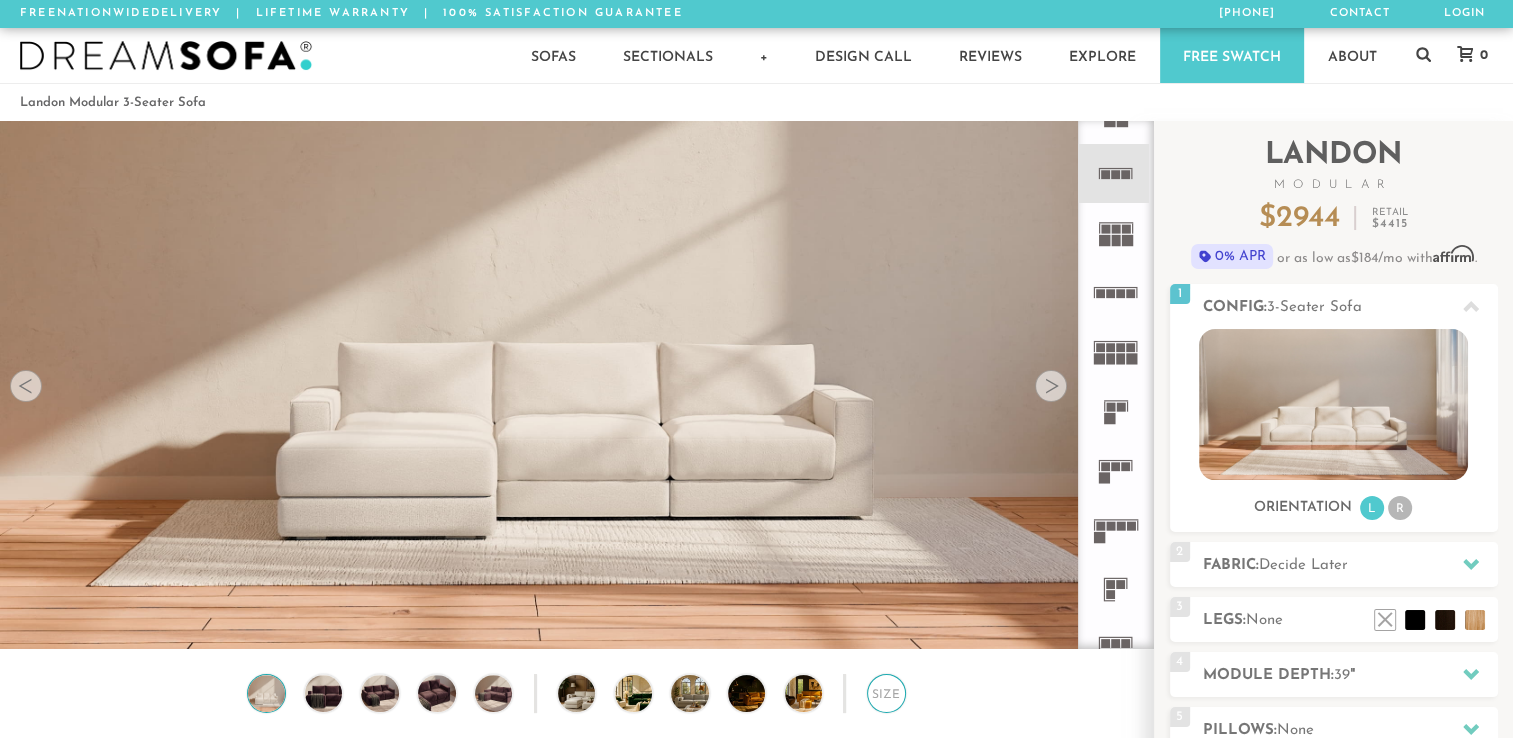 click on "Size" at bounding box center (886, 693) 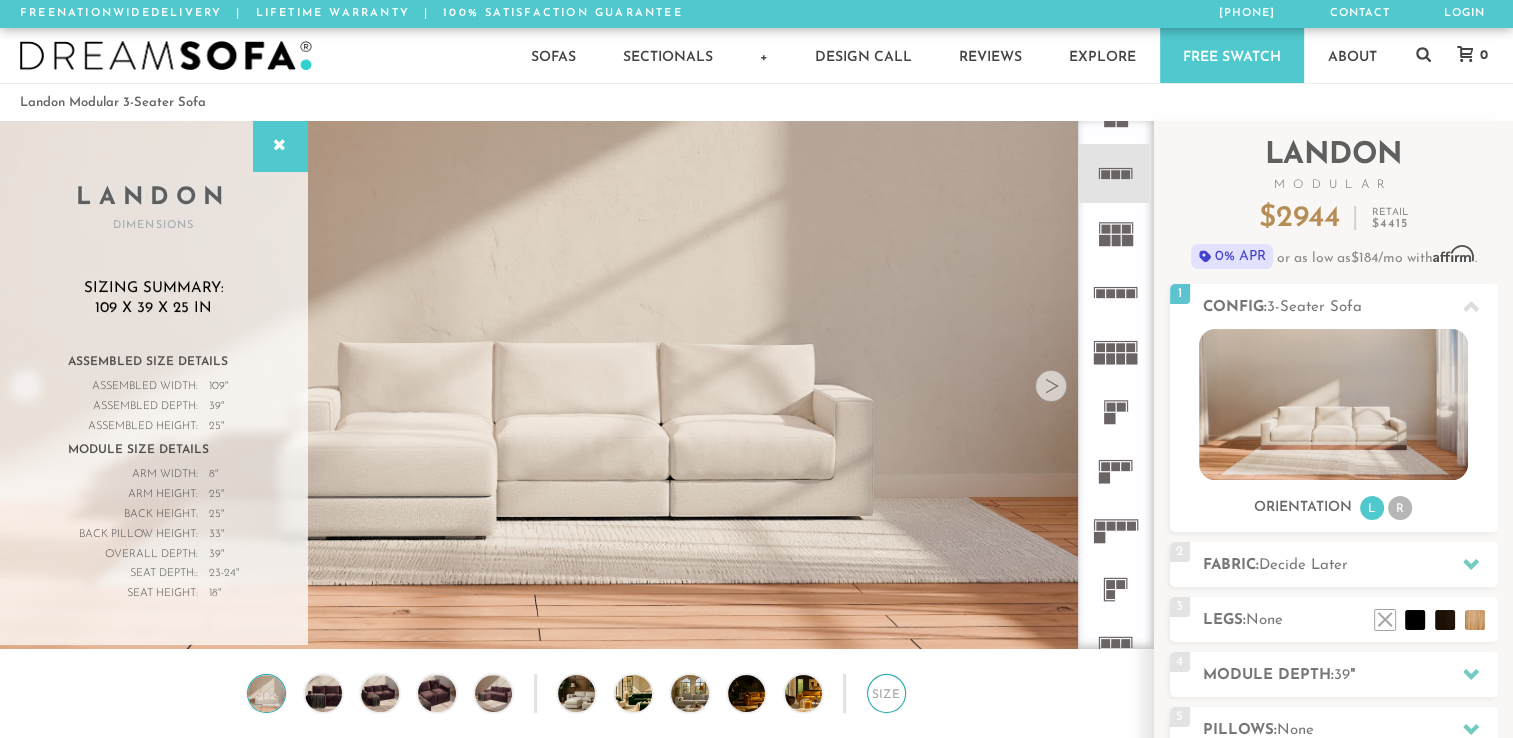 click on "Size" at bounding box center (886, 693) 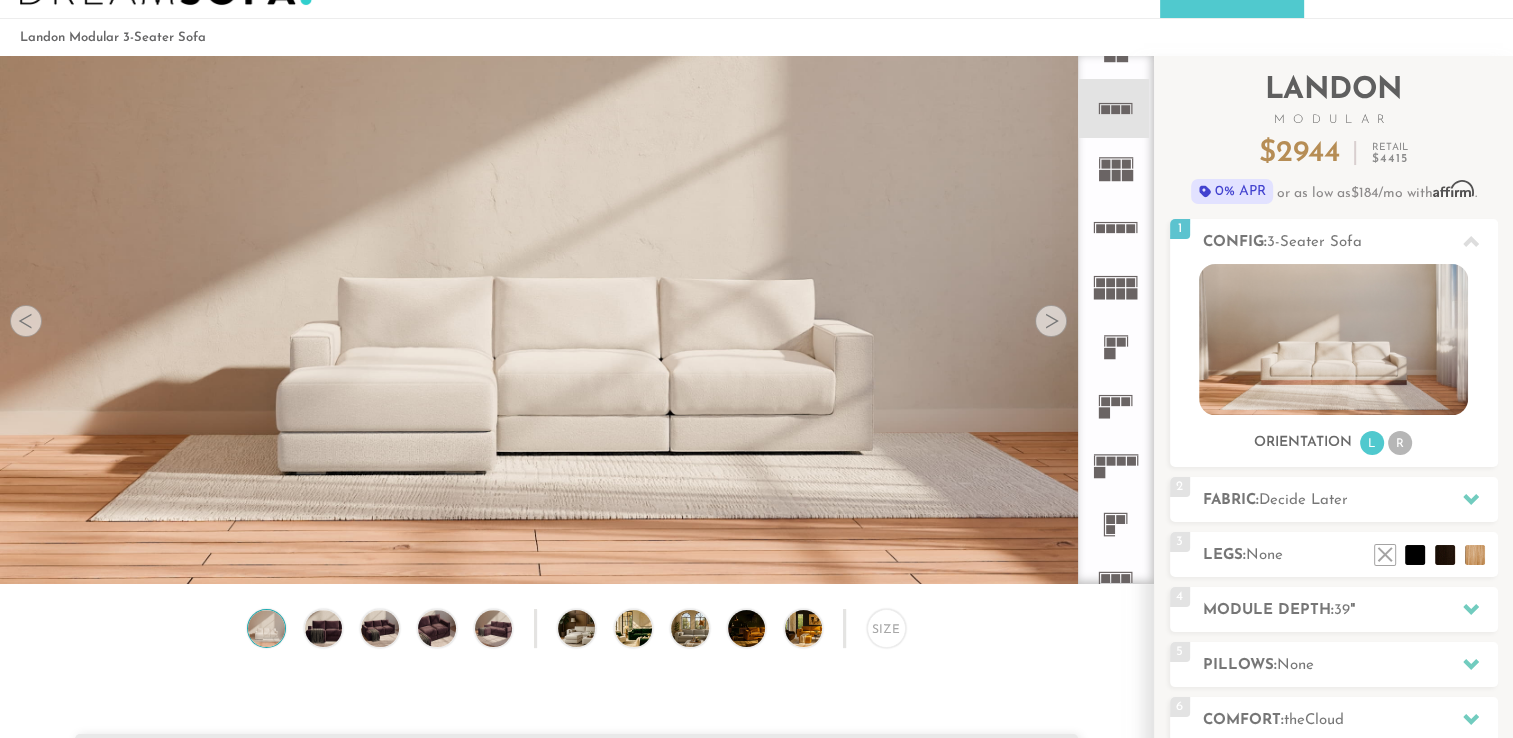 scroll, scrollTop: 80, scrollLeft: 0, axis: vertical 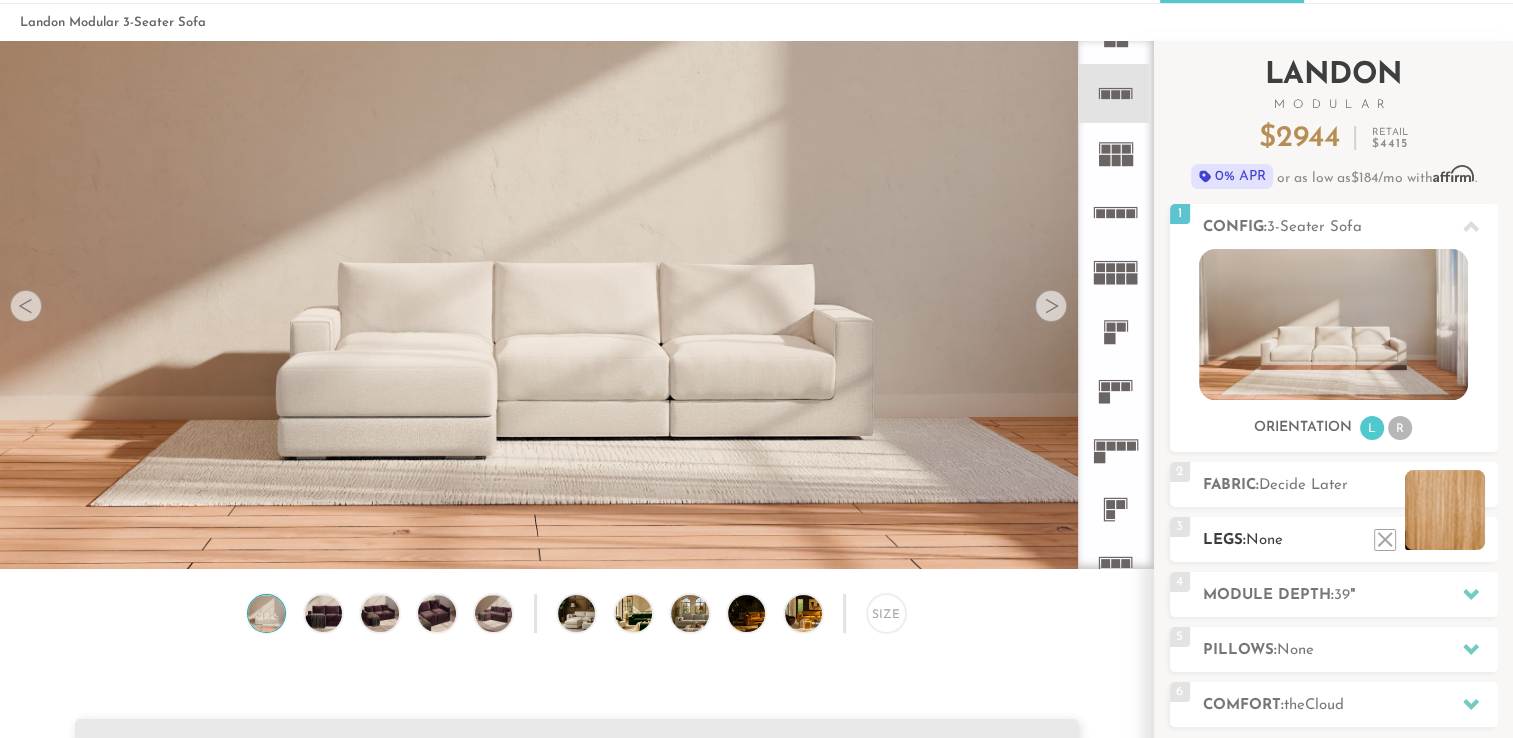 click at bounding box center (1445, 510) 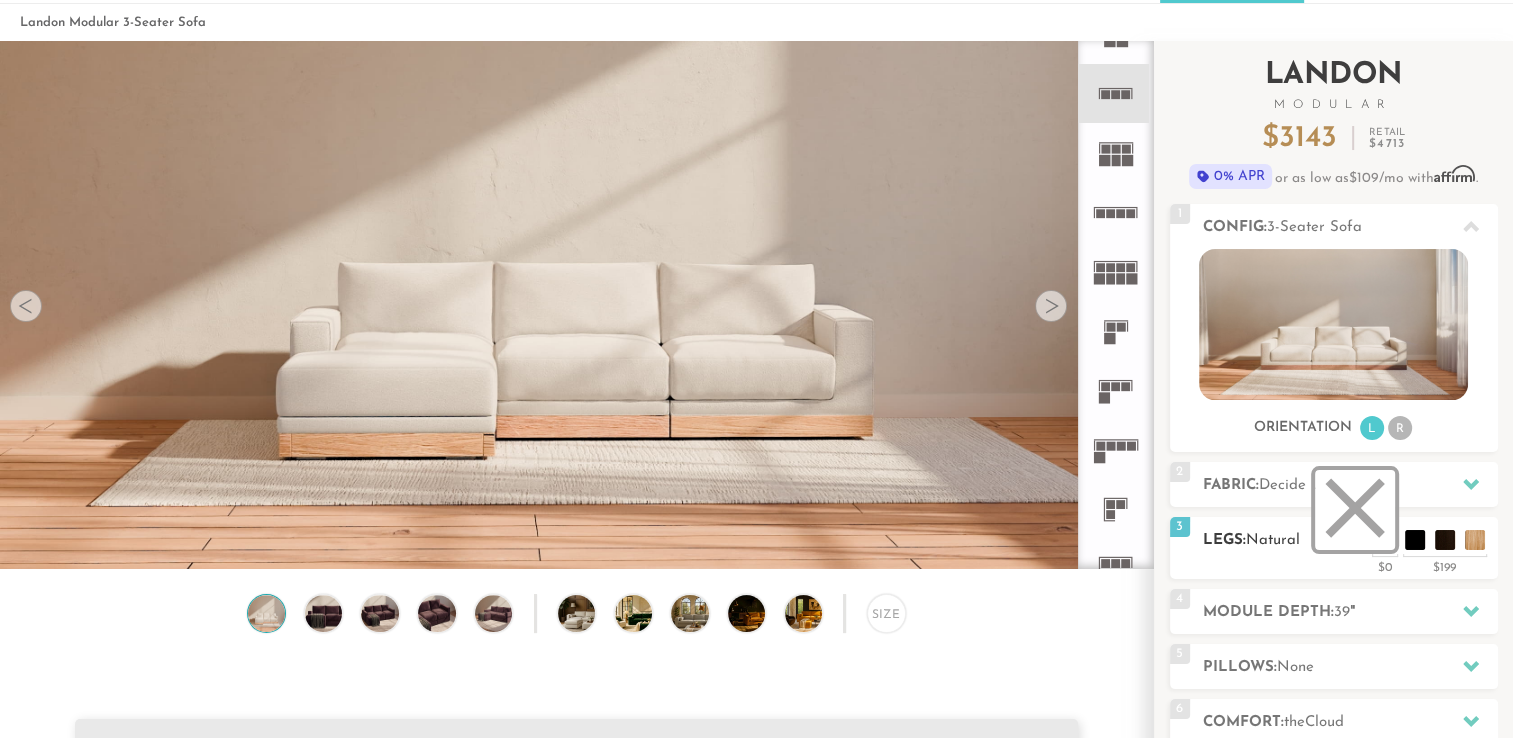 click at bounding box center (1355, 510) 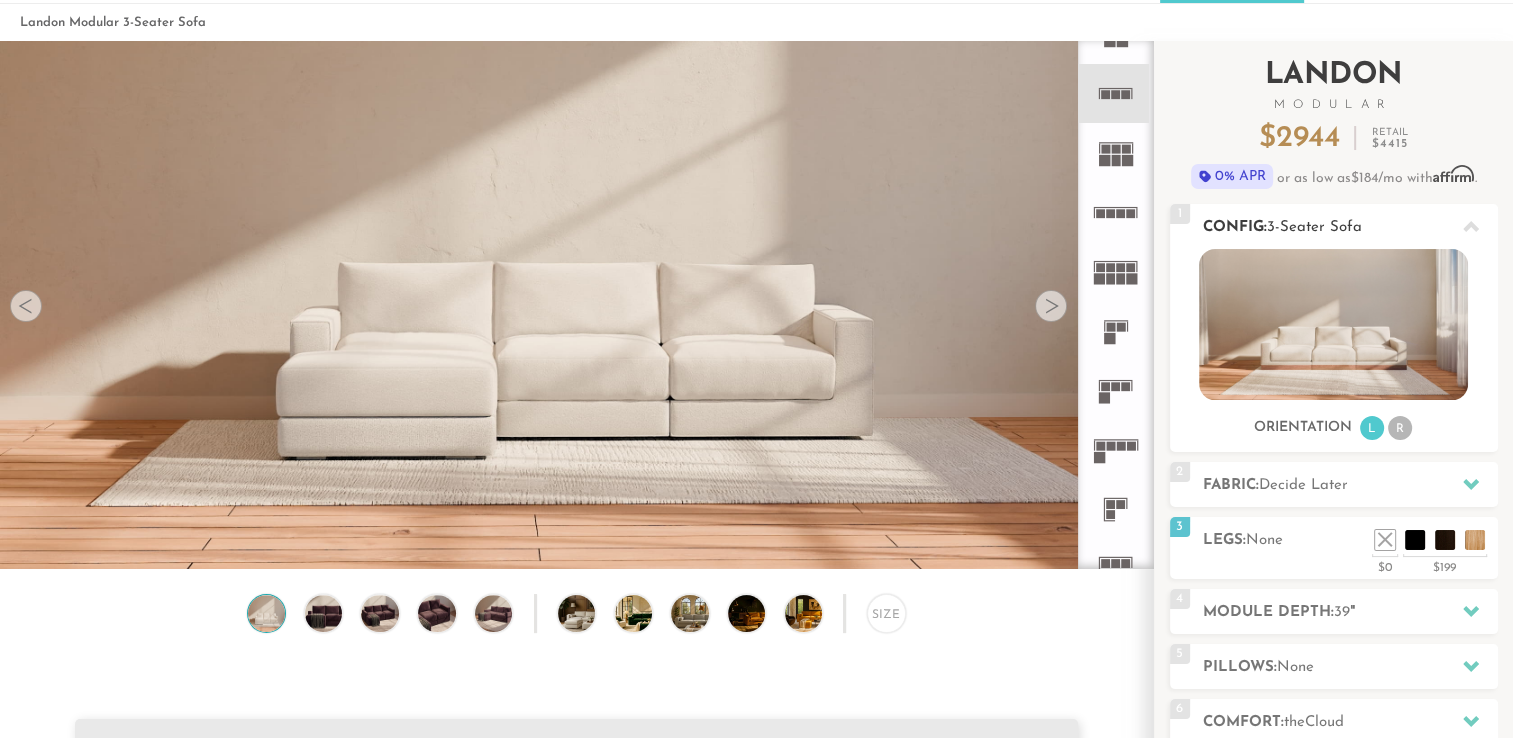 click on "R" at bounding box center (1400, 428) 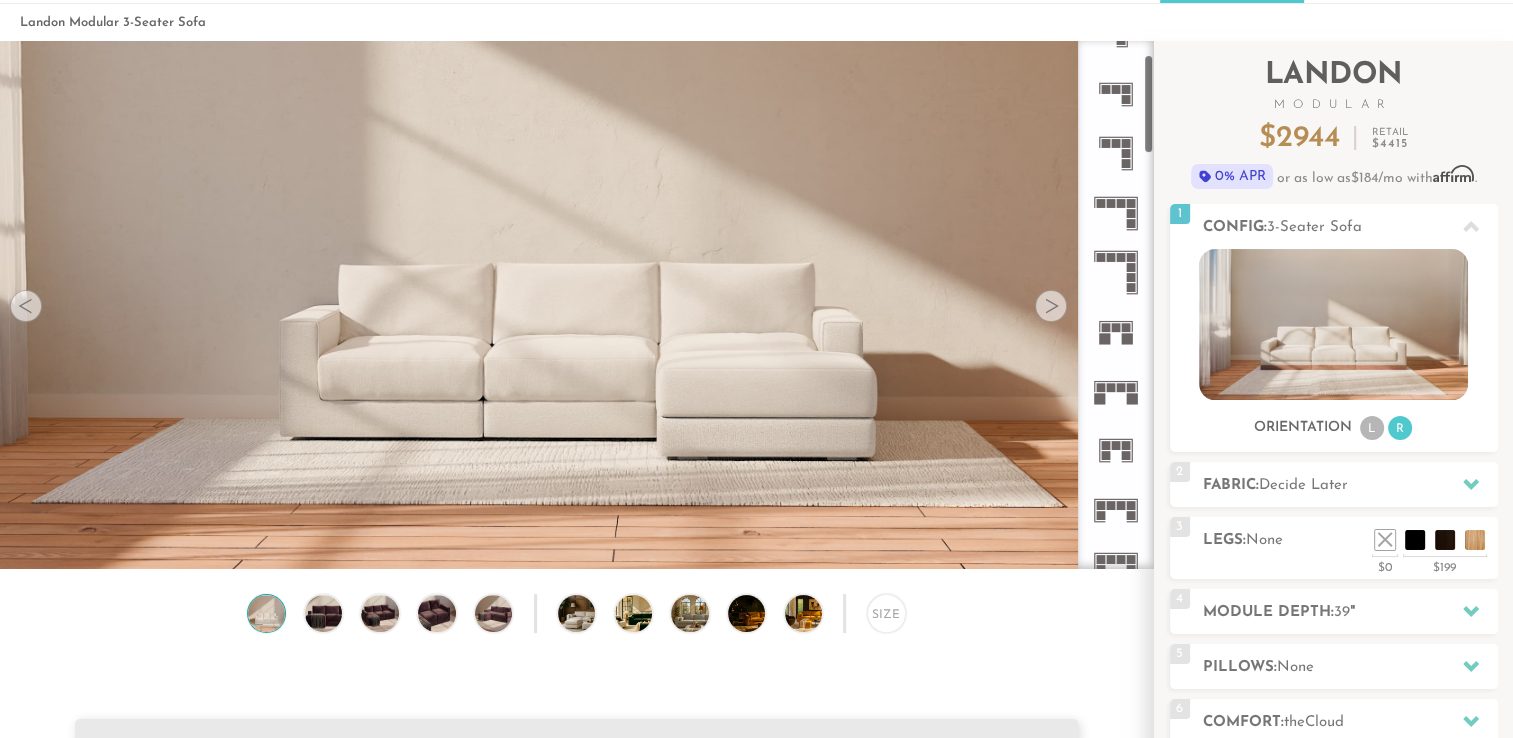 scroll, scrollTop: 0, scrollLeft: 0, axis: both 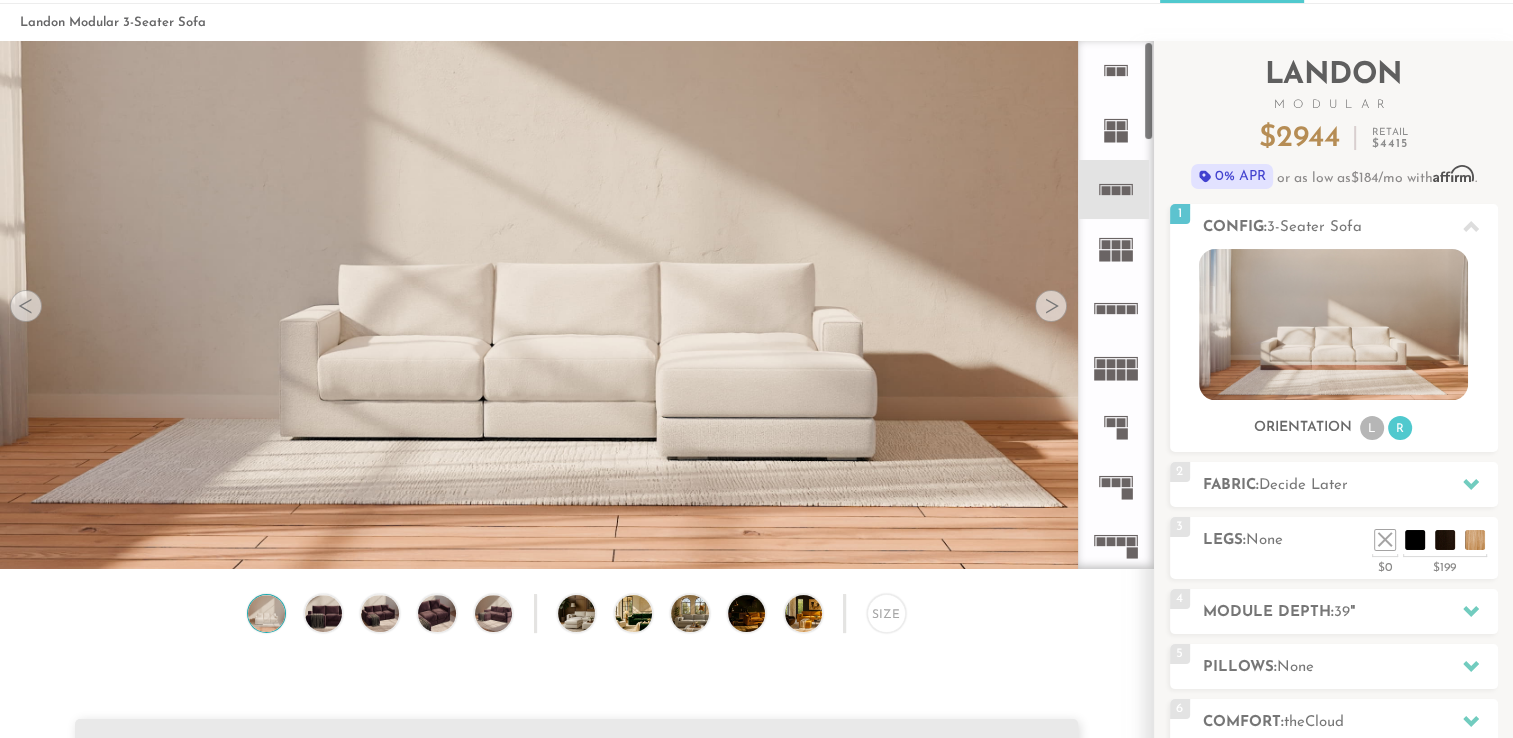 drag, startPoint x: 1150, startPoint y: 141, endPoint x: 1118, endPoint y: 64, distance: 83.38465 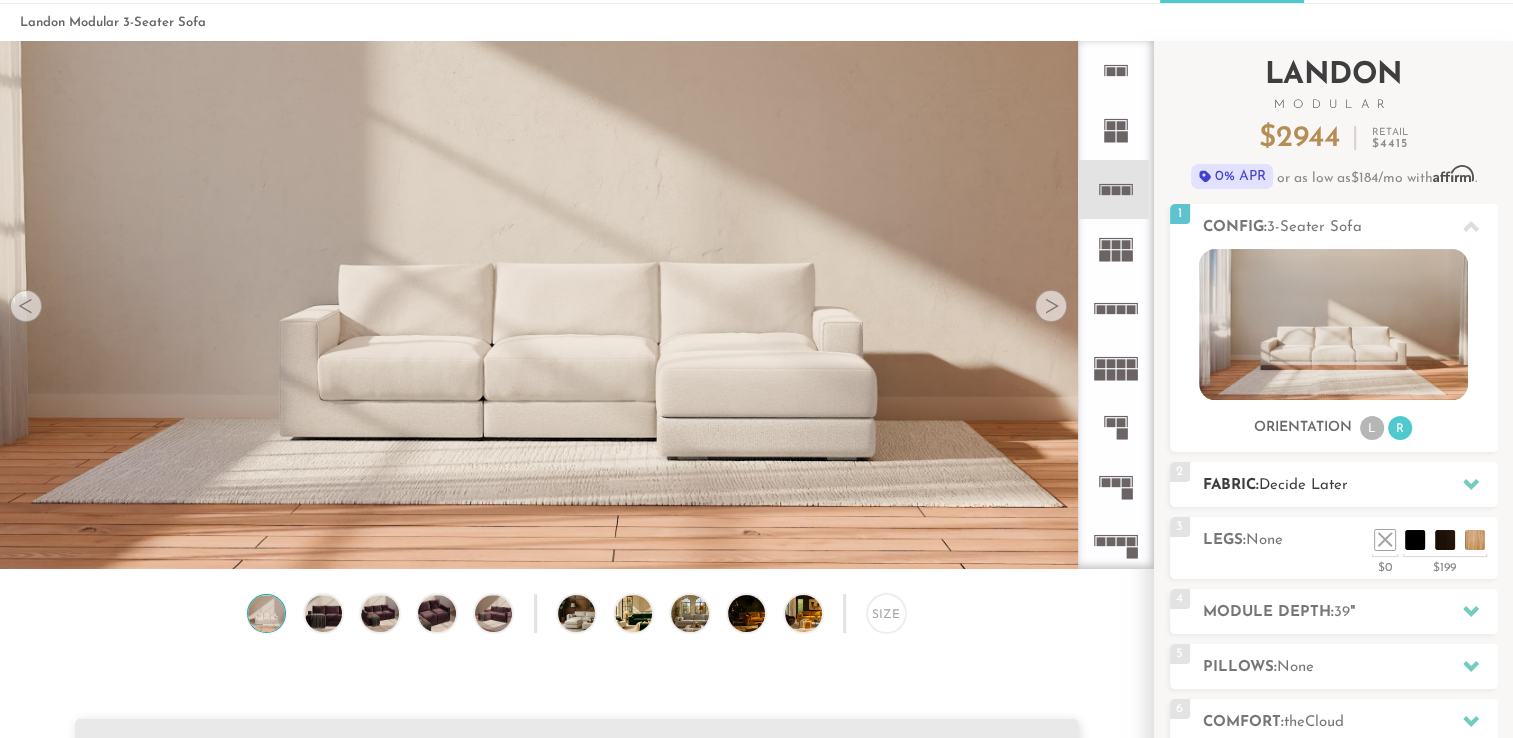 click at bounding box center [1471, 484] 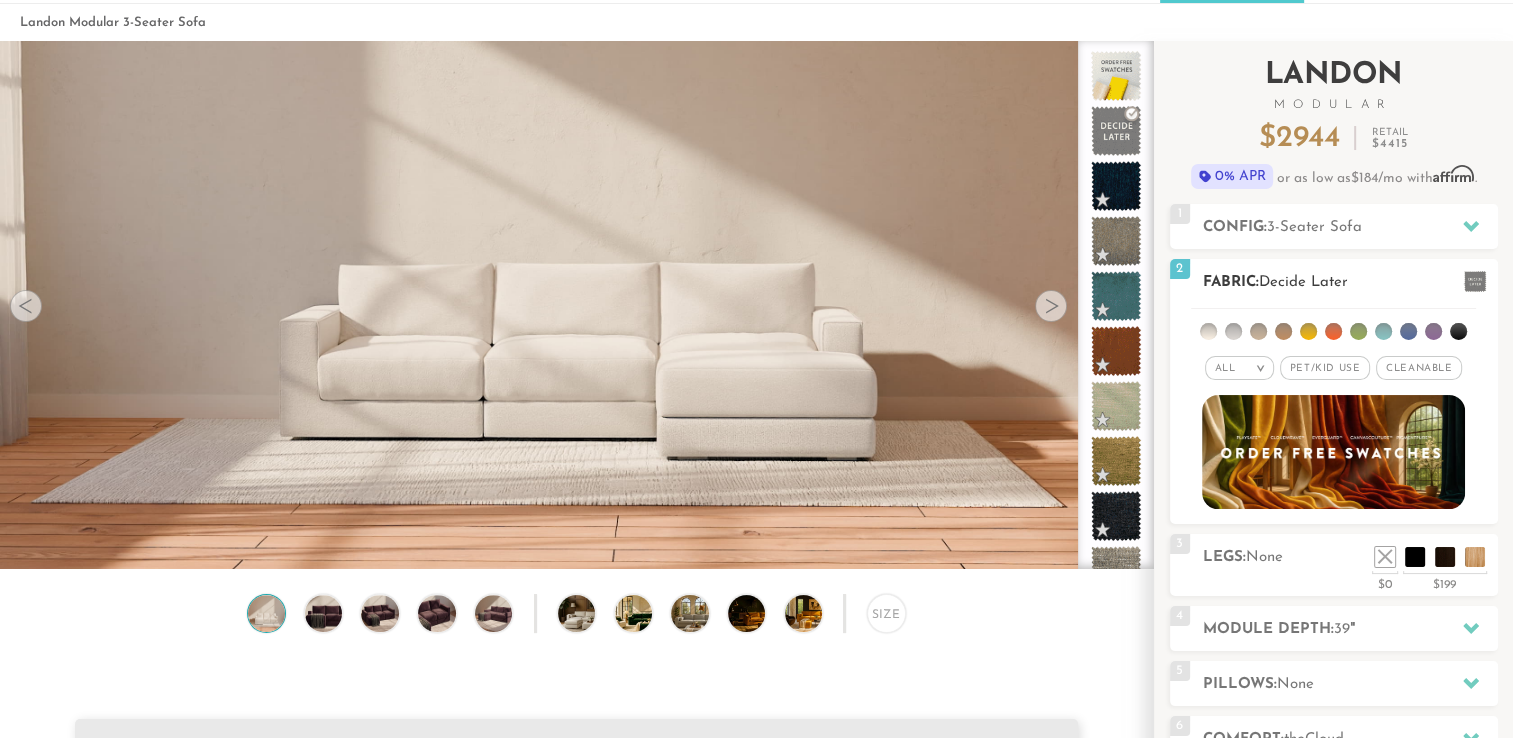click on "Pet/Kid Use x" at bounding box center [1325, 368] 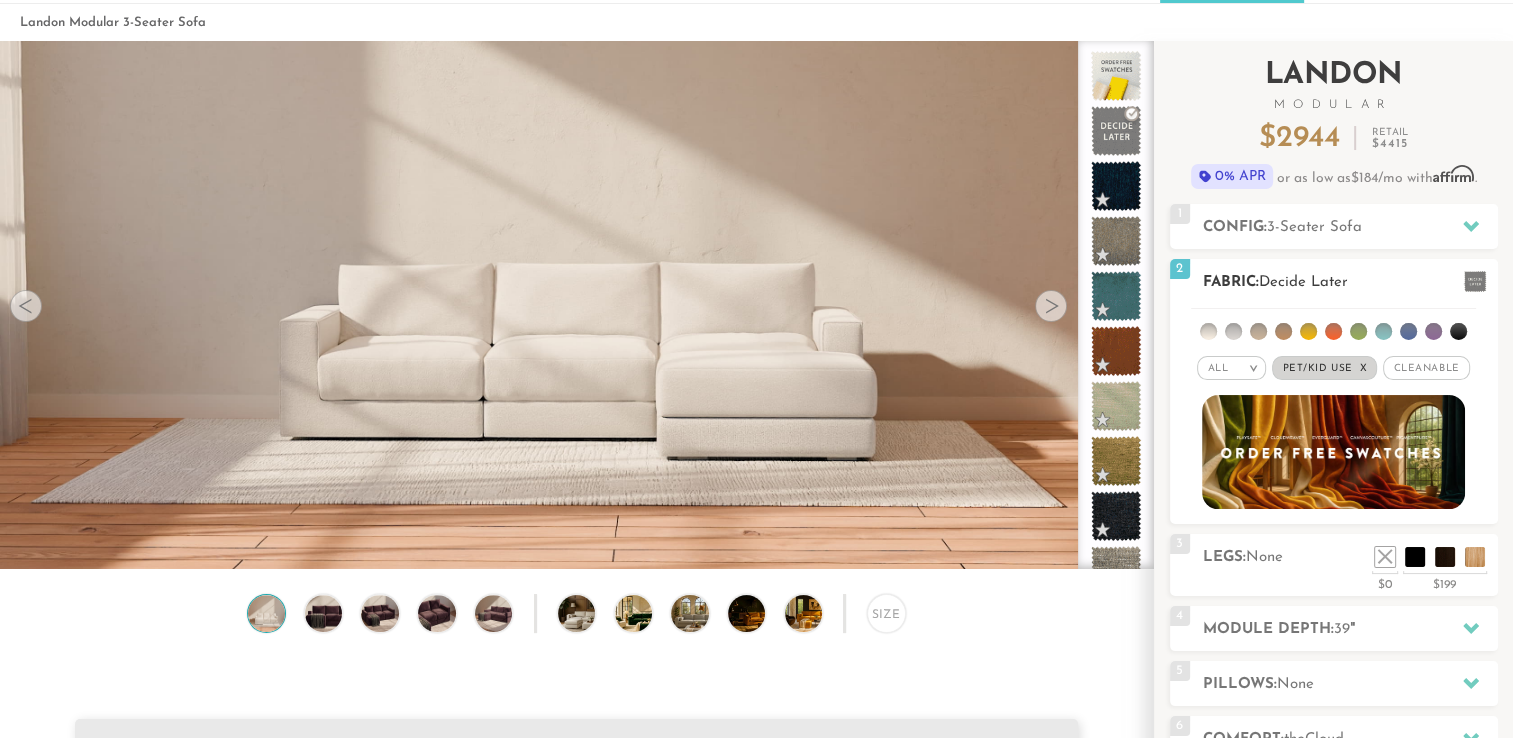 drag, startPoint x: 1422, startPoint y: 366, endPoint x: 1438, endPoint y: 365, distance: 16.03122 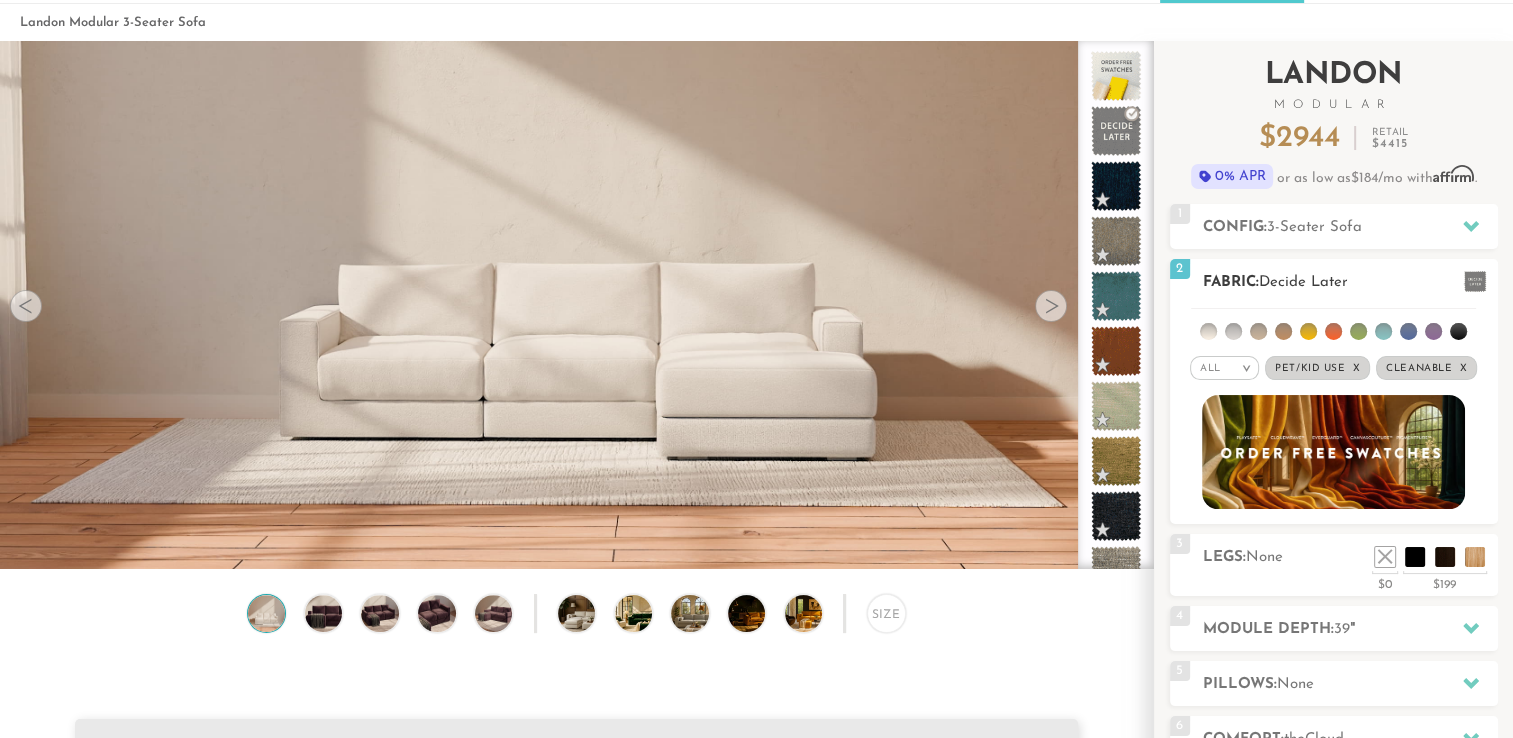 click on ">" at bounding box center (1246, 368) 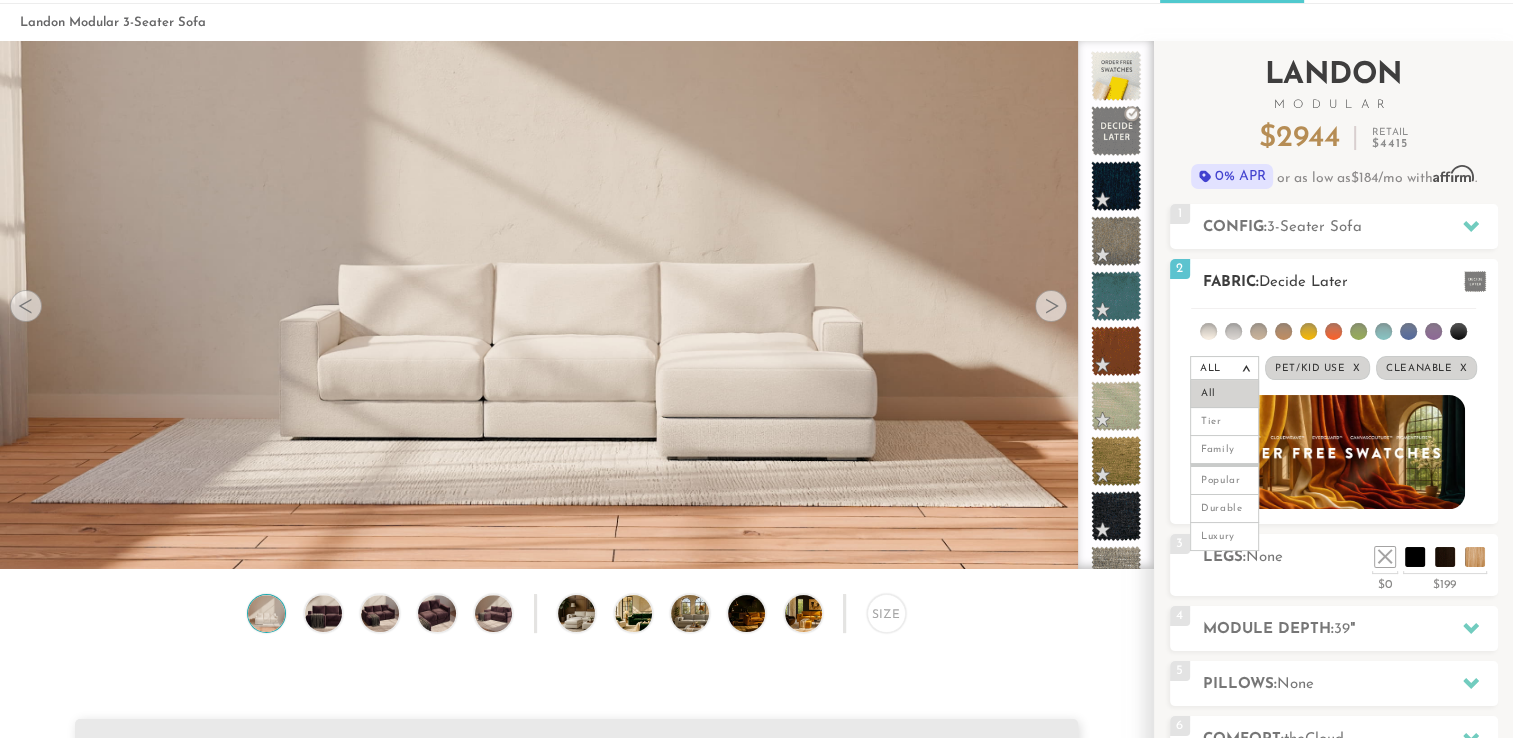 click at bounding box center (1334, 452) 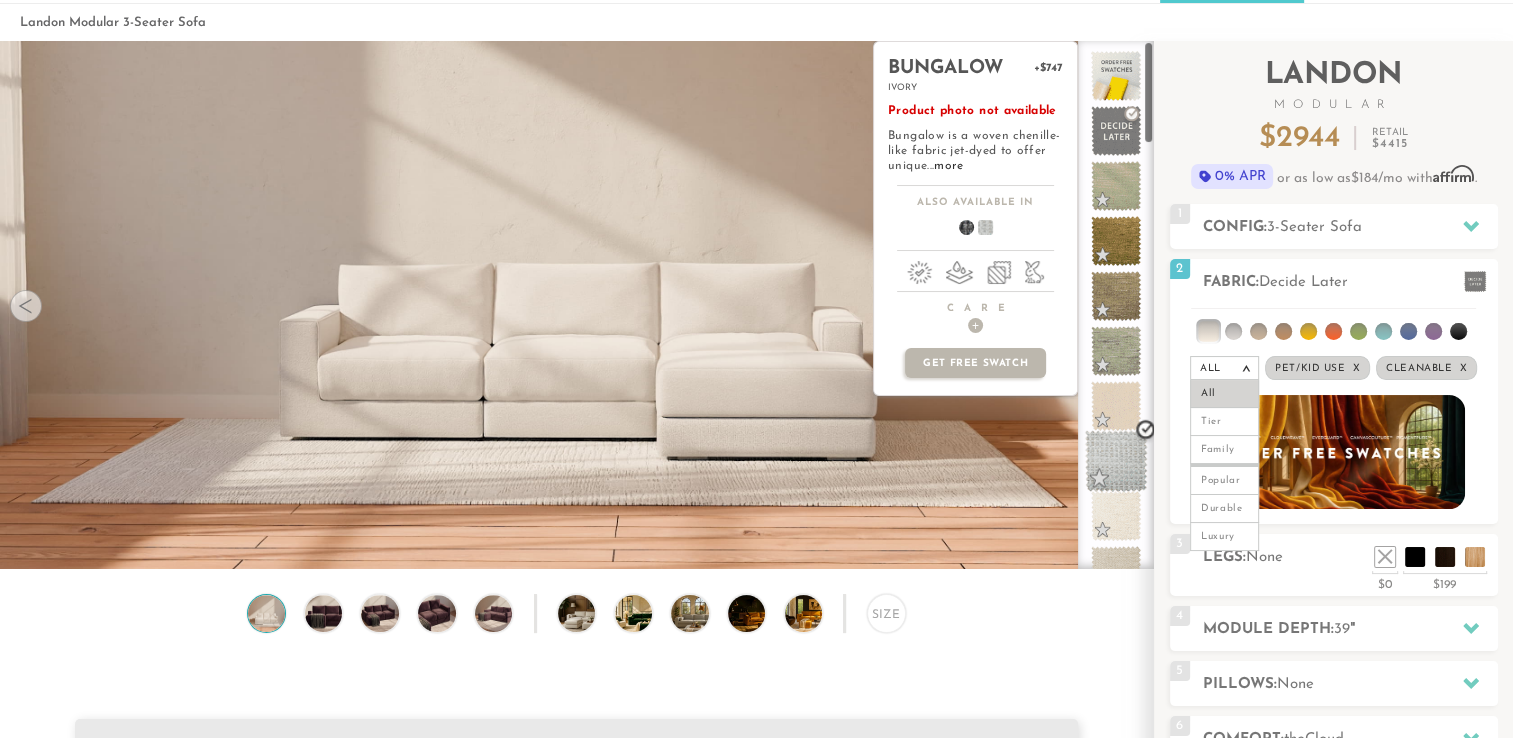 click at bounding box center (1116, 461) 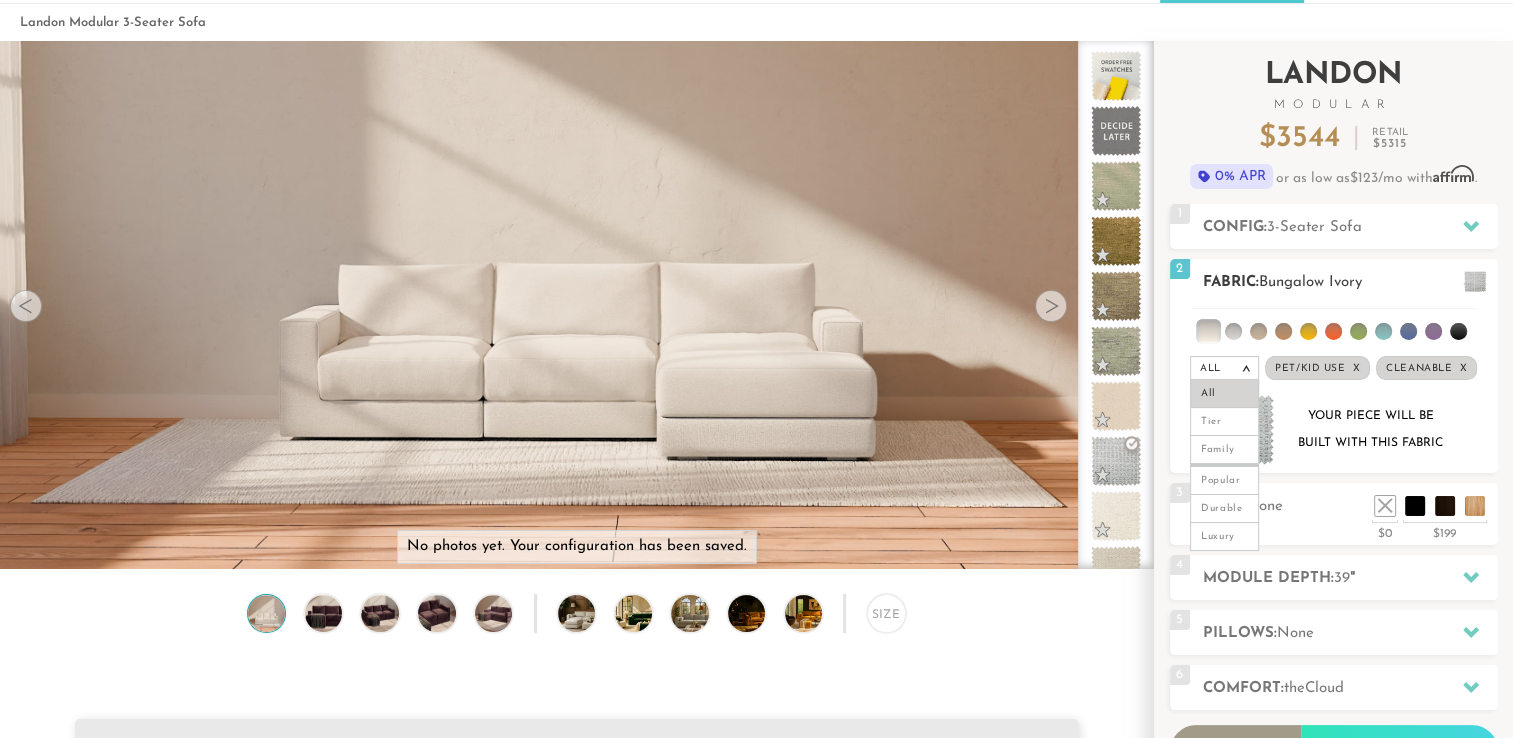click at bounding box center (1233, 331) 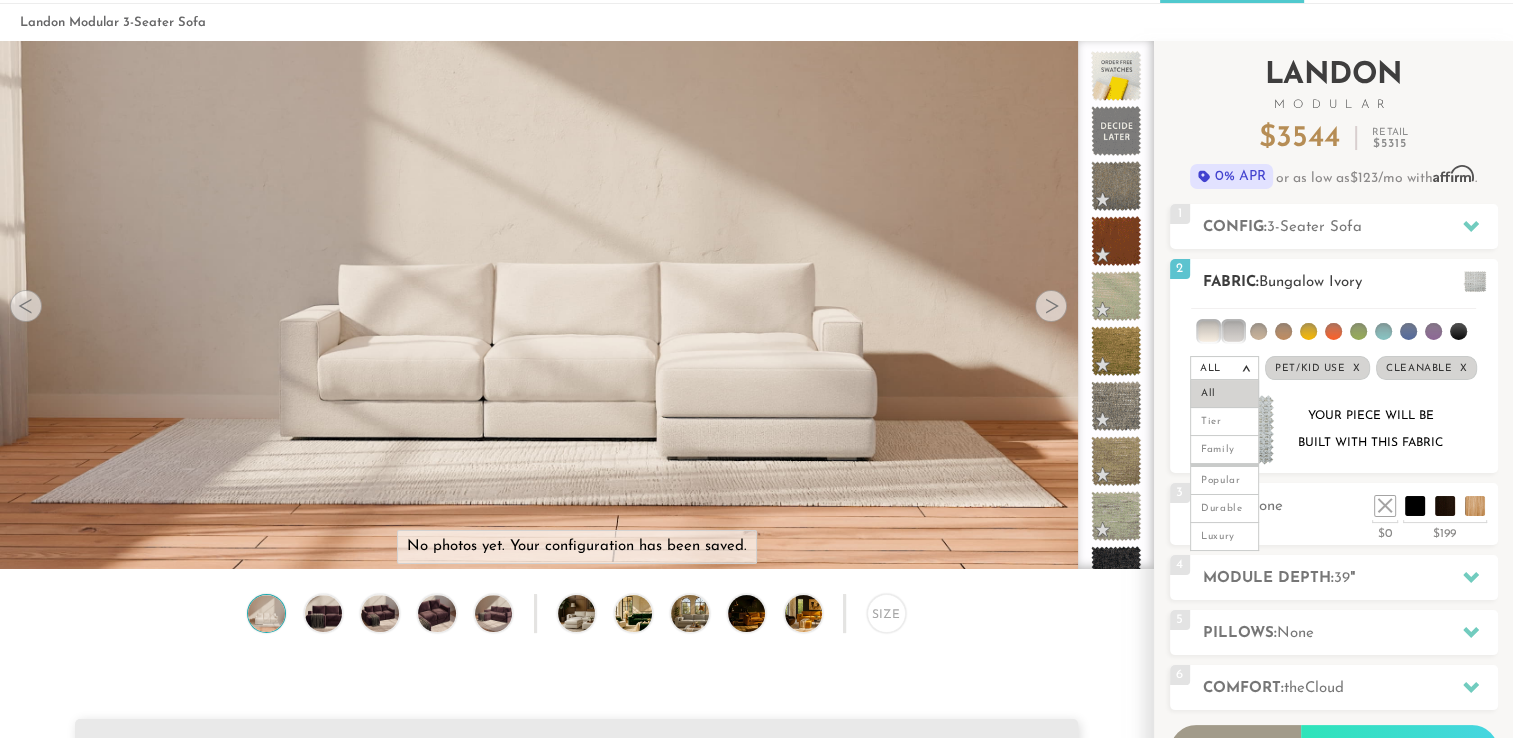 click on "x" at bounding box center (1356, 368) 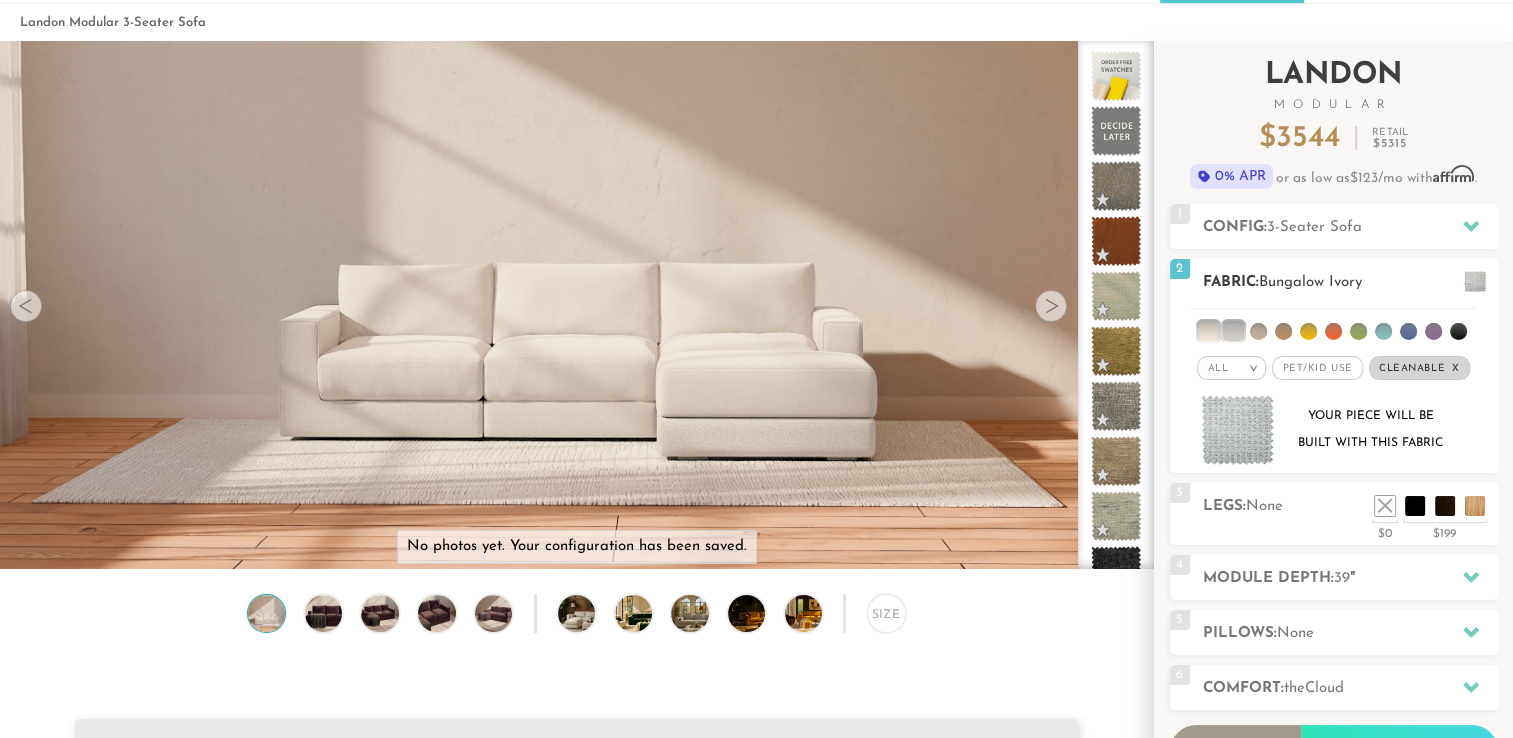 click on "Cleanable x" at bounding box center (1419, 368) 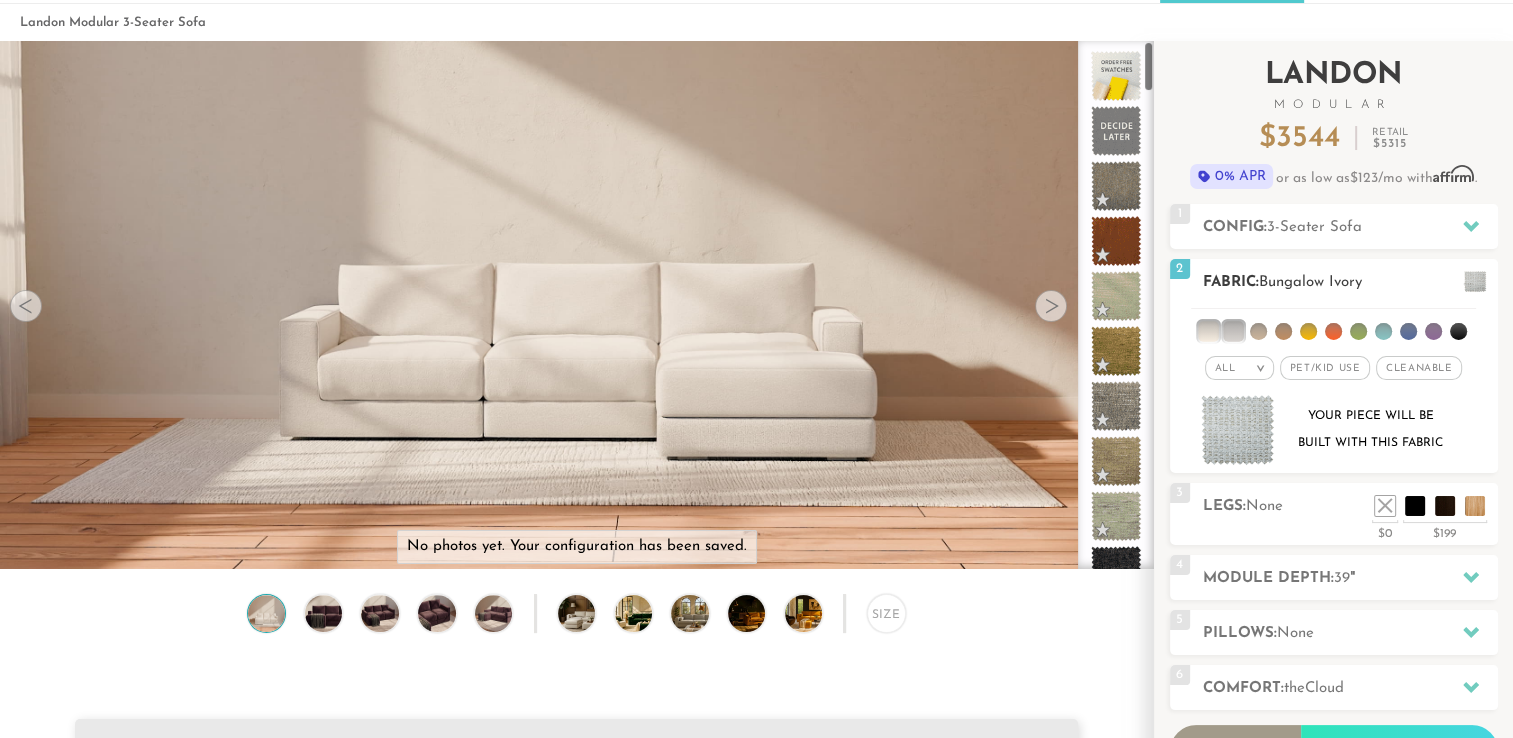 click at bounding box center (1233, 331) 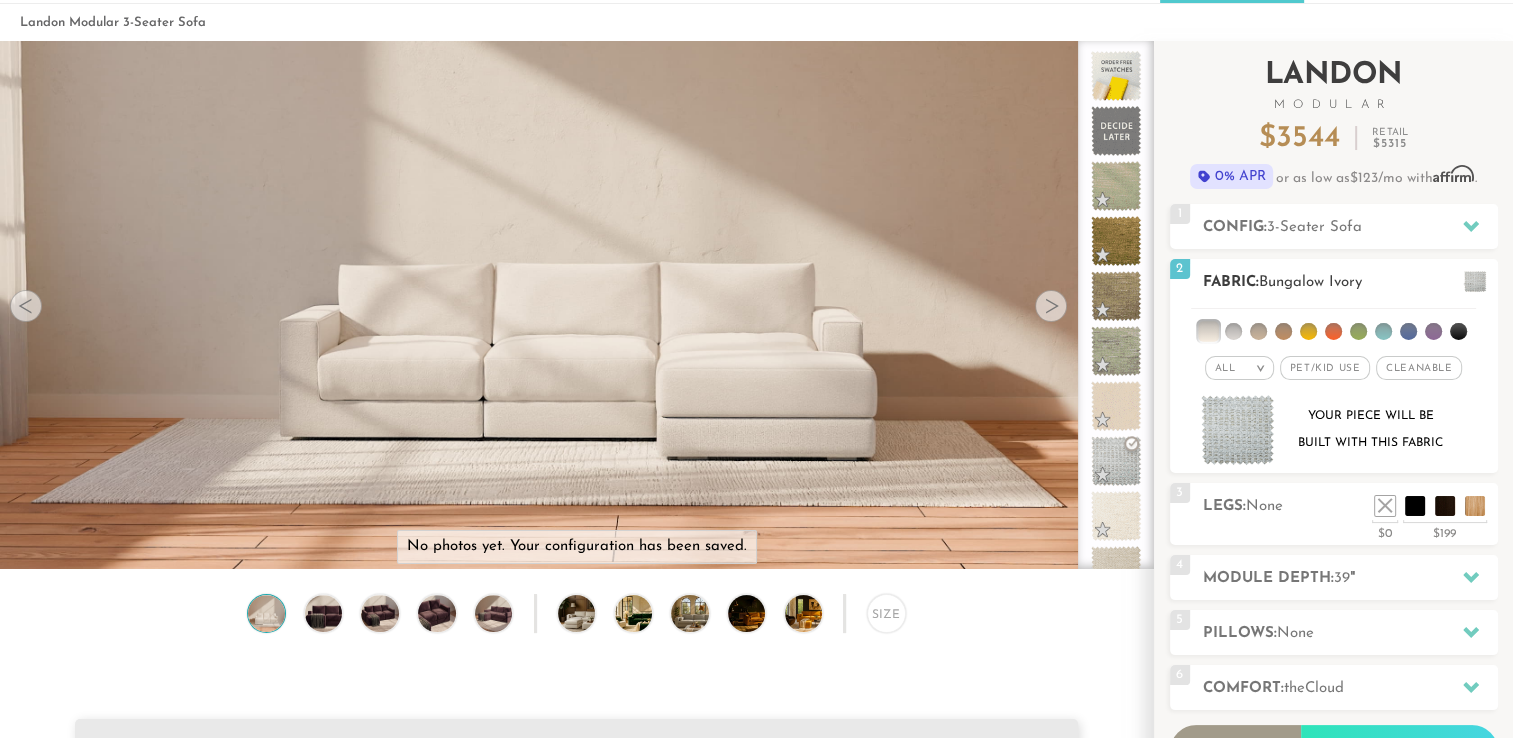 click at bounding box center (1258, 331) 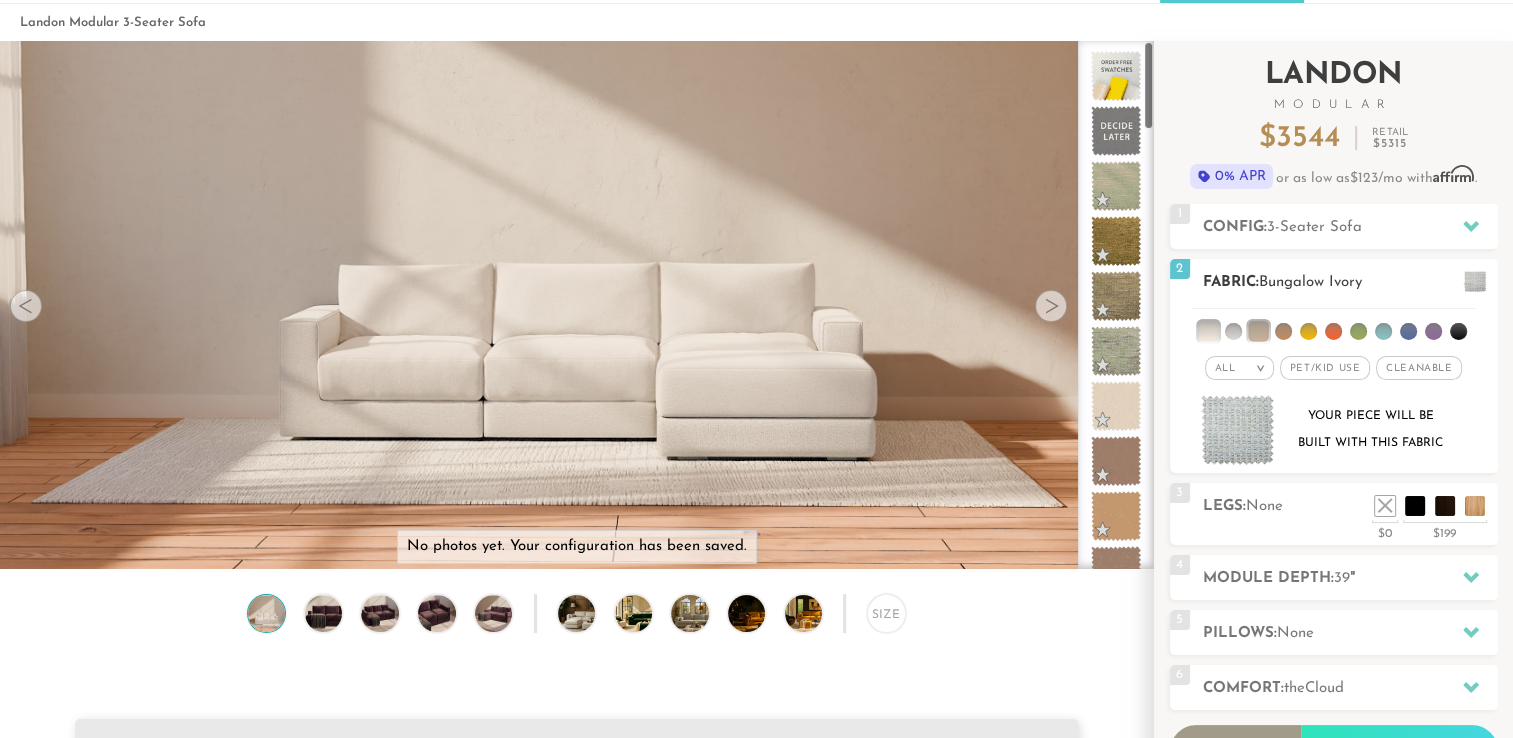 click at bounding box center [1208, 331] 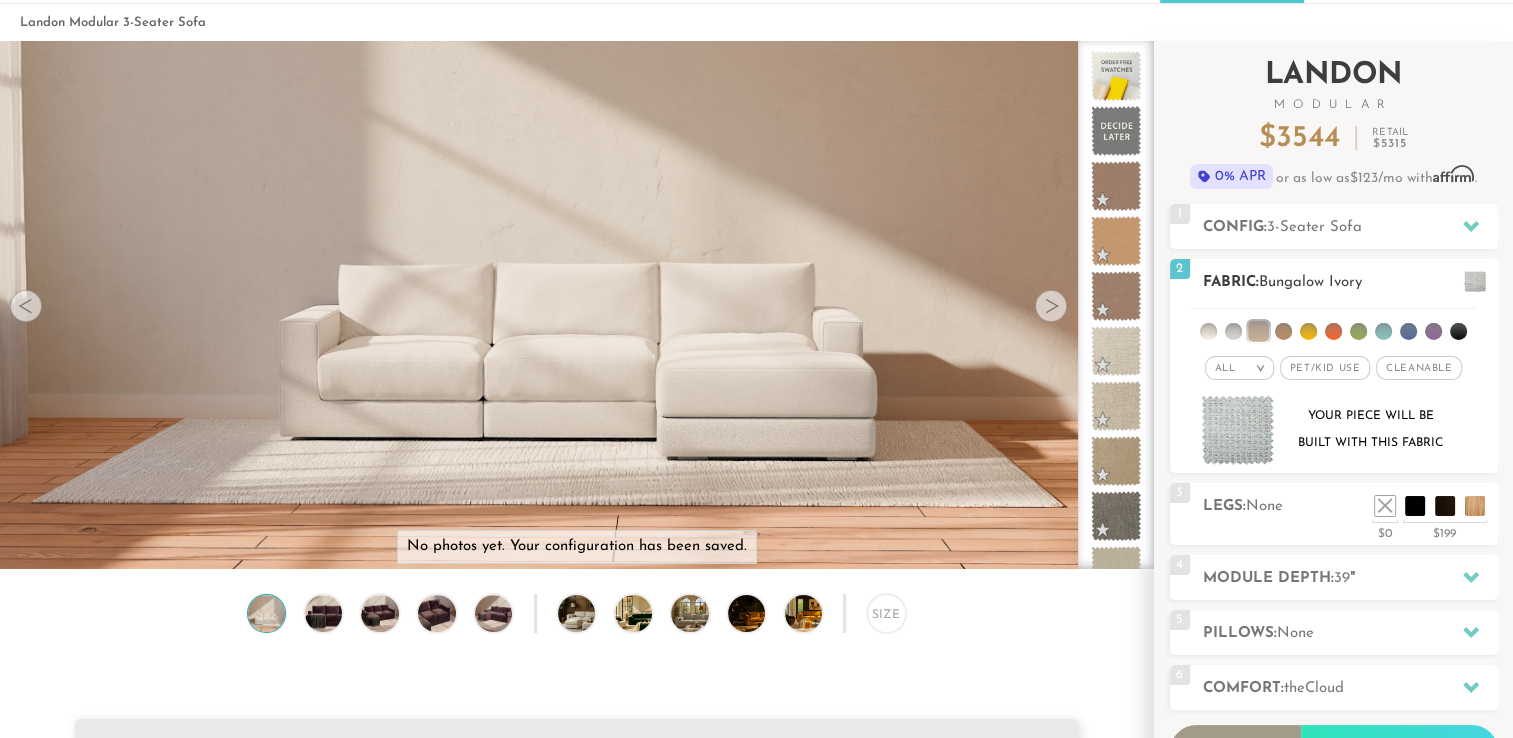 click at bounding box center [1258, 331] 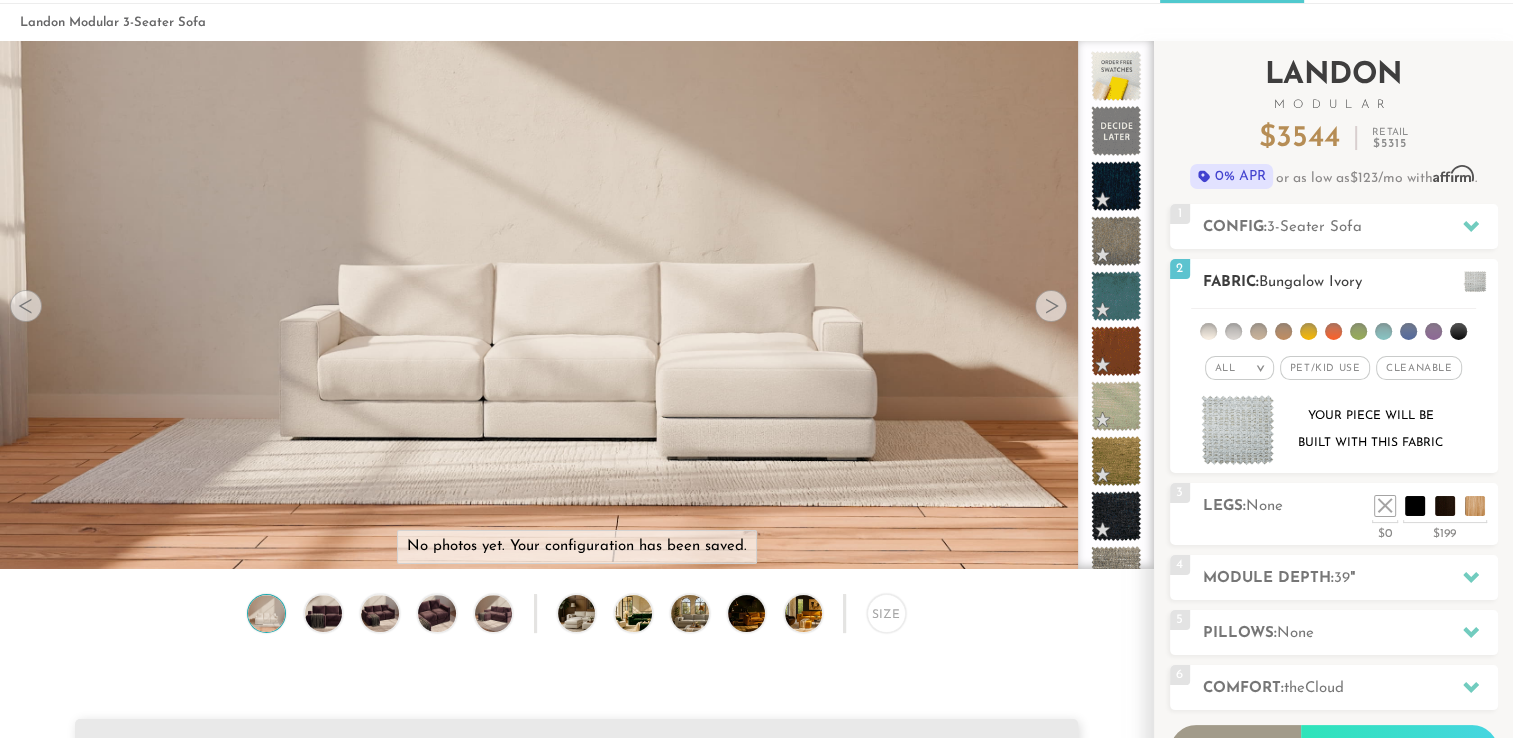 click at bounding box center (1233, 331) 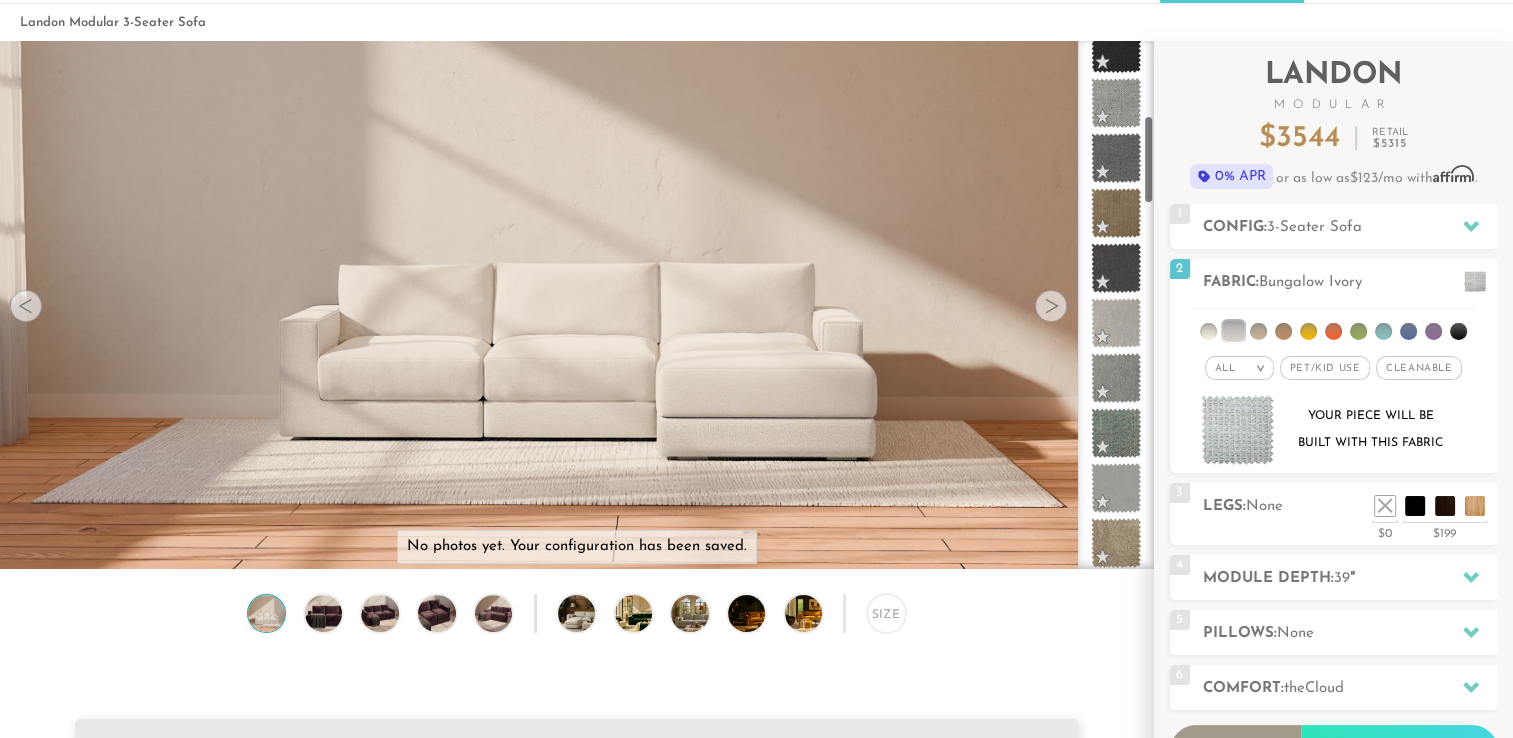 scroll, scrollTop: 497, scrollLeft: 0, axis: vertical 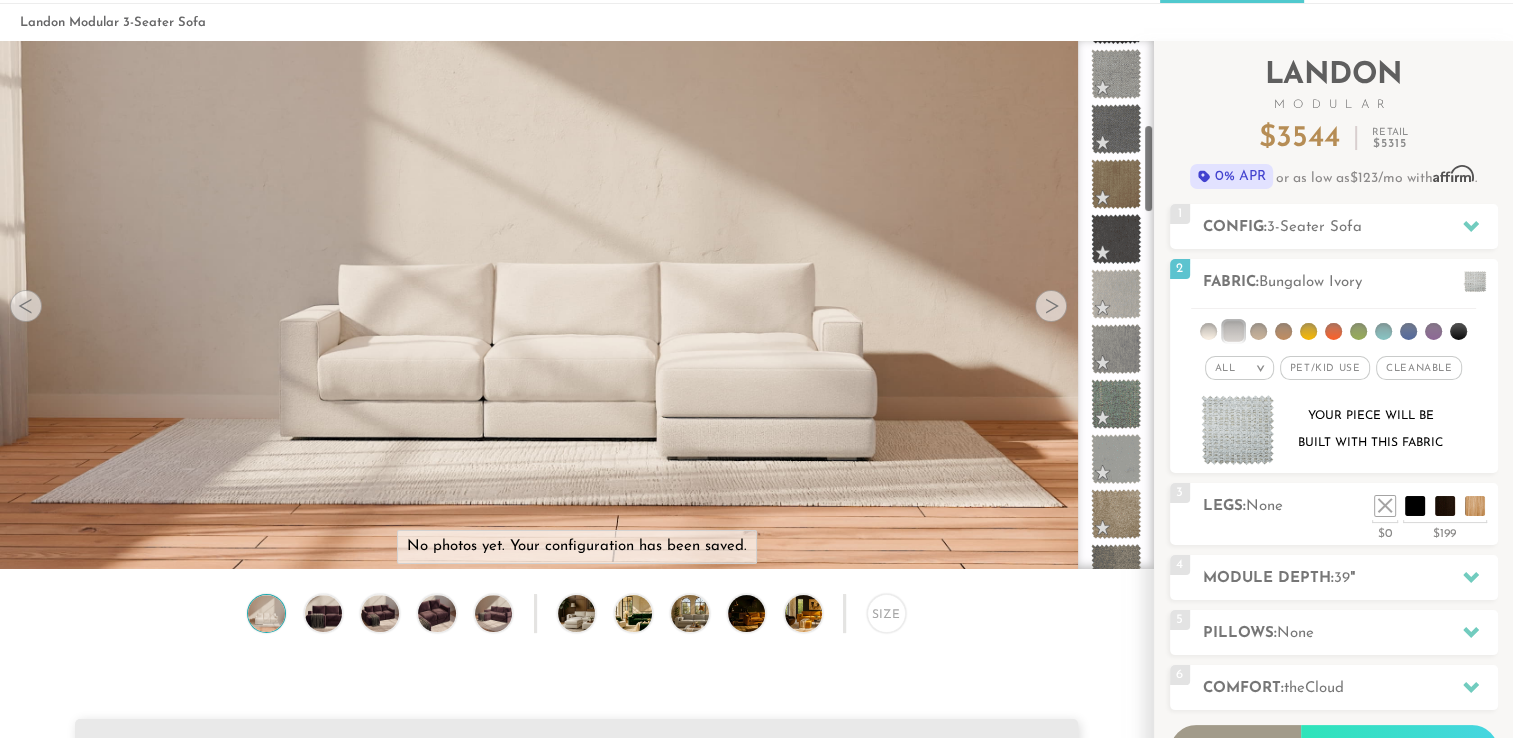 drag, startPoint x: 1148, startPoint y: 115, endPoint x: 1150, endPoint y: 198, distance: 83.02409 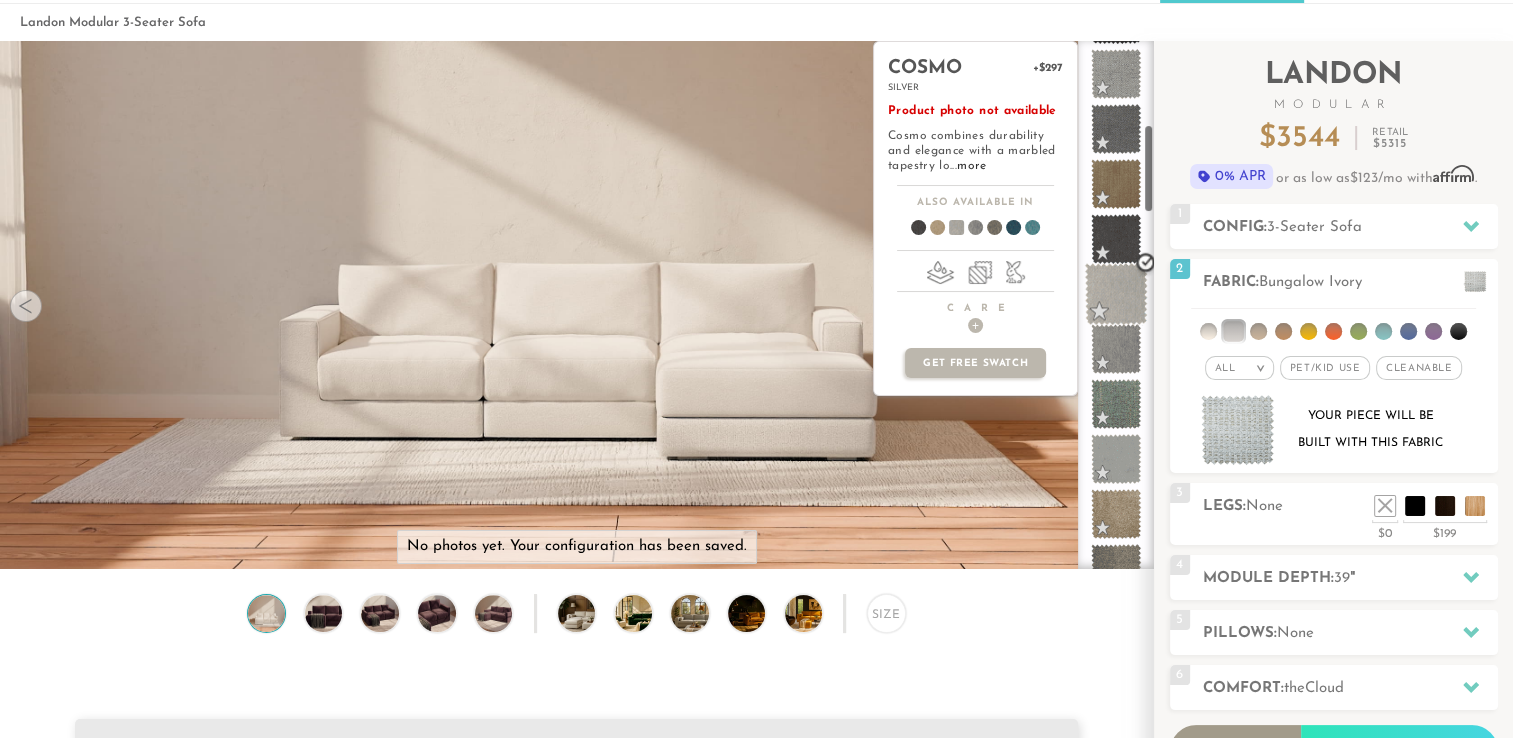 click at bounding box center [1116, 294] 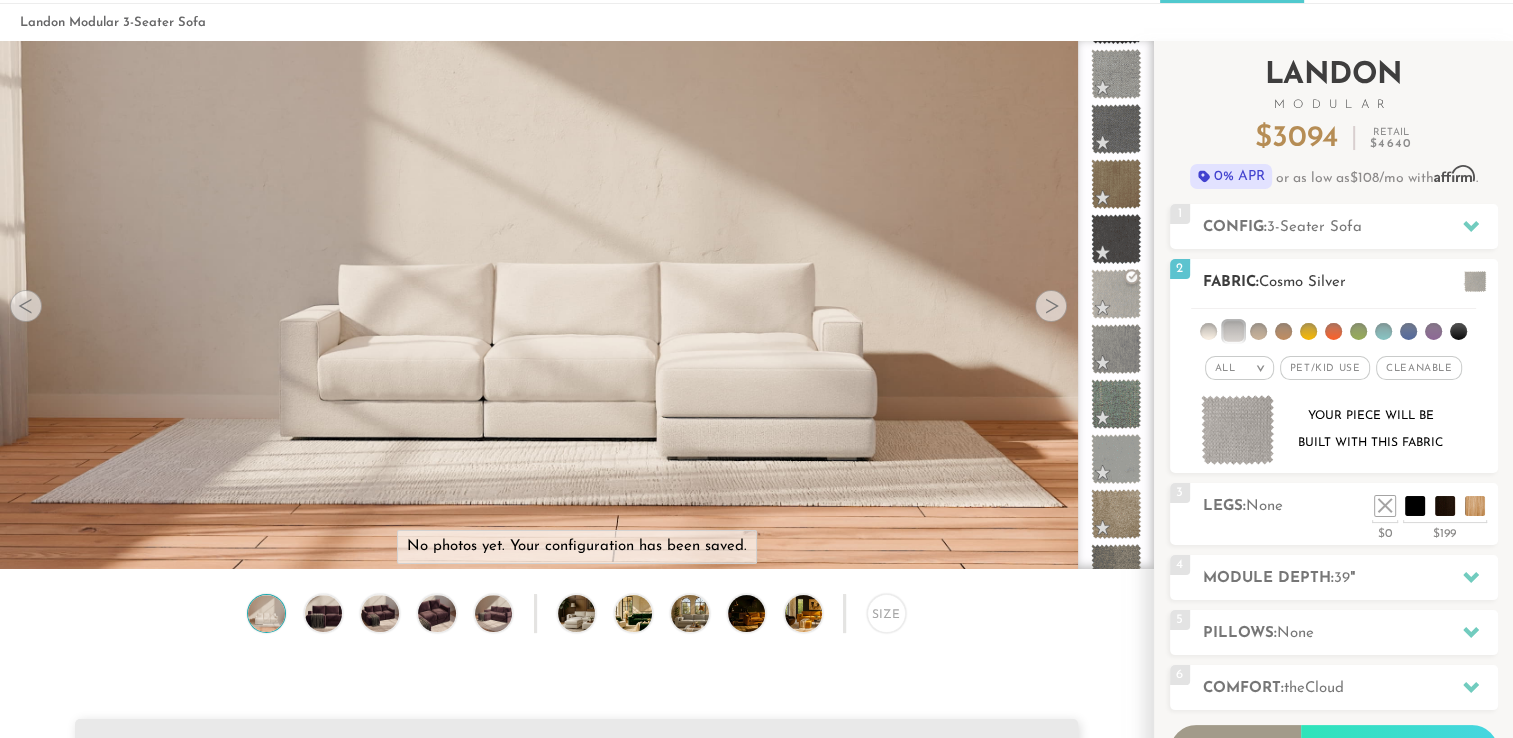click at bounding box center [1233, 331] 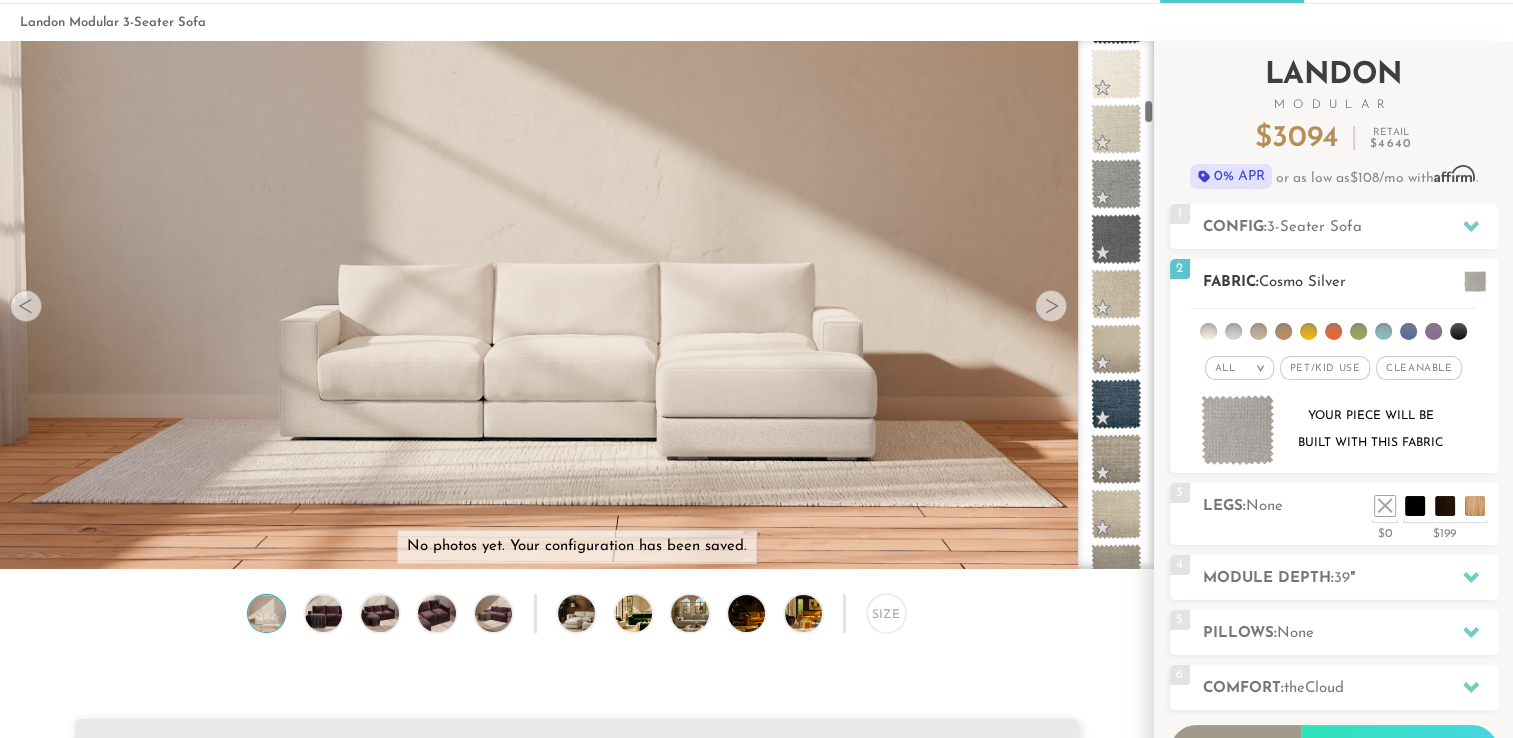 click at bounding box center [1208, 331] 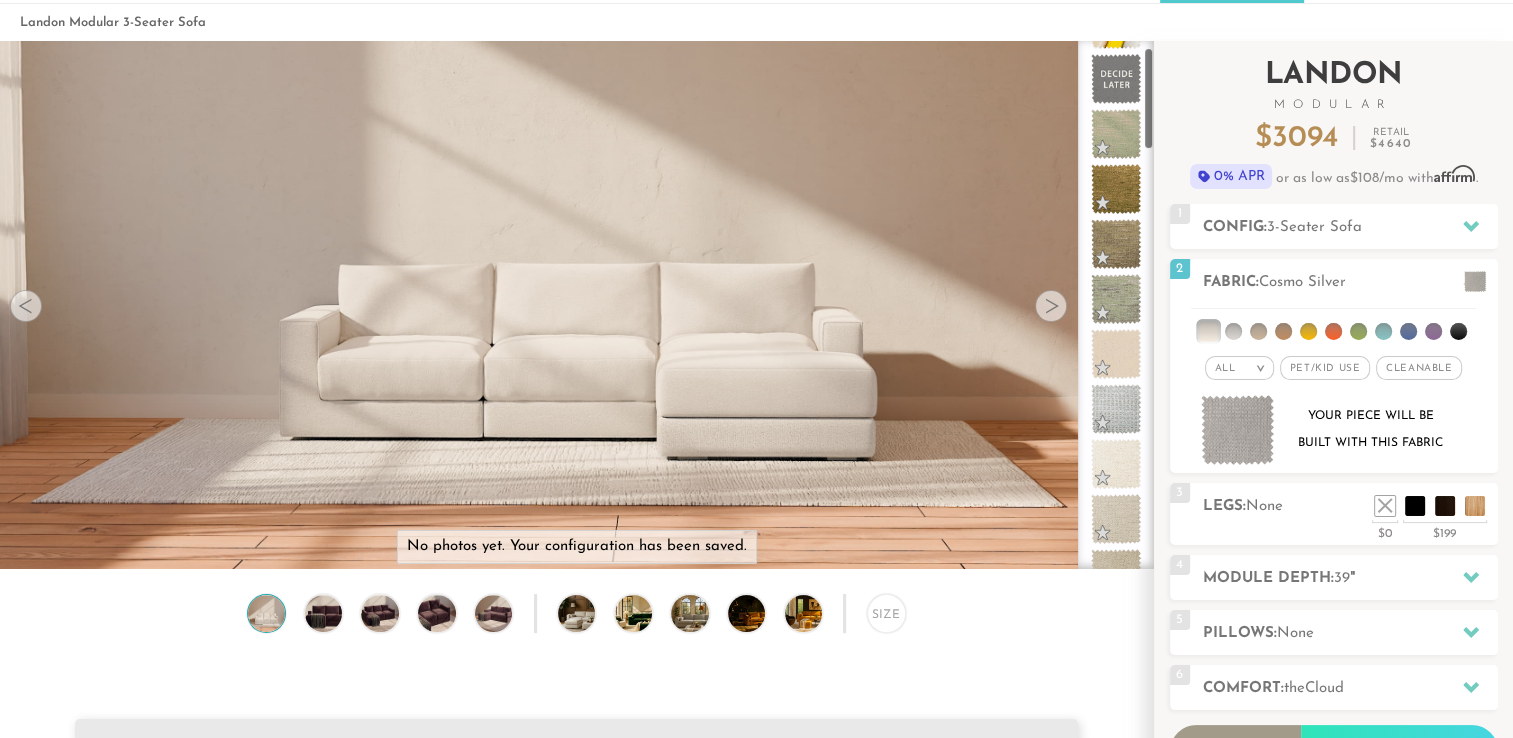 scroll, scrollTop: 77, scrollLeft: 0, axis: vertical 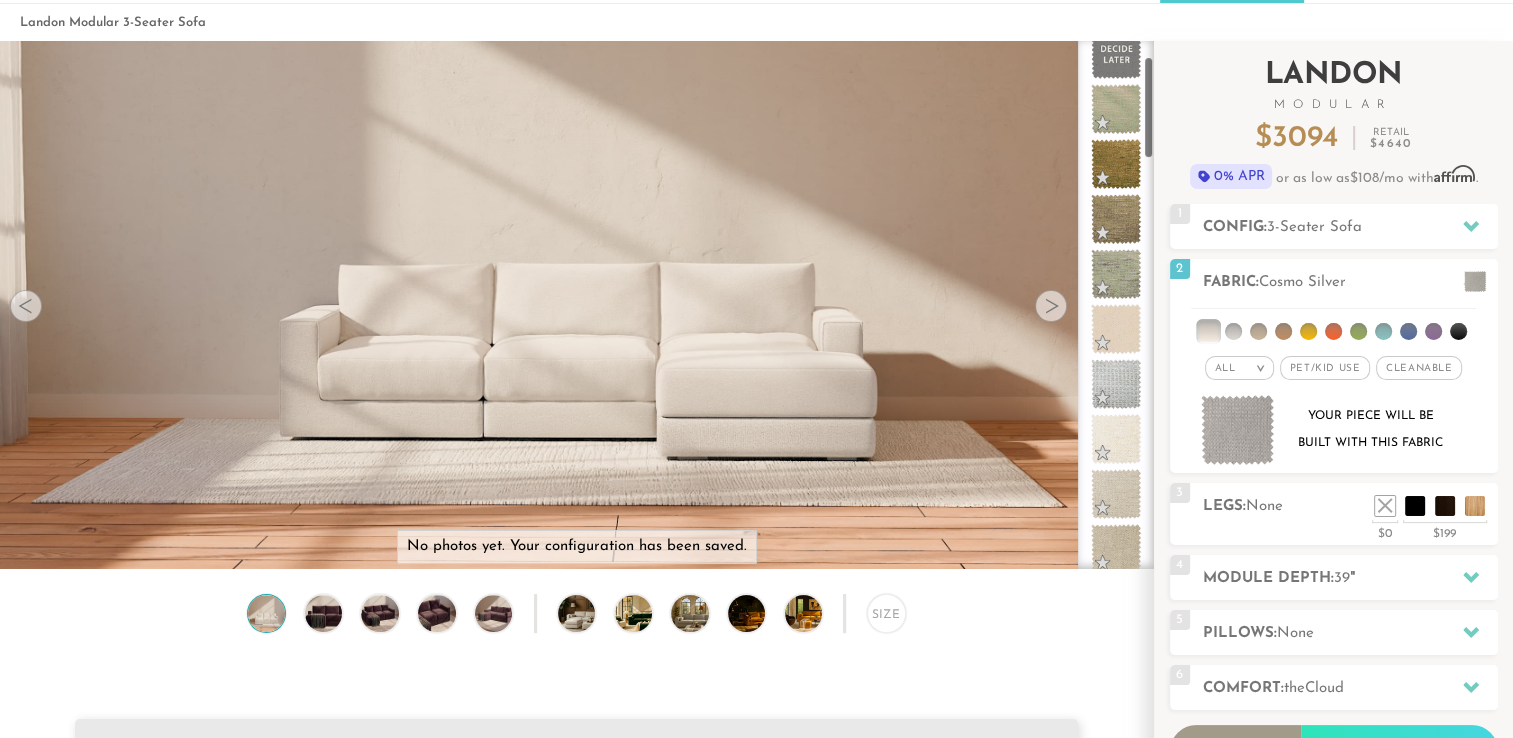 drag, startPoint x: 1148, startPoint y: 176, endPoint x: 1156, endPoint y: 106, distance: 70.45566 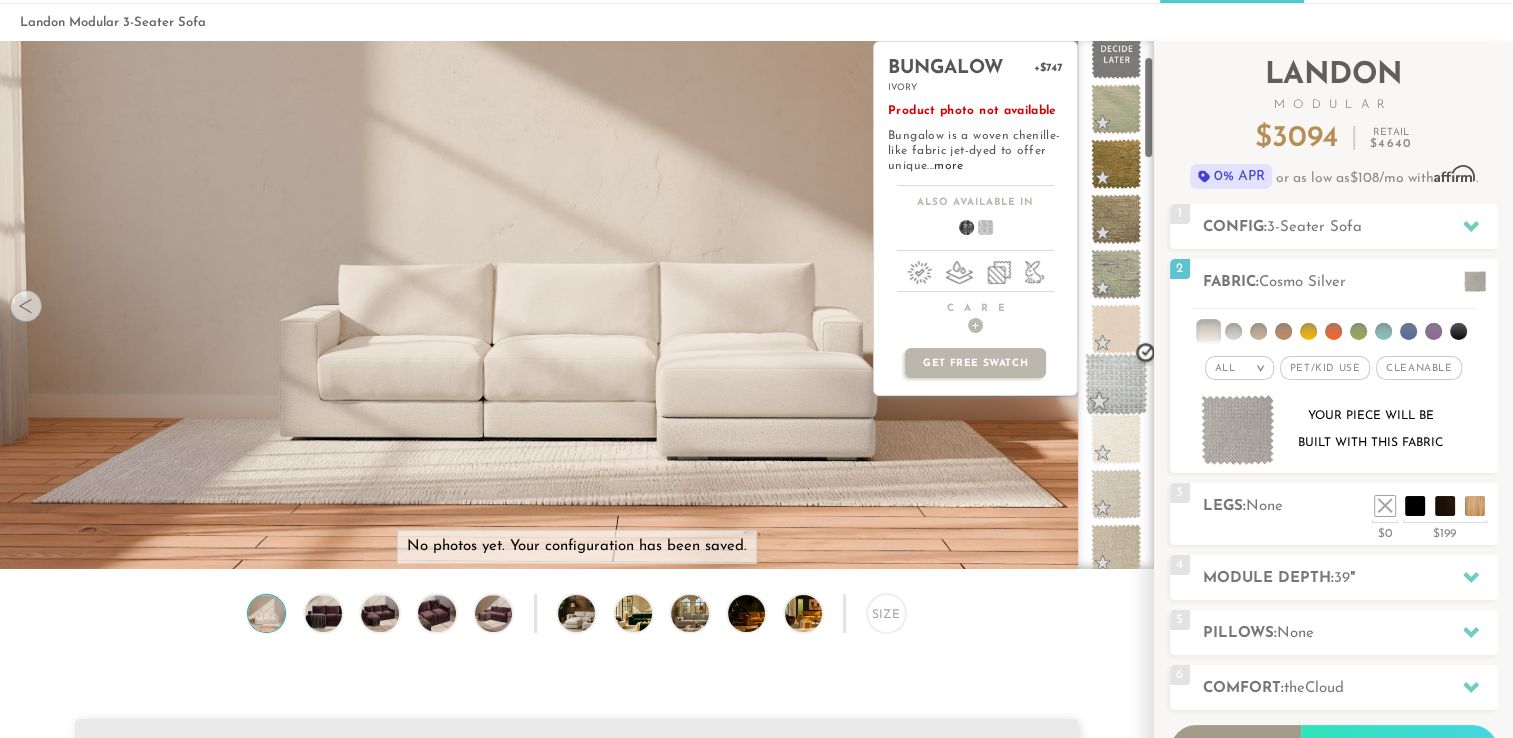 click at bounding box center (1116, 384) 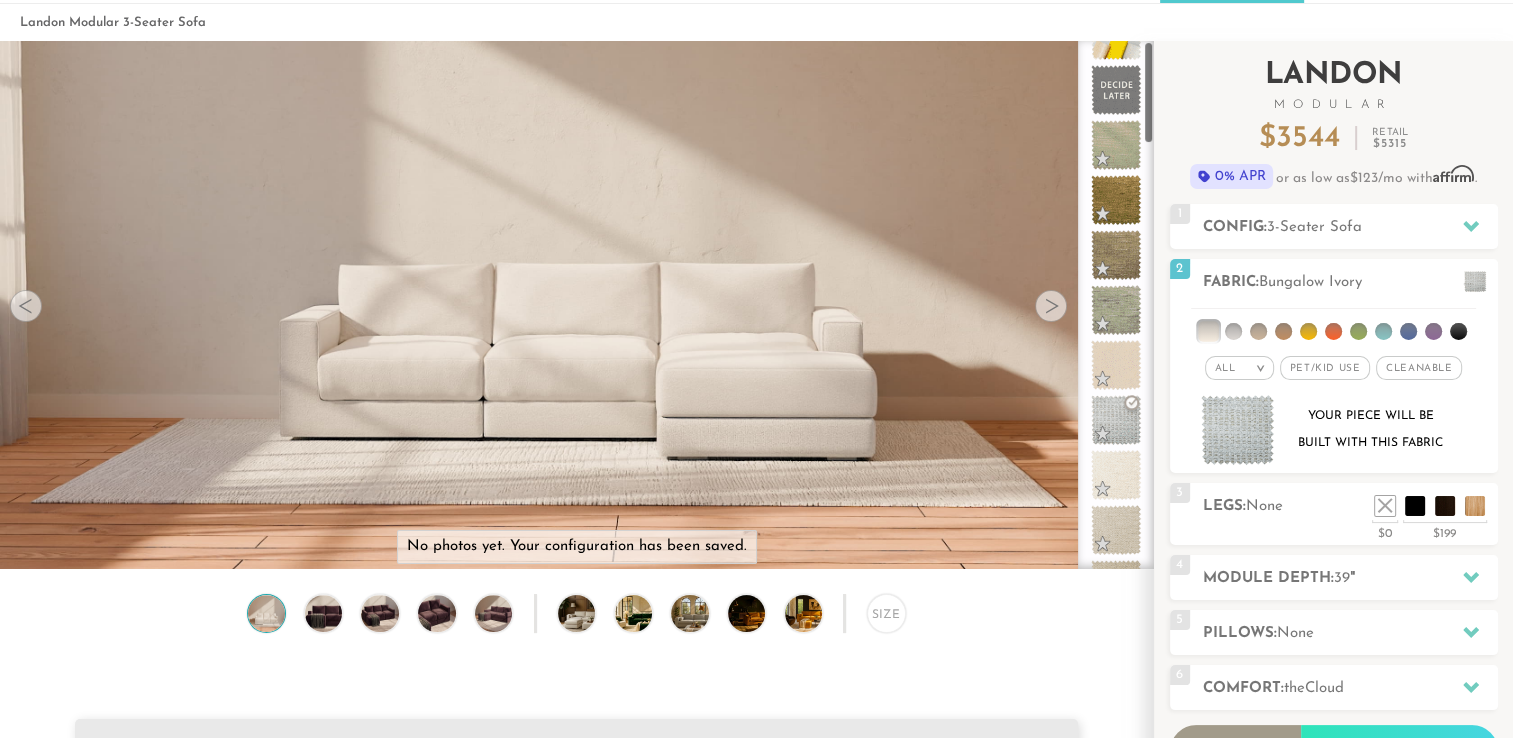 scroll, scrollTop: 0, scrollLeft: 0, axis: both 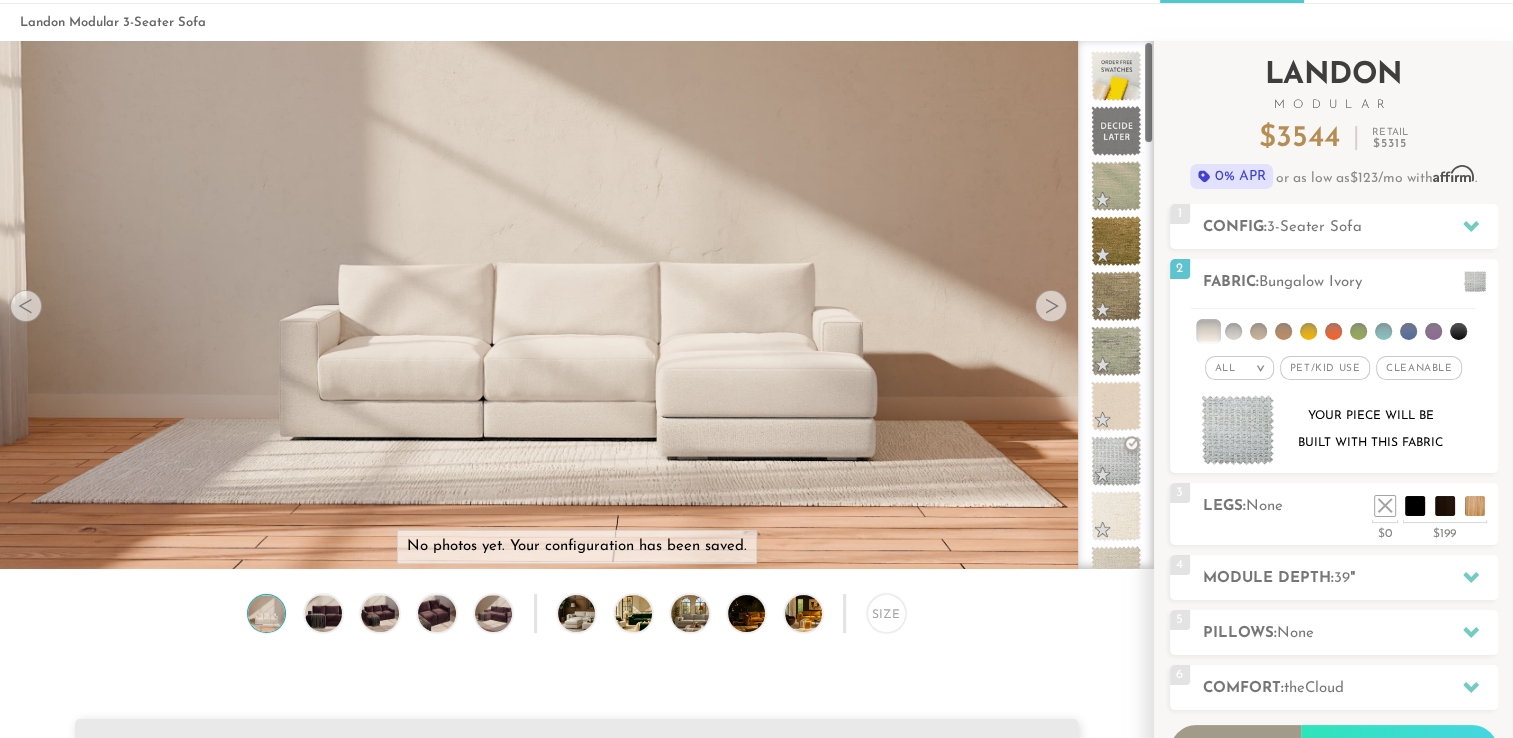 drag, startPoint x: 1149, startPoint y: 139, endPoint x: 1159, endPoint y: 78, distance: 61.81424 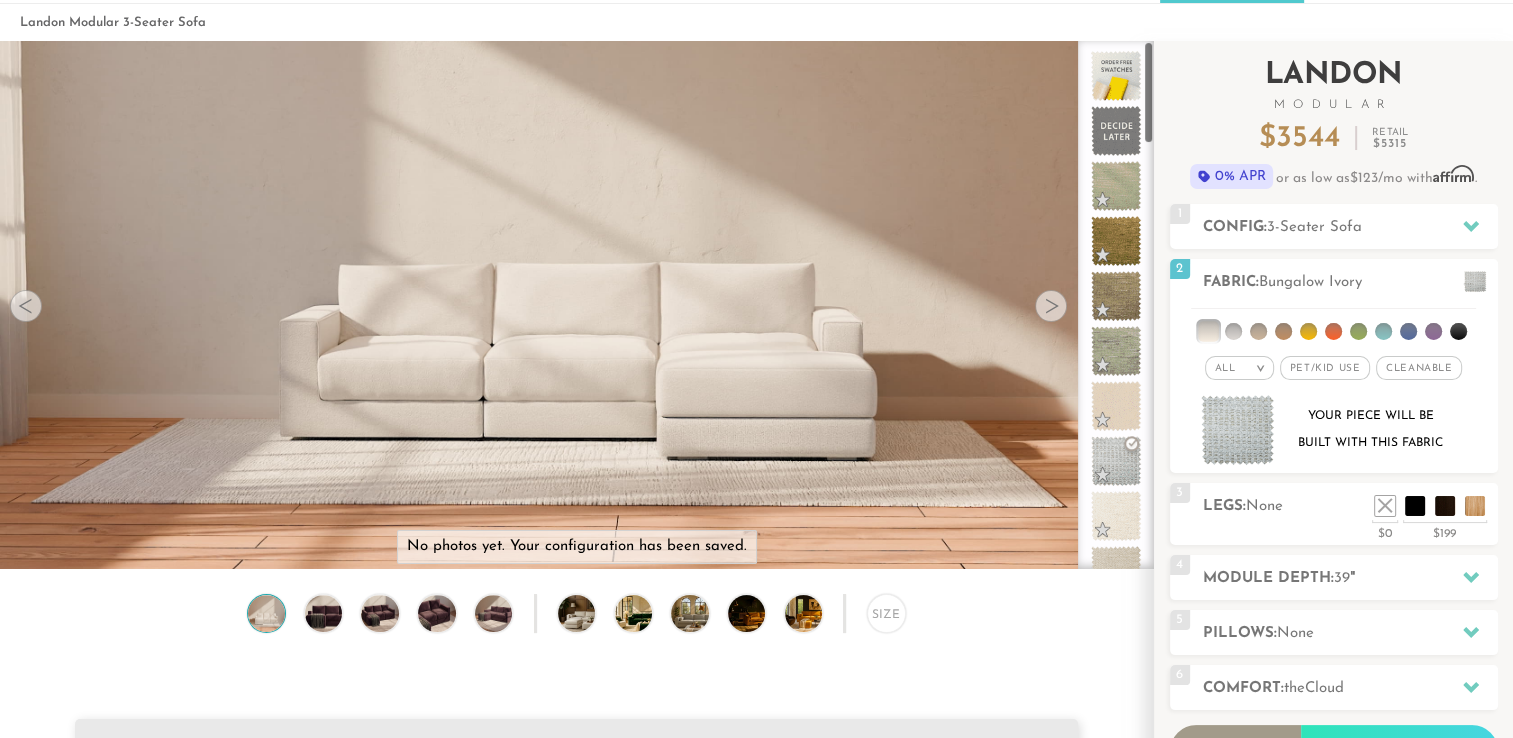 click on "Introducing
Landon  Modular
$ 3544
Retail  $ 5315
$ 3544
Retail
$ 5315
0% APR  or as low as  $123 /mo with  Affirm .  See if you qualify
Orders Typically Delivered in 6 Weeks
1 R" at bounding box center [1333, 475] 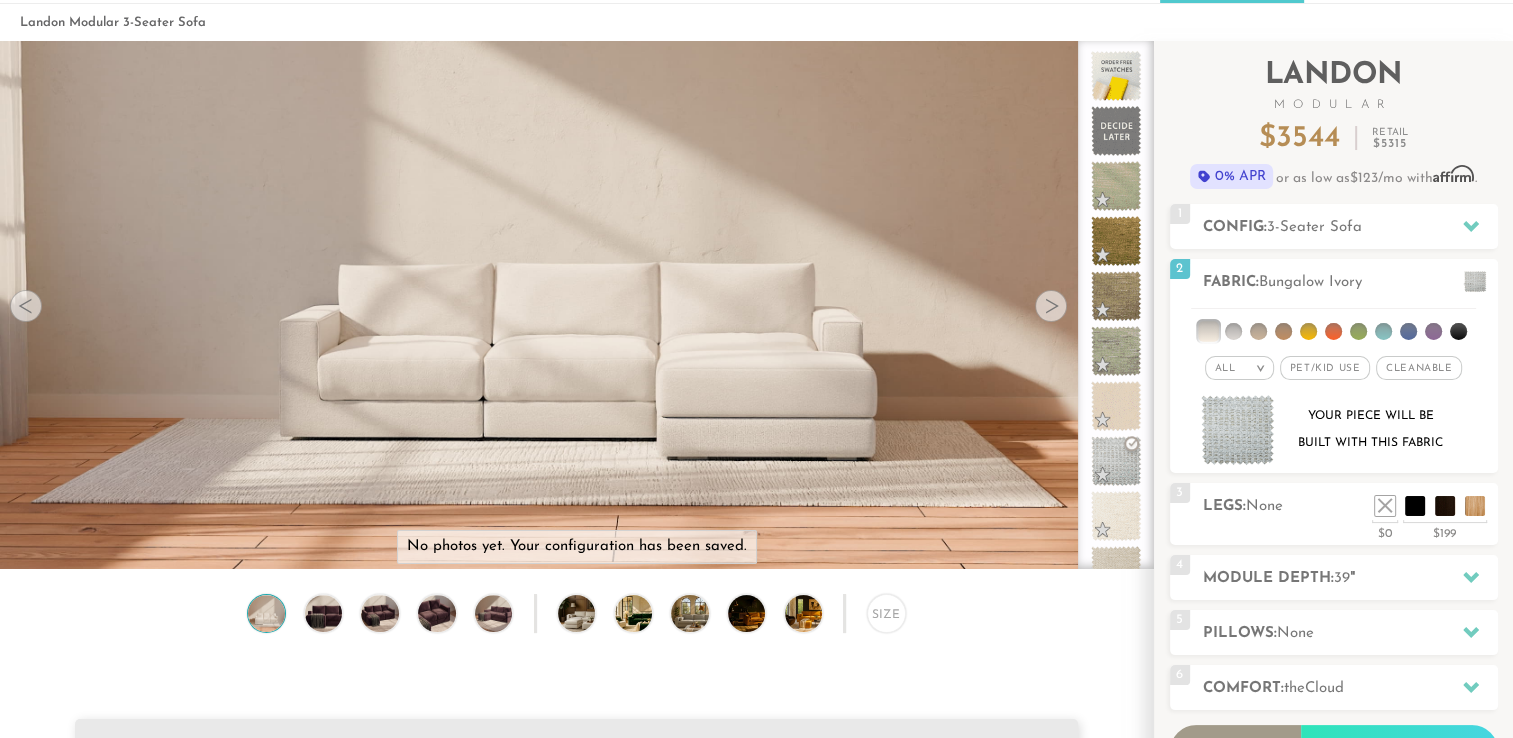 click at bounding box center (1051, 306) 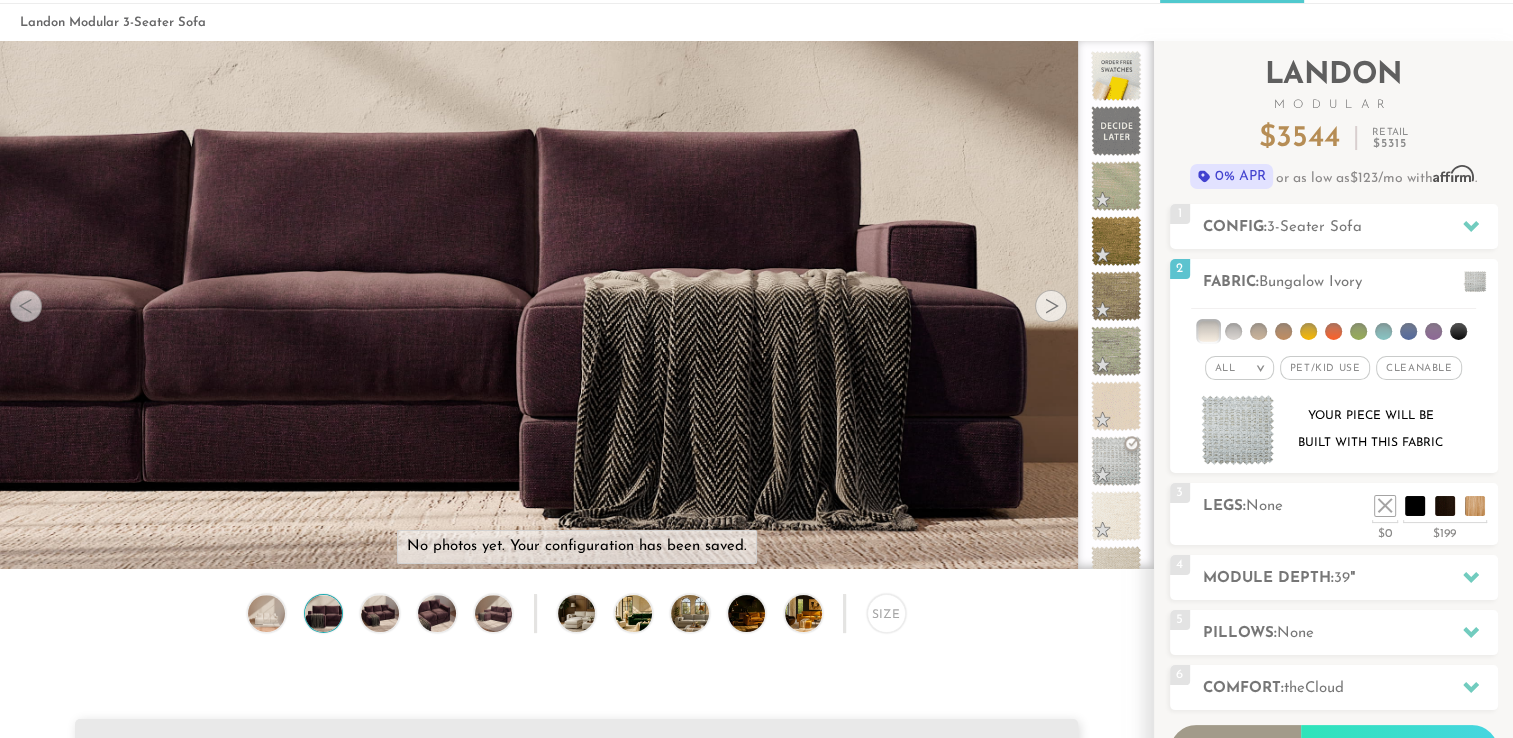 click at bounding box center (1051, 306) 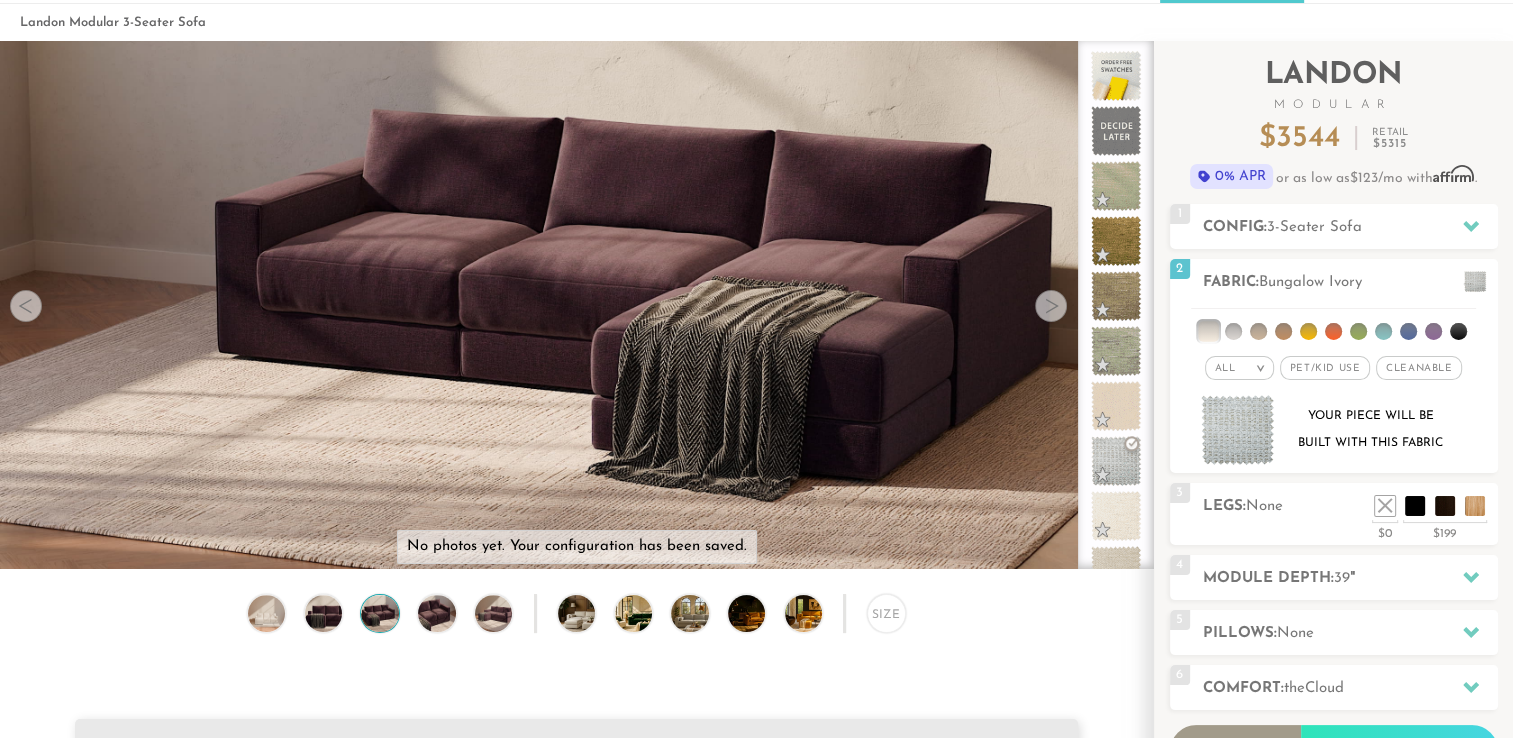 click at bounding box center (1051, 306) 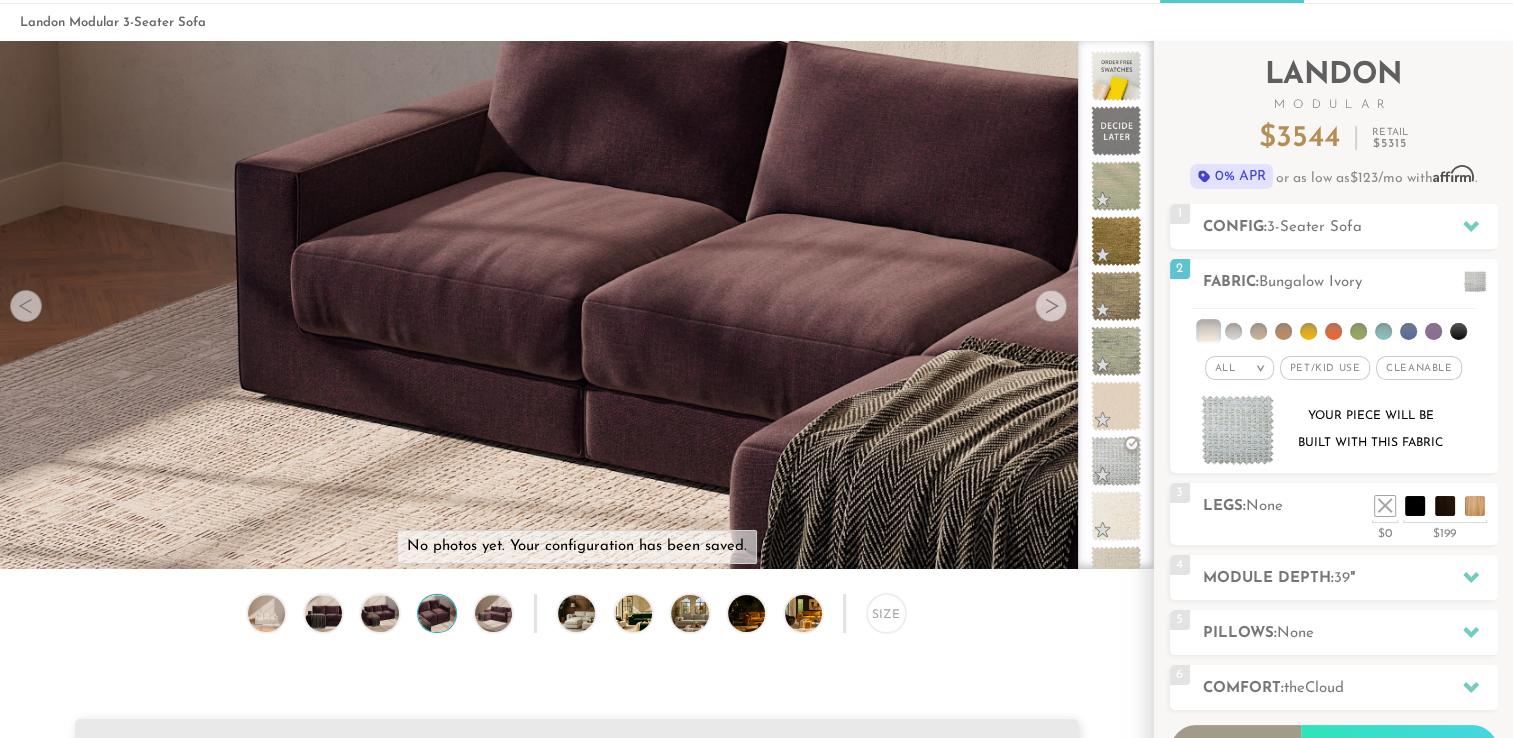 click at bounding box center [1051, 306] 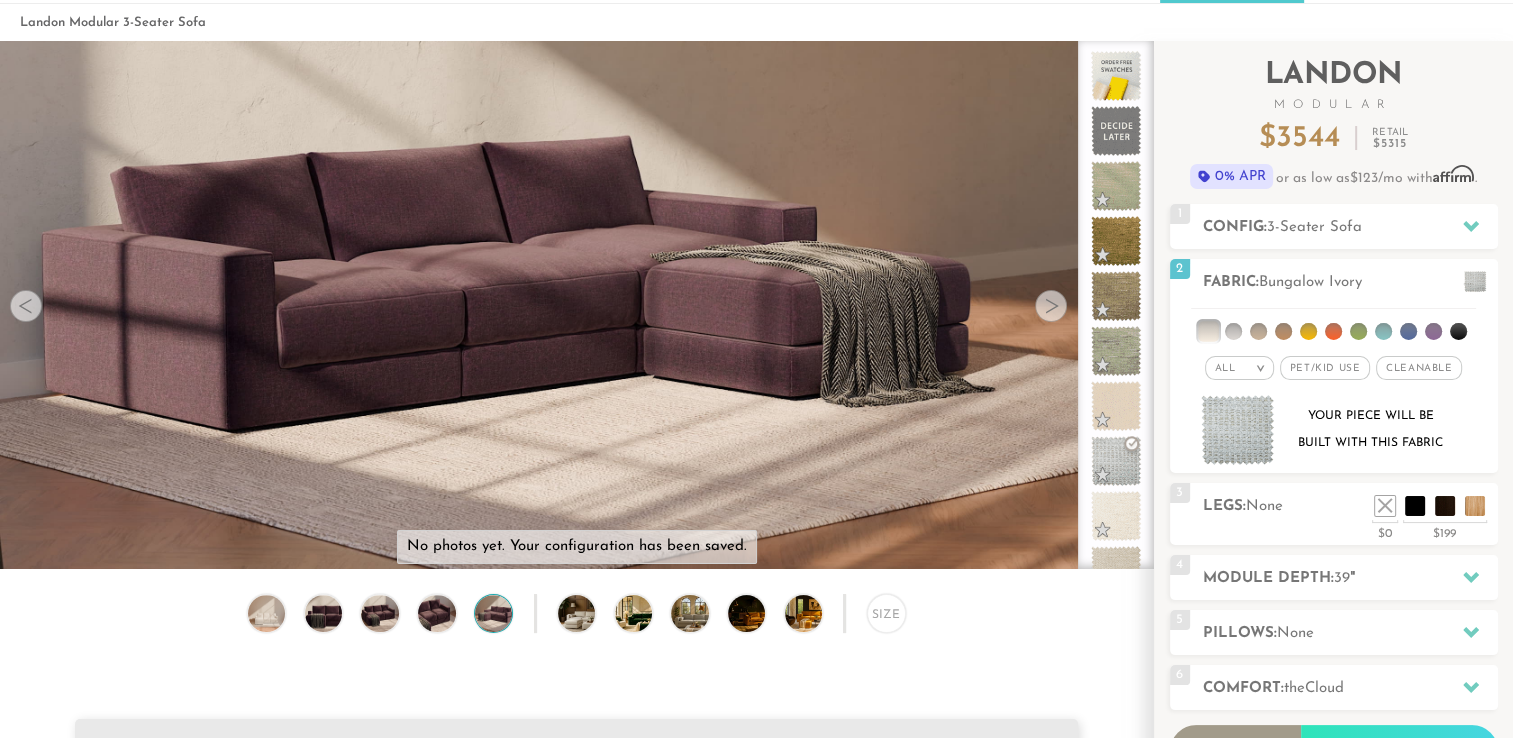 click at bounding box center [1051, 306] 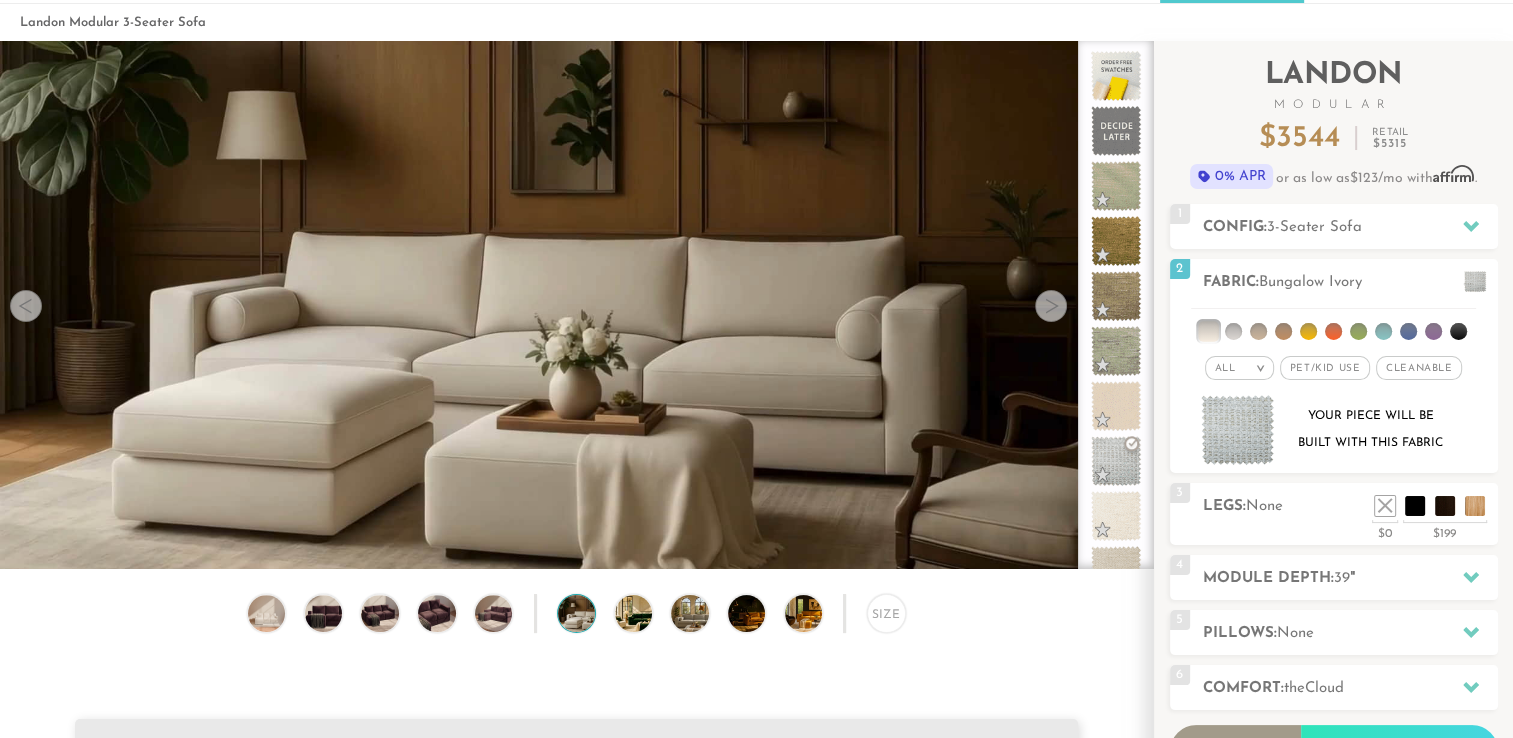 click at bounding box center [1051, 306] 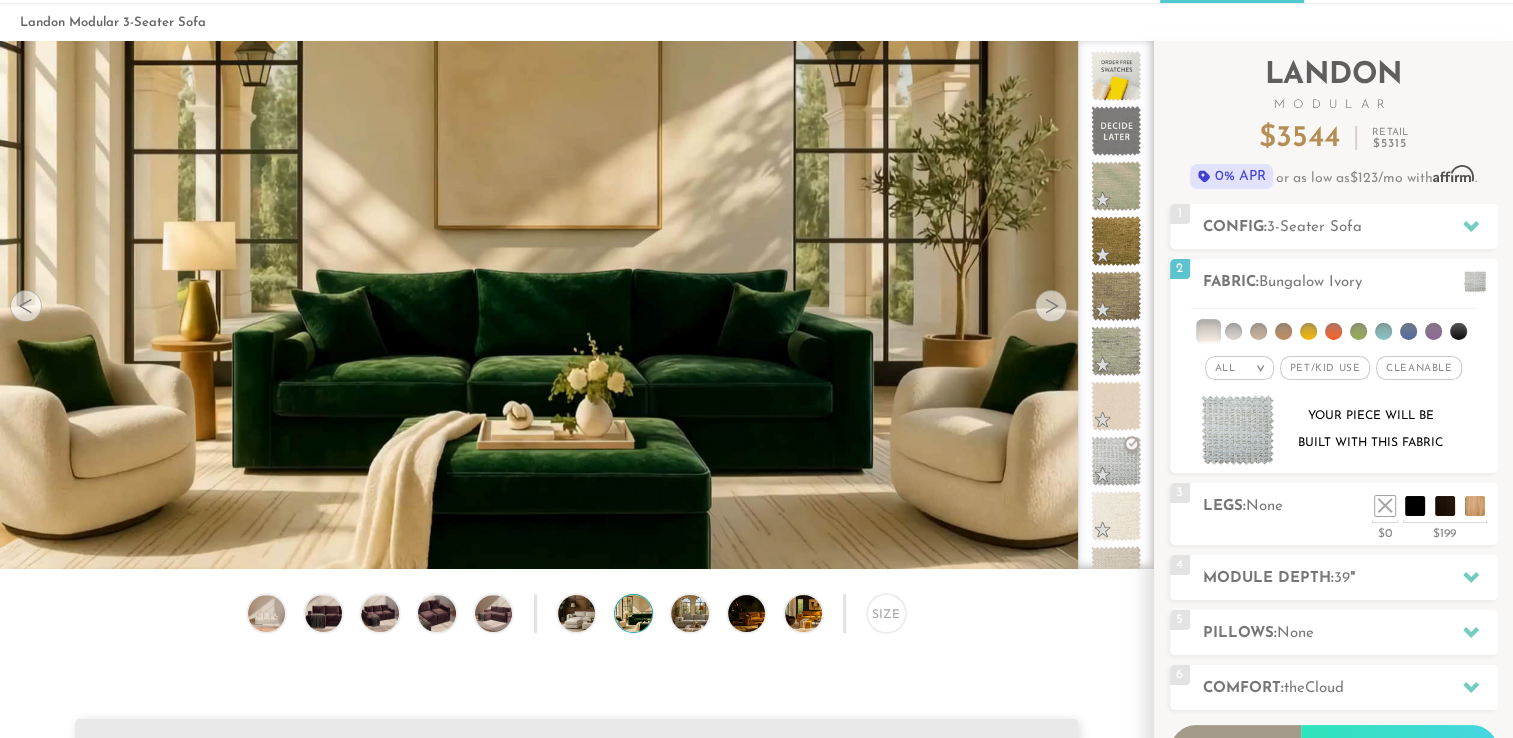 click at bounding box center (1051, 306) 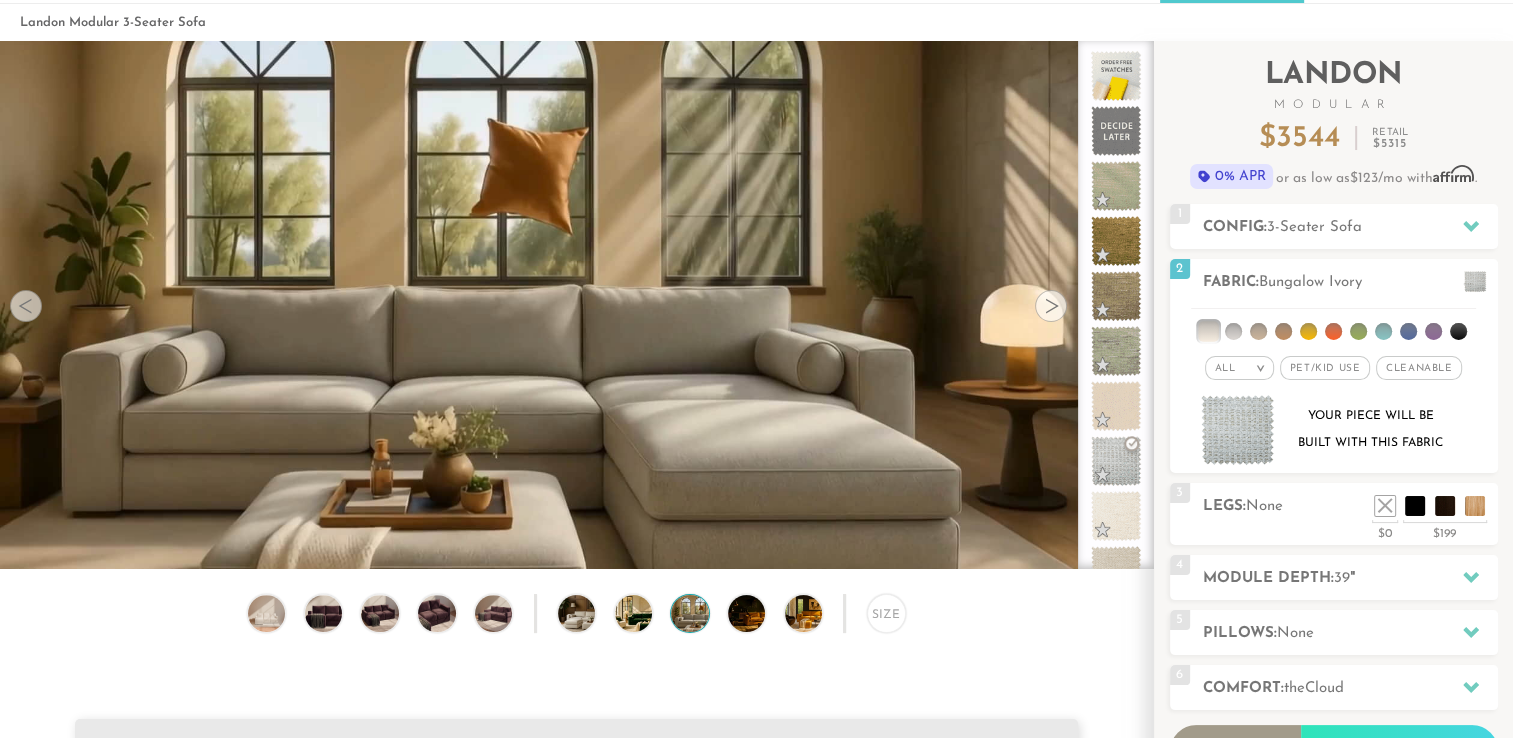 click at bounding box center (1051, 306) 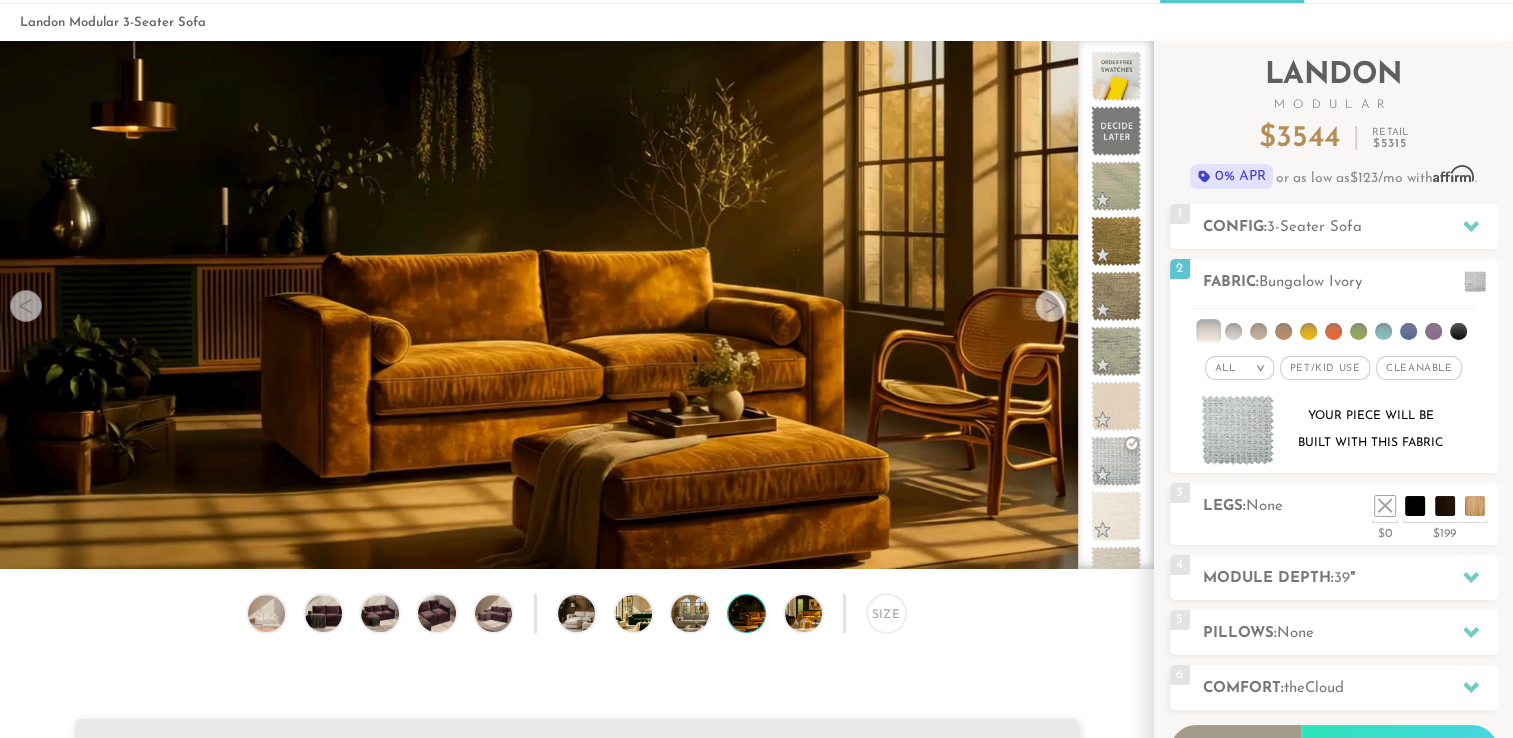 click at bounding box center [1051, 306] 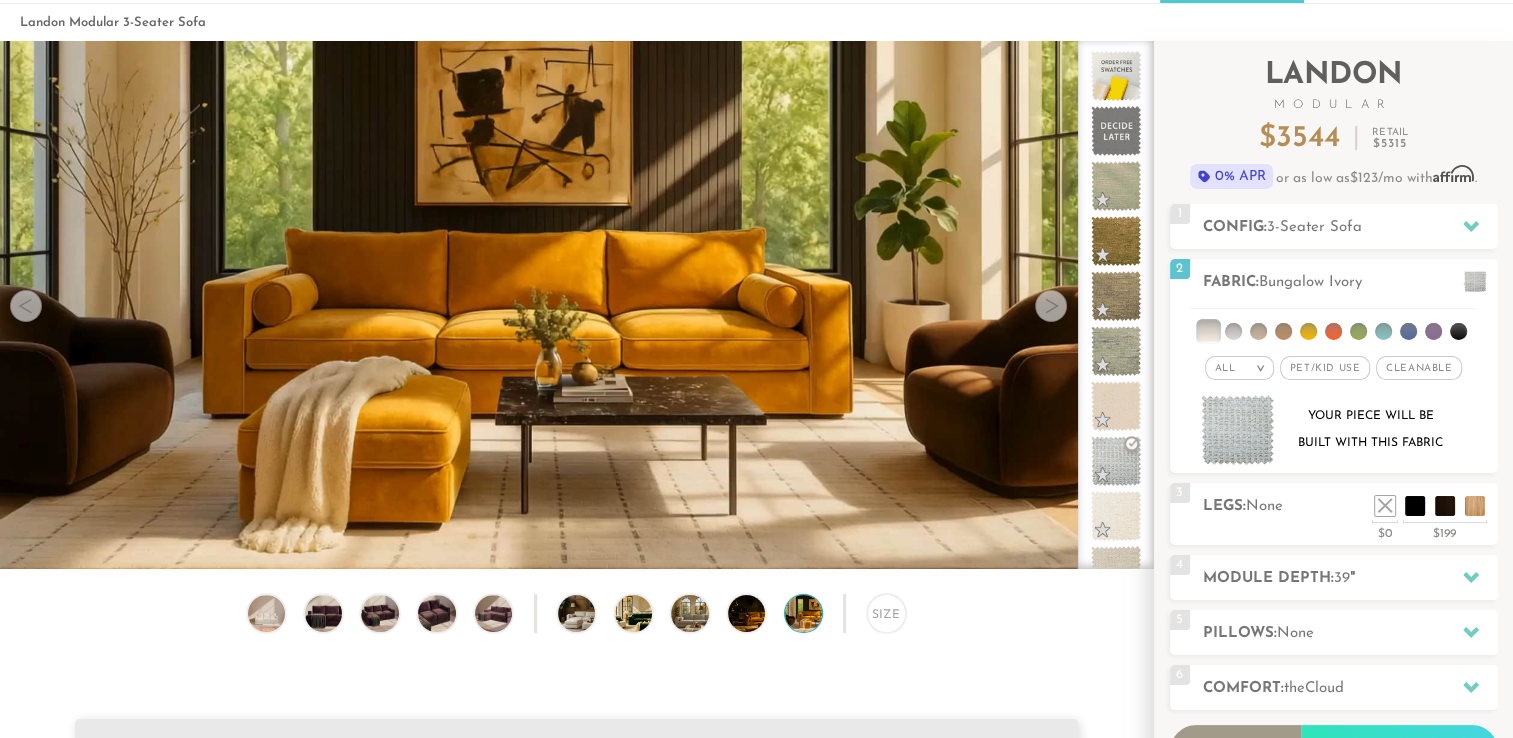 click at bounding box center [1051, 306] 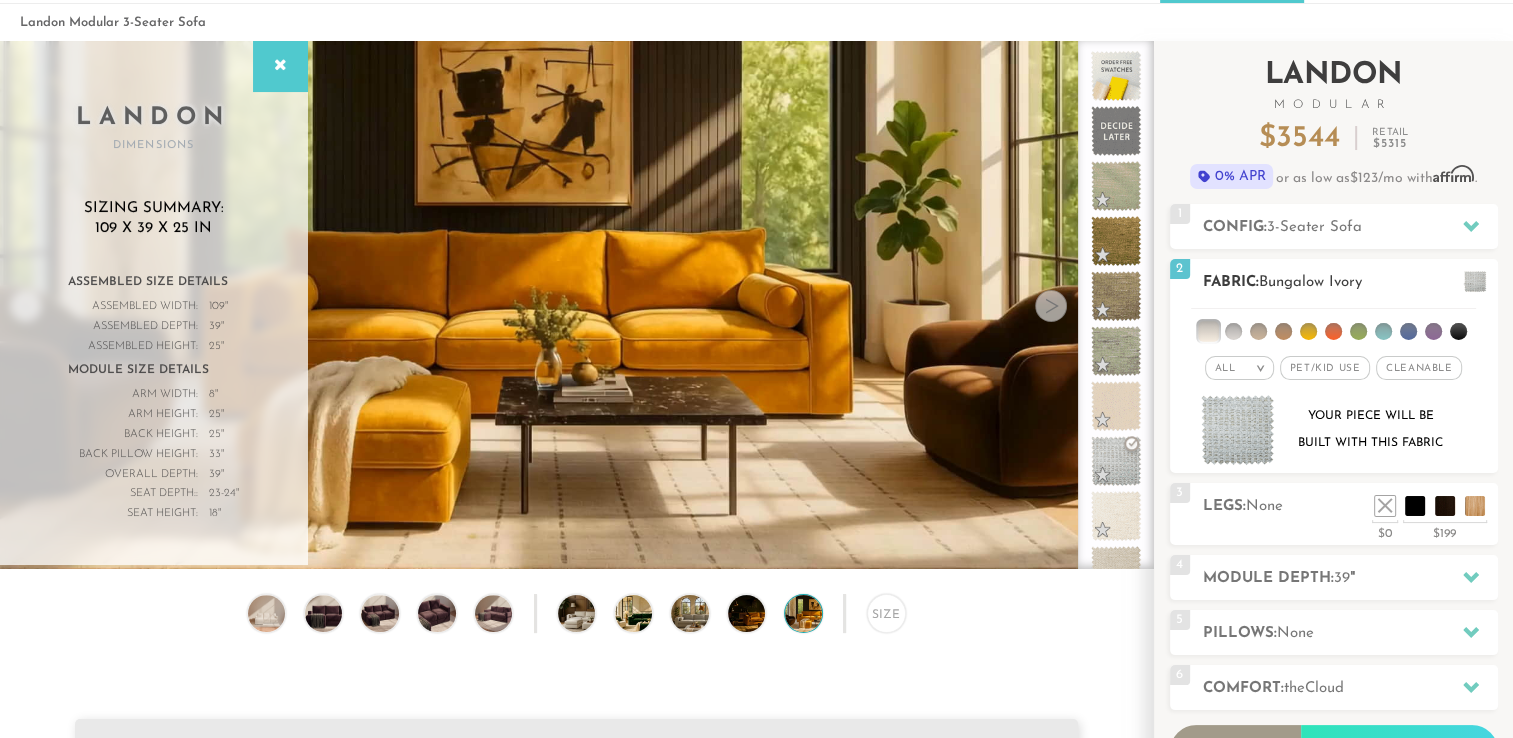 click at bounding box center [1208, 331] 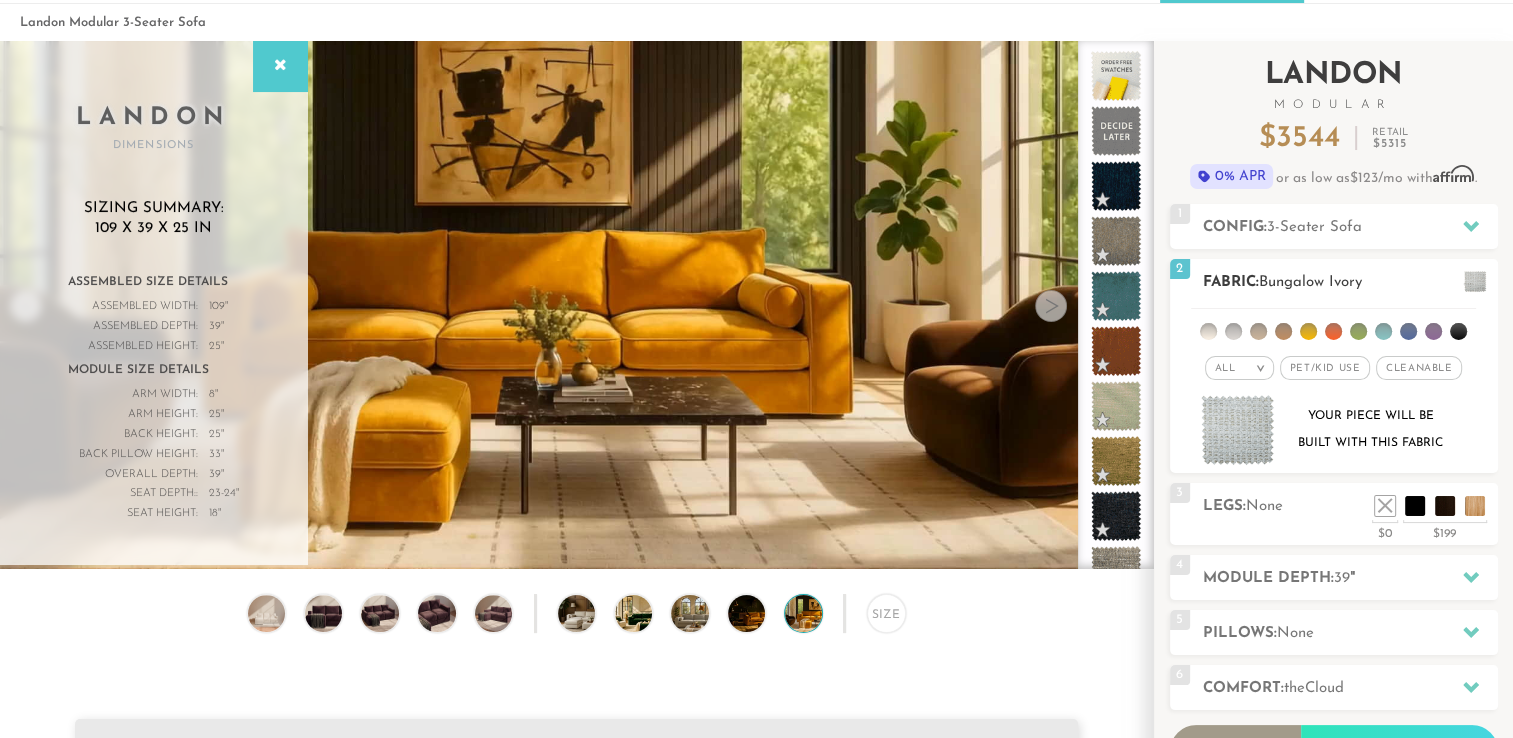 click at bounding box center [1233, 331] 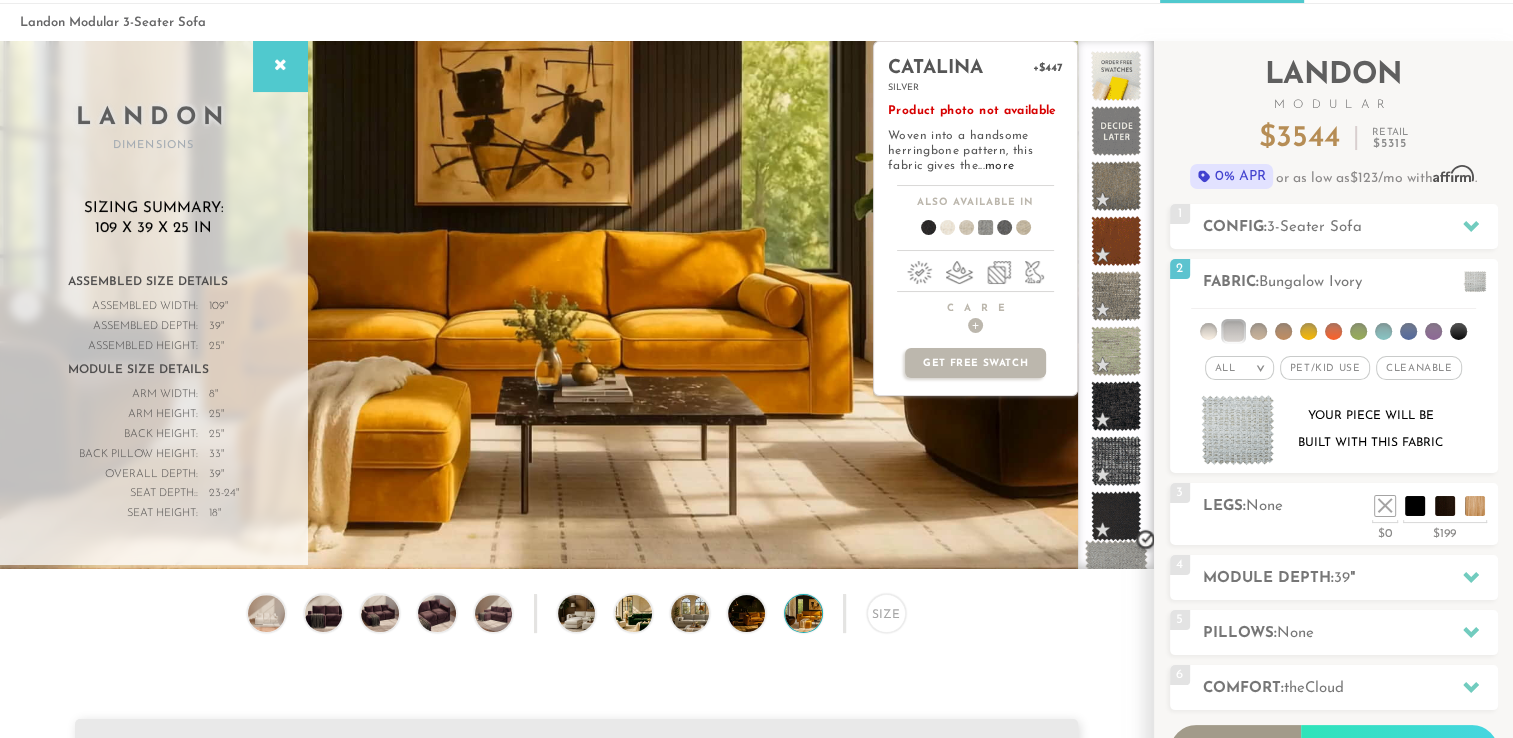 click at bounding box center [1116, 571] 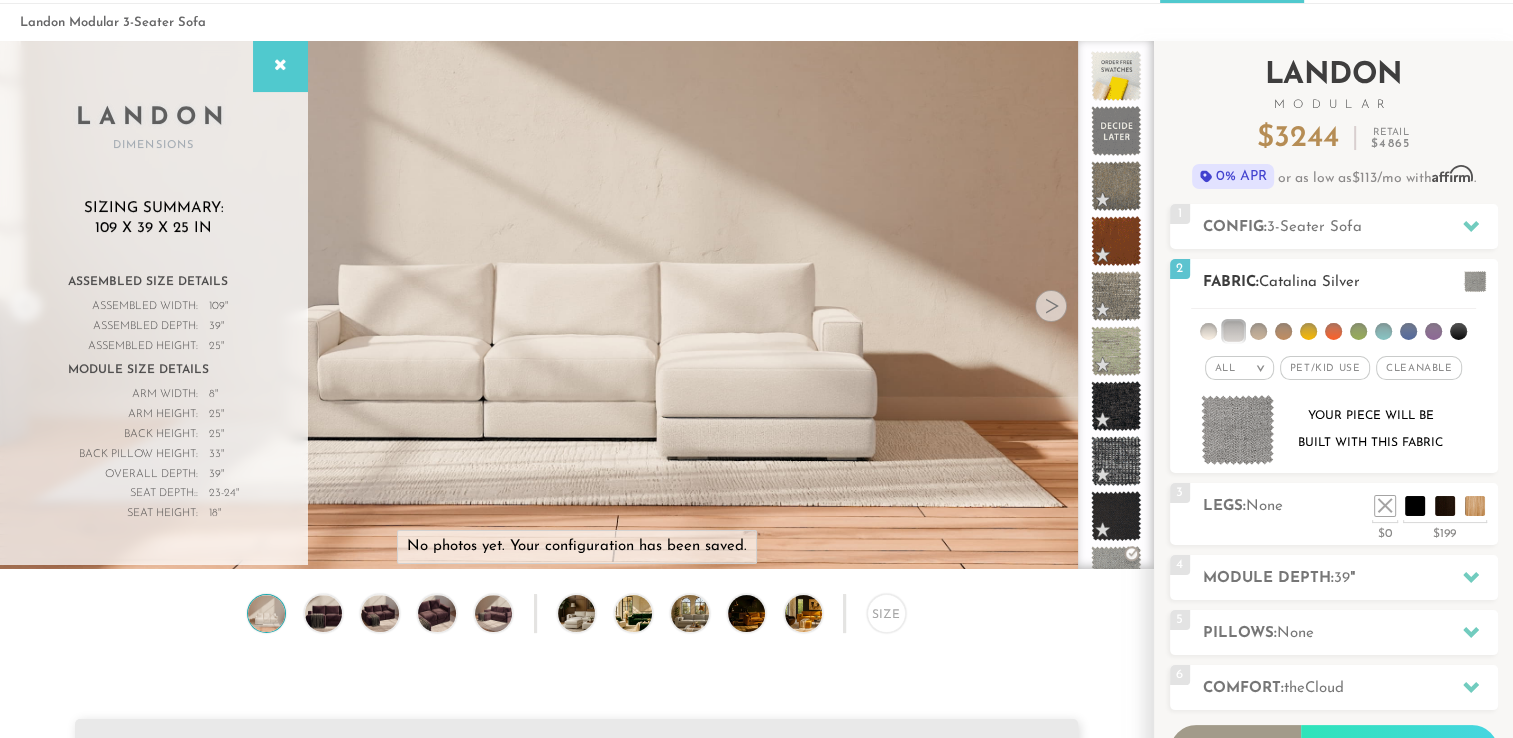 click at bounding box center (1208, 331) 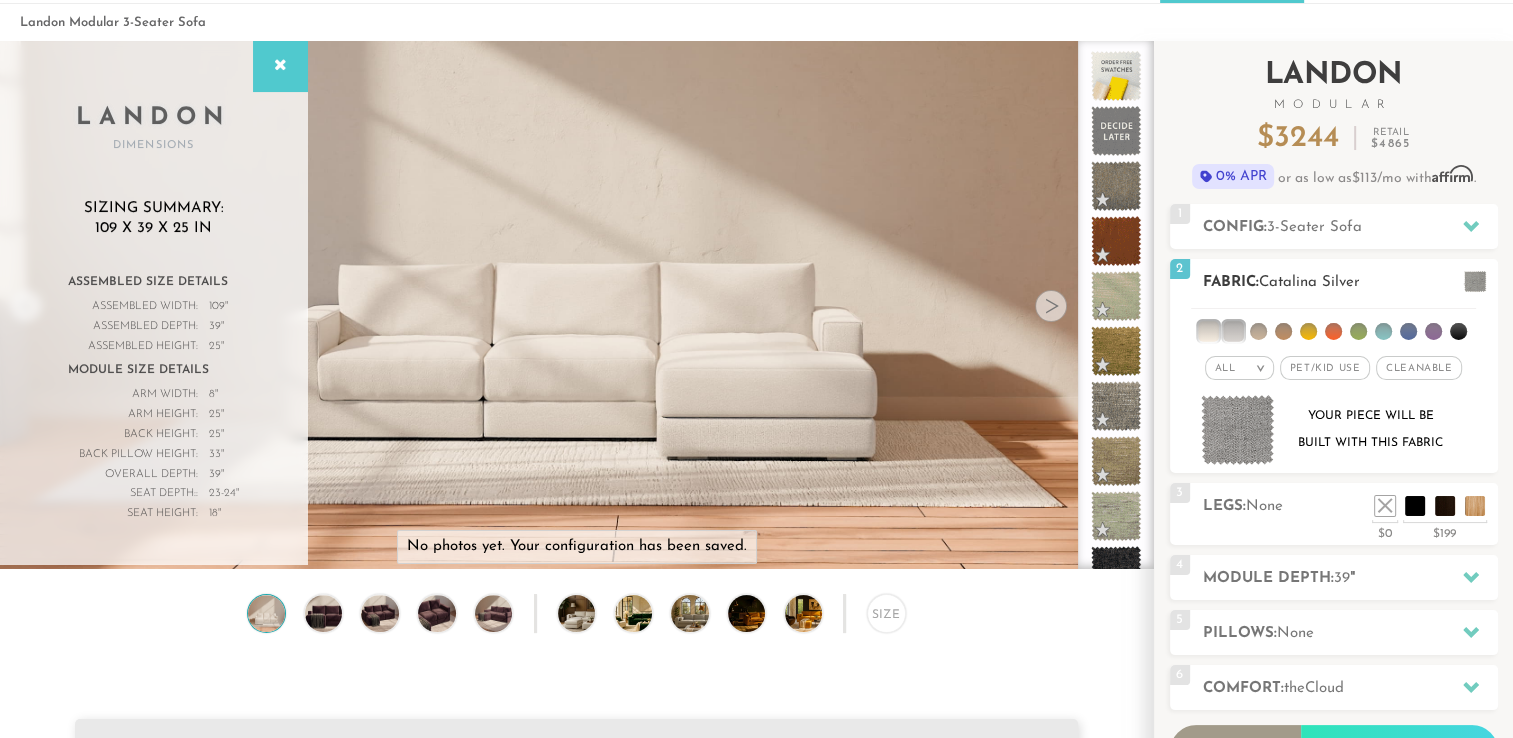 click at bounding box center (1233, 331) 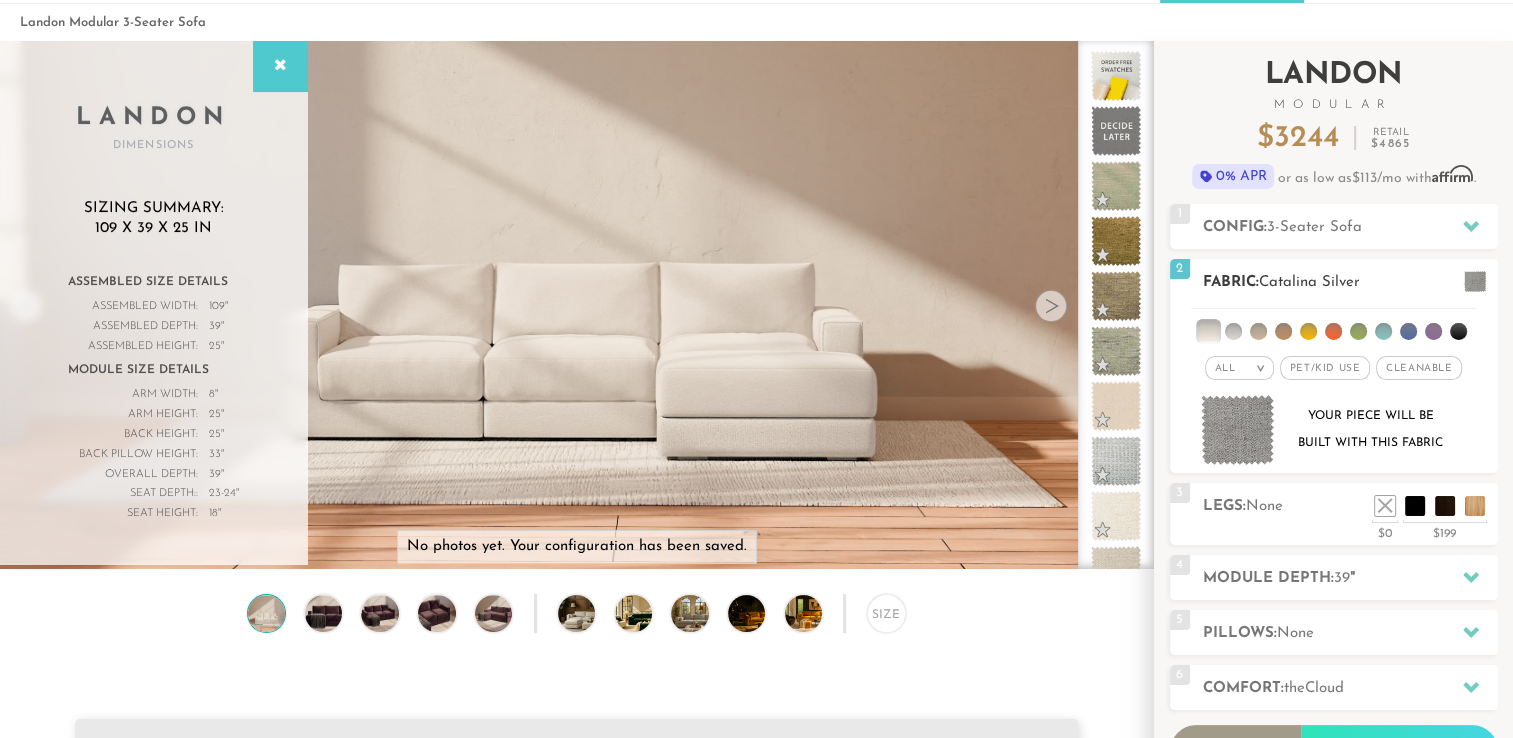 click on "All >" at bounding box center [1239, 368] 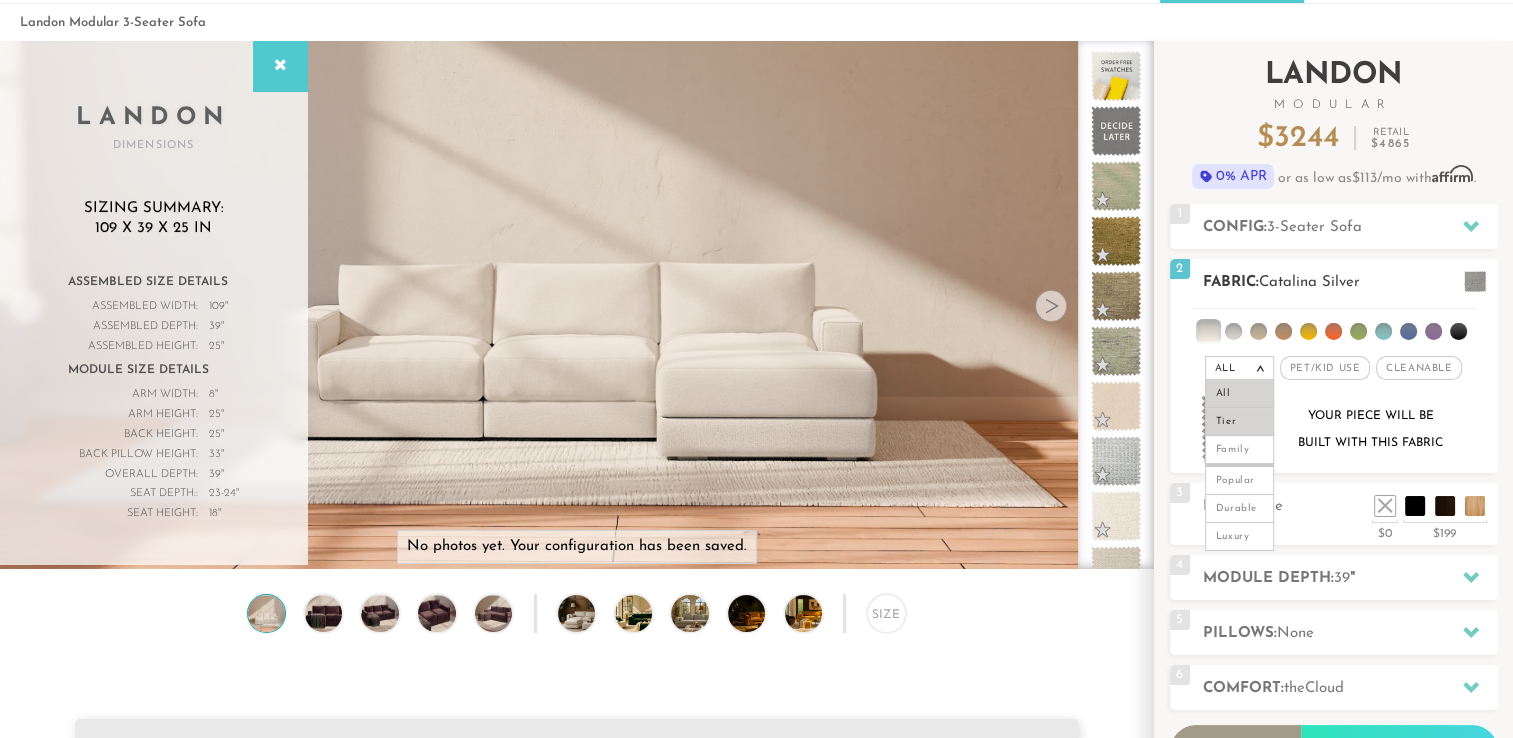 click on "Tier" at bounding box center (1239, 422) 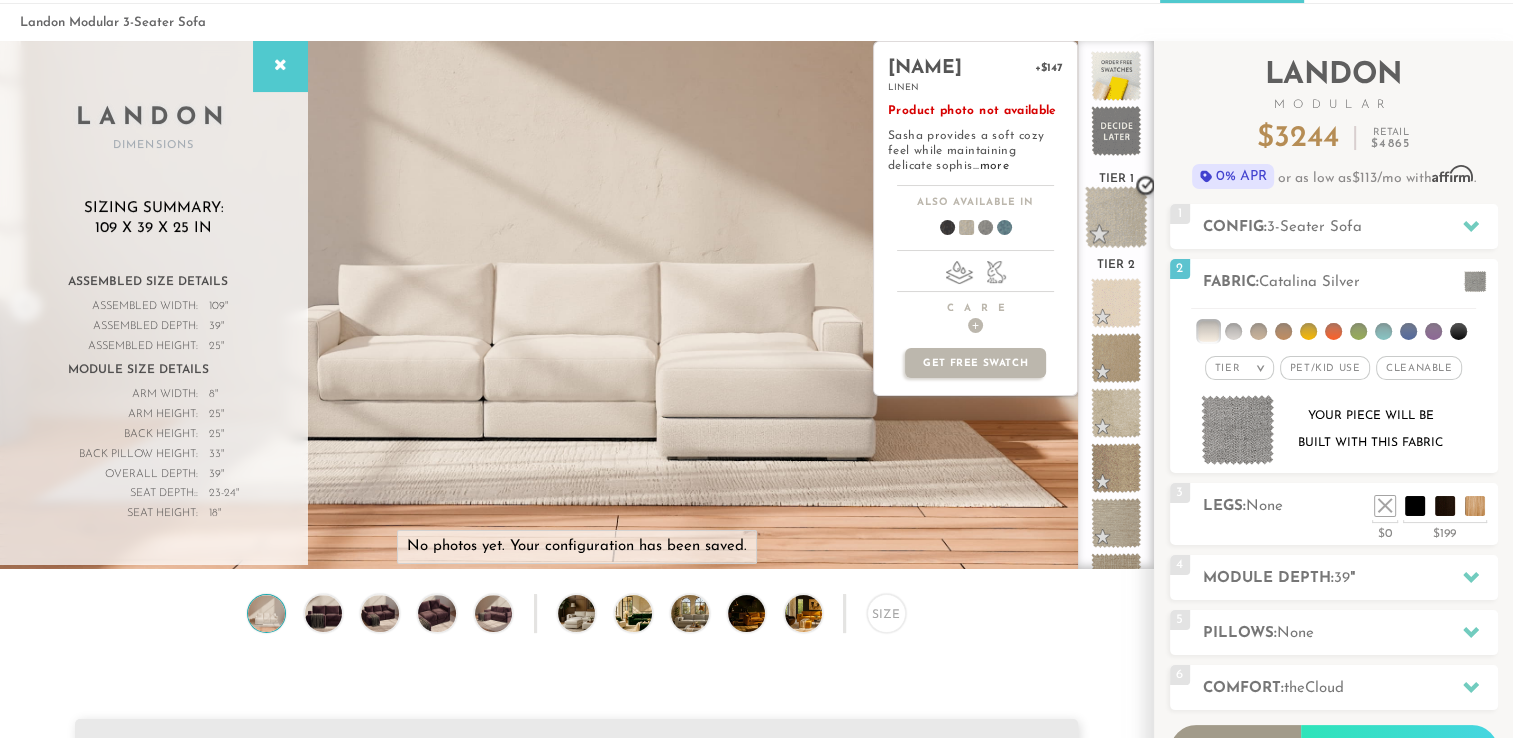 click at bounding box center (1116, 217) 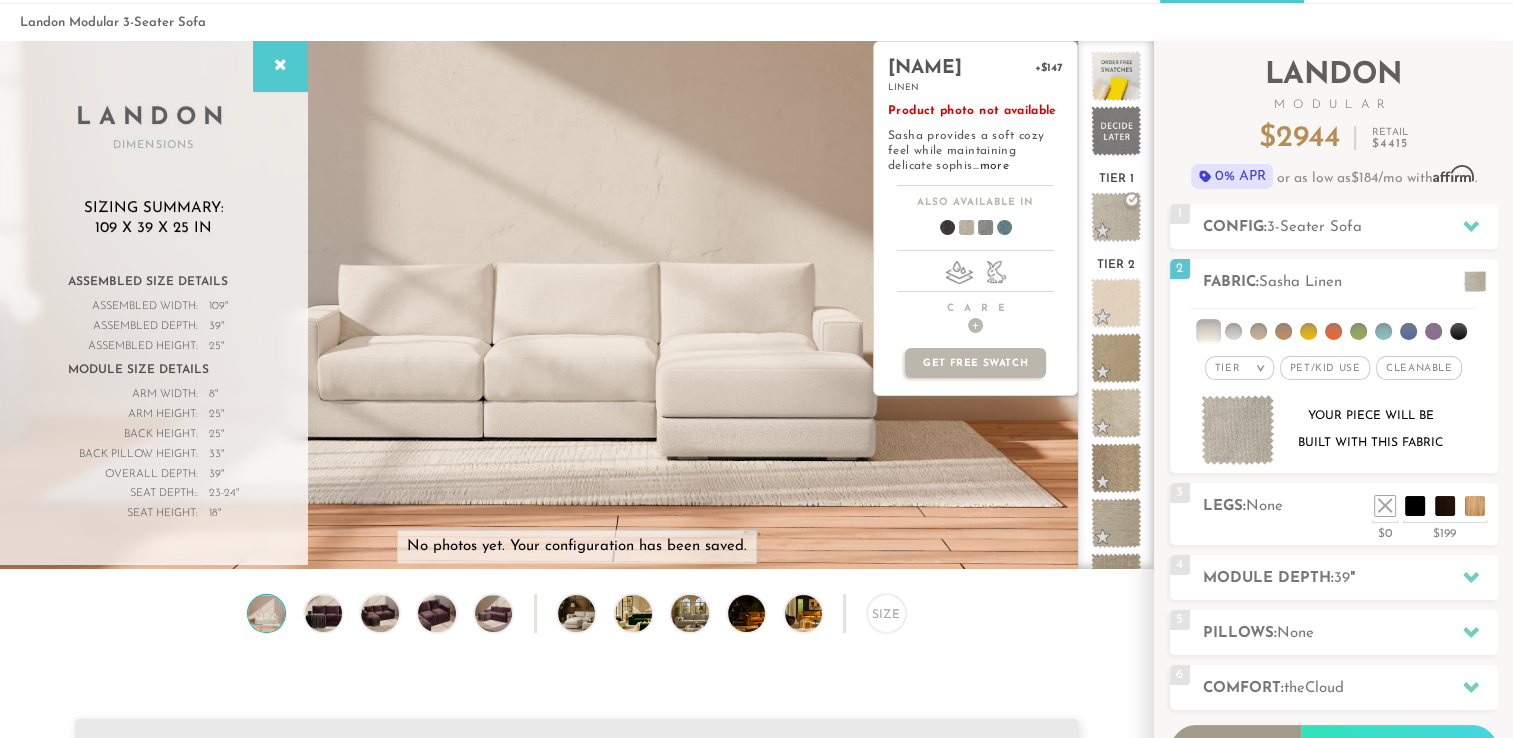 click at bounding box center (977, 231) 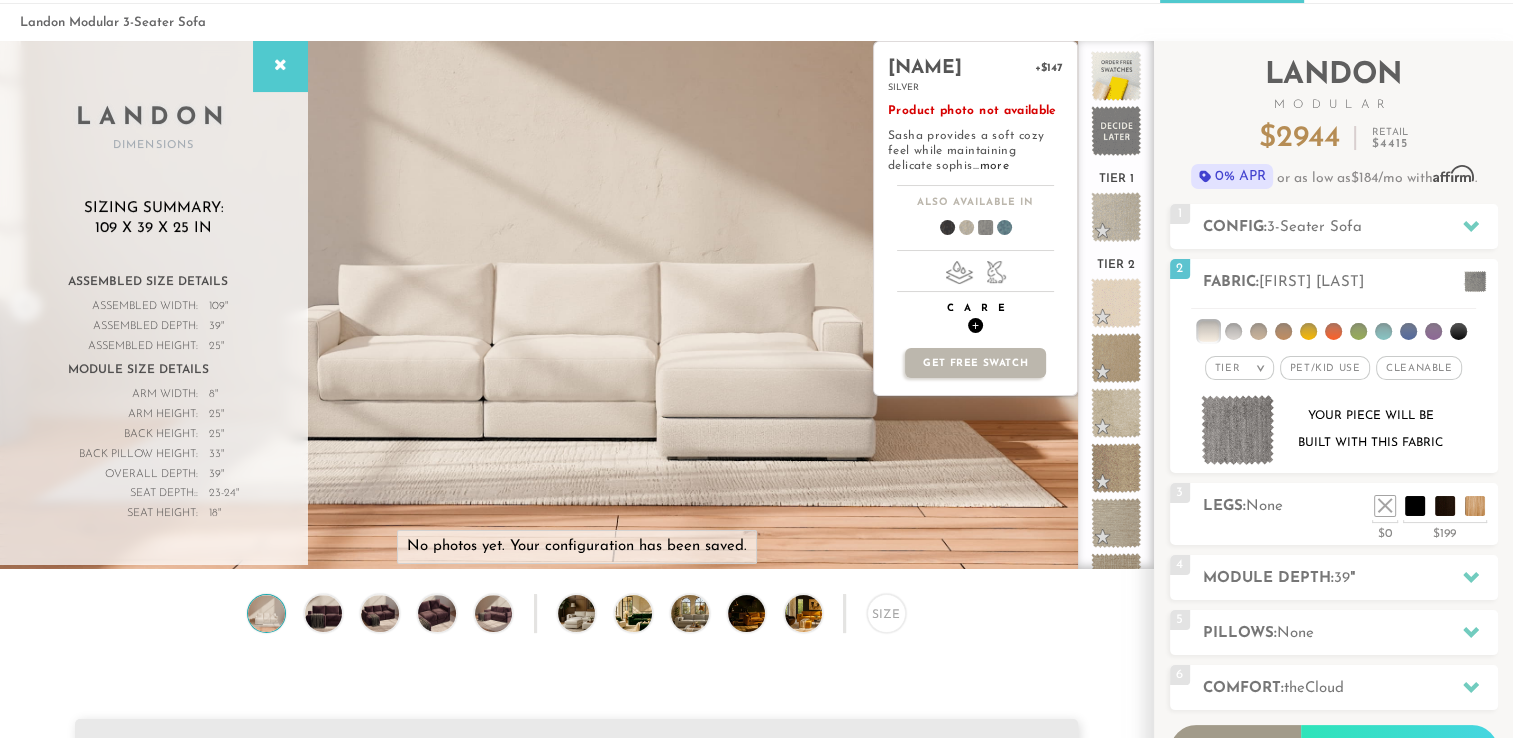 click on "+" at bounding box center [975, 325] 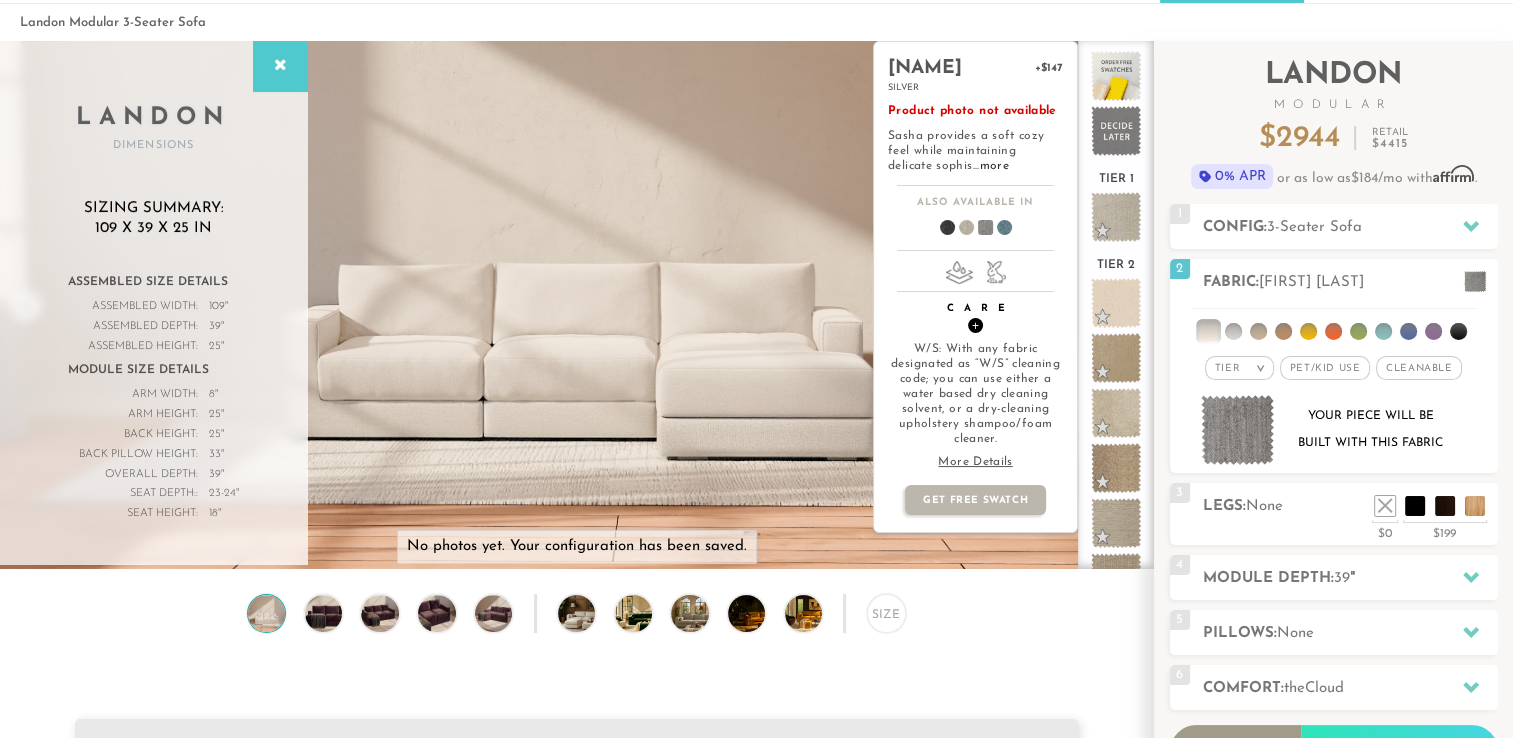click on "+" at bounding box center (975, 325) 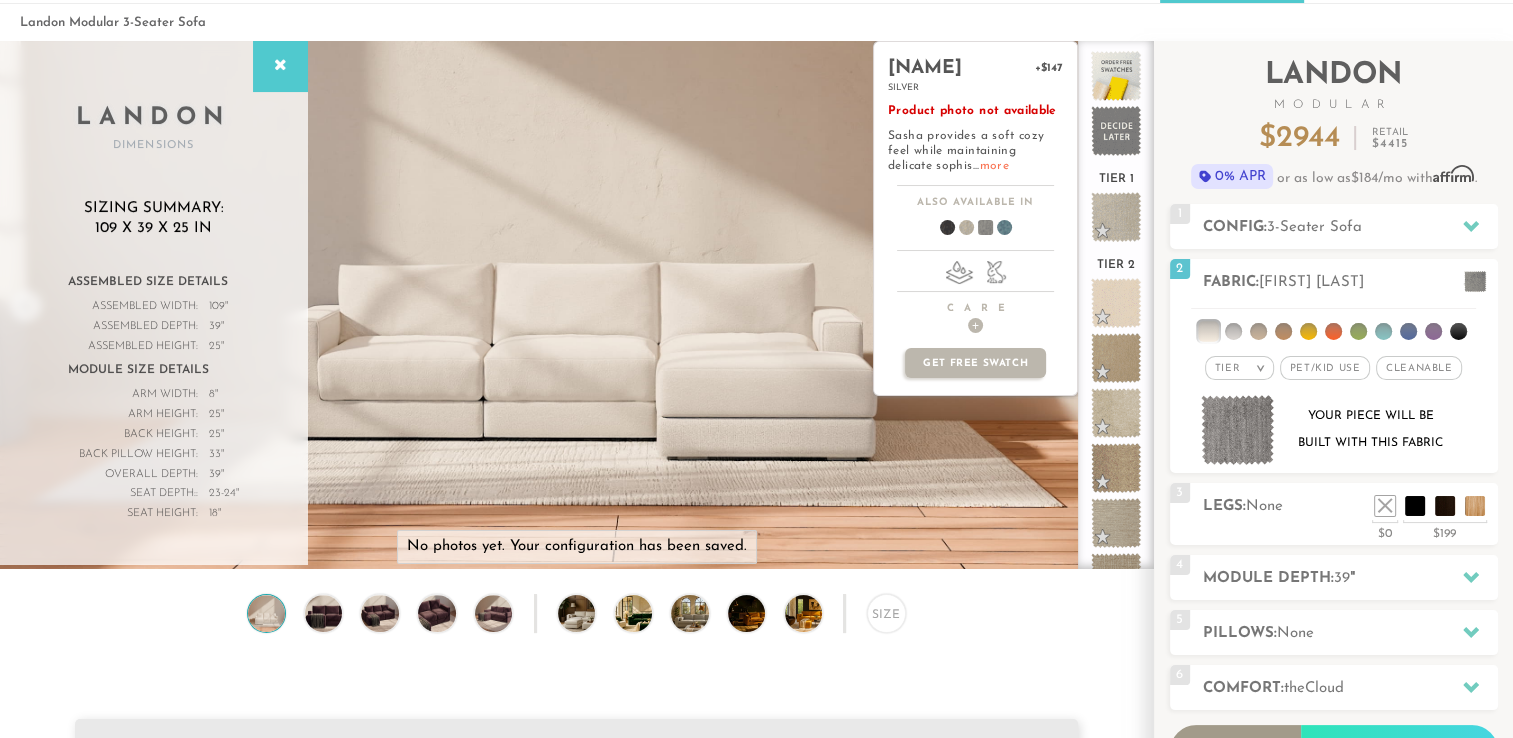 click on "more" at bounding box center (994, 166) 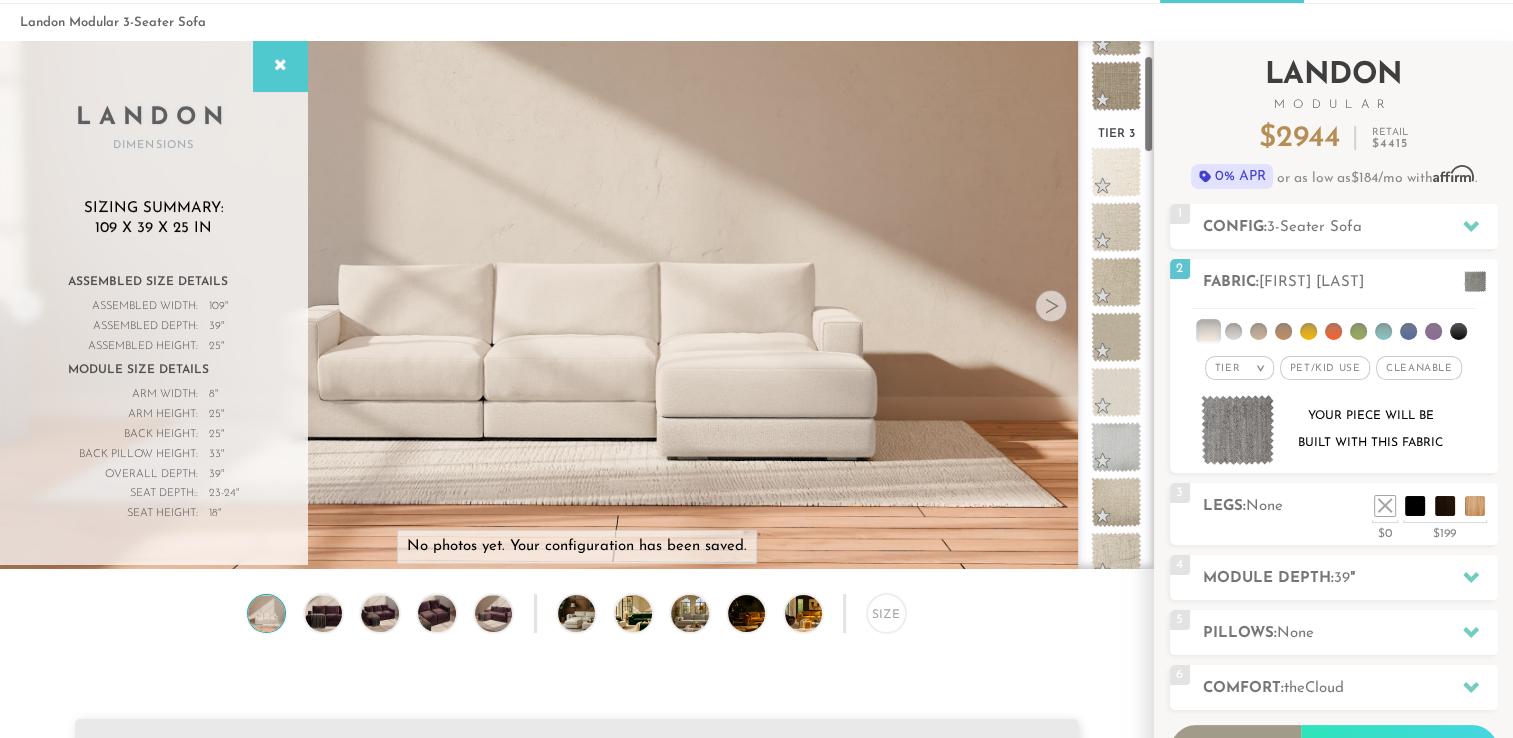 scroll, scrollTop: 0, scrollLeft: 0, axis: both 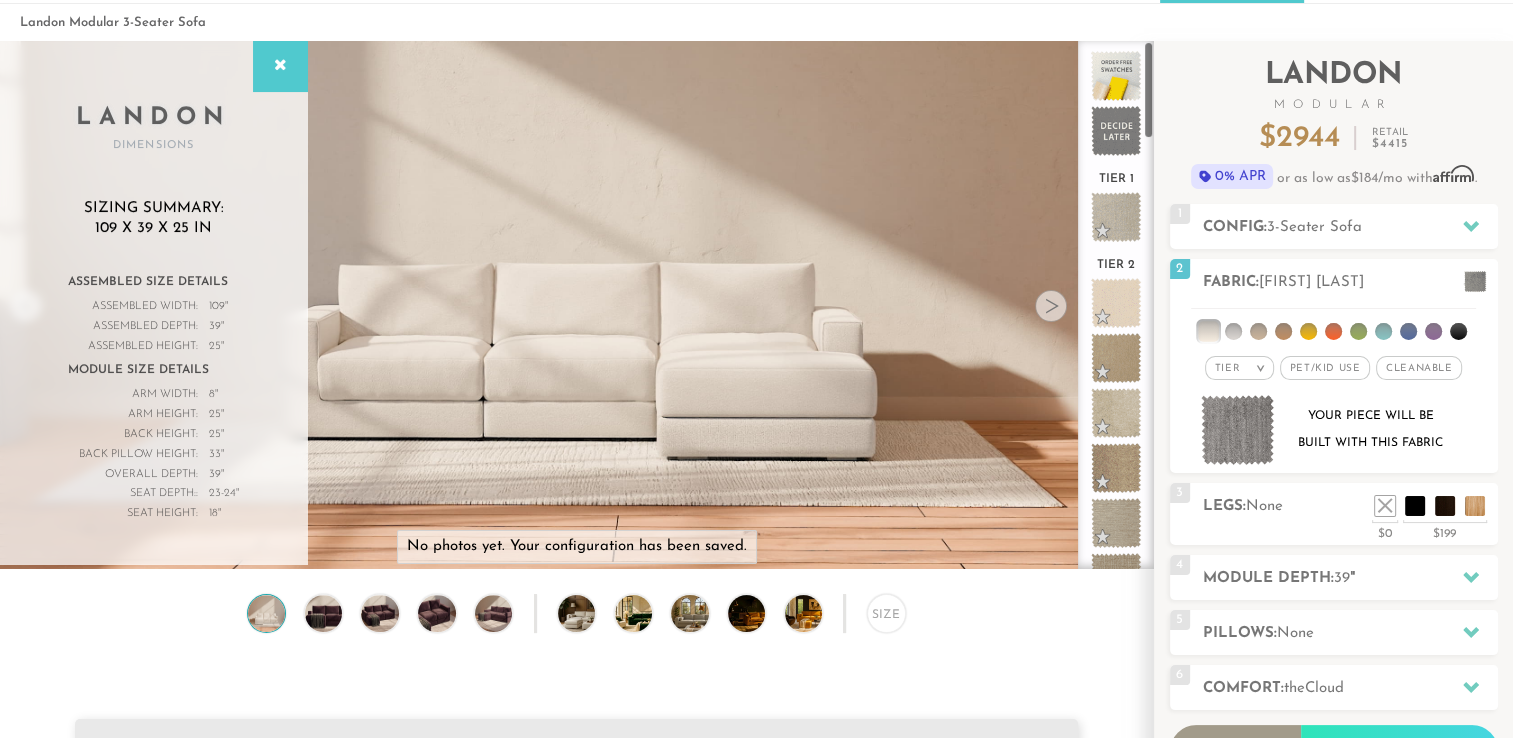 drag, startPoint x: 1152, startPoint y: 118, endPoint x: 1183, endPoint y: 30, distance: 93.30059 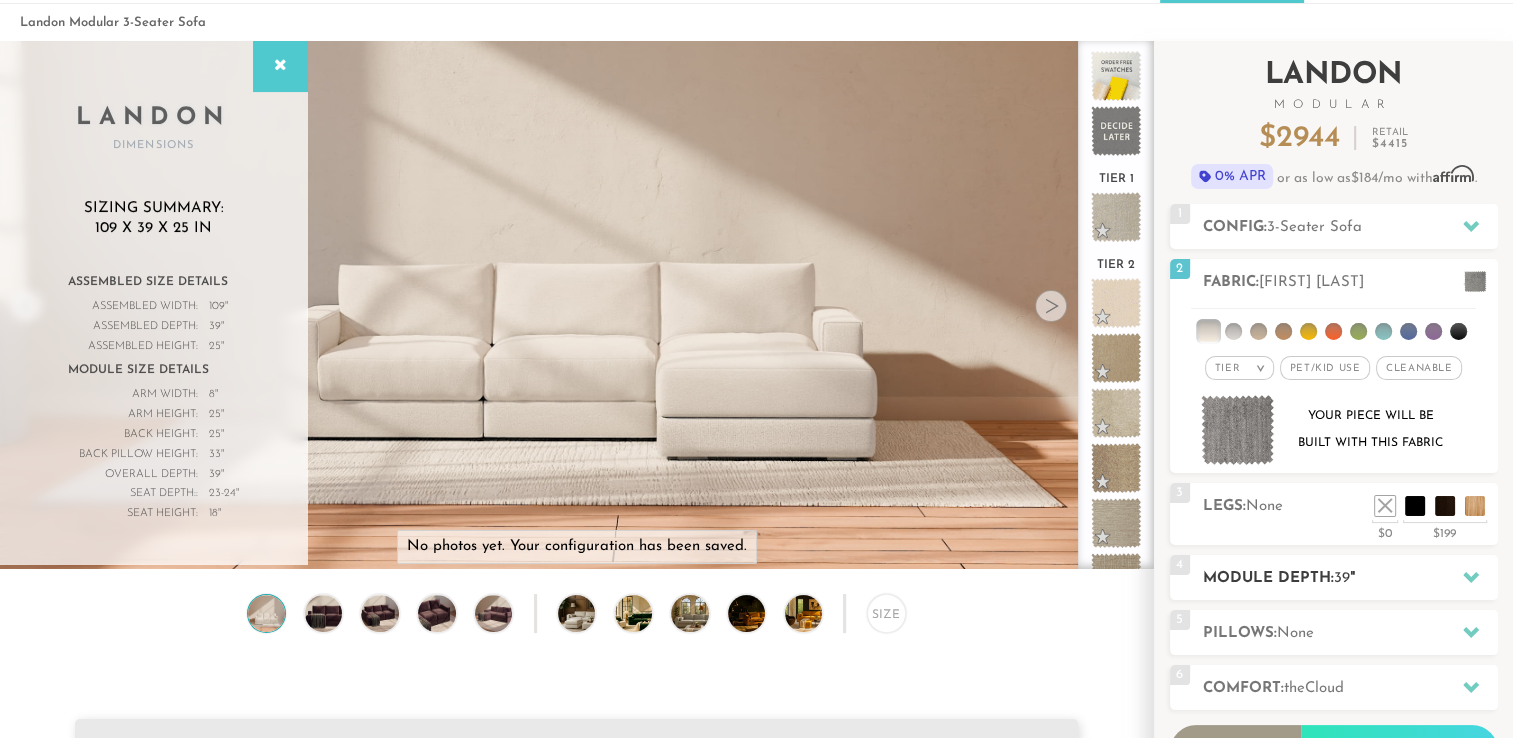 click 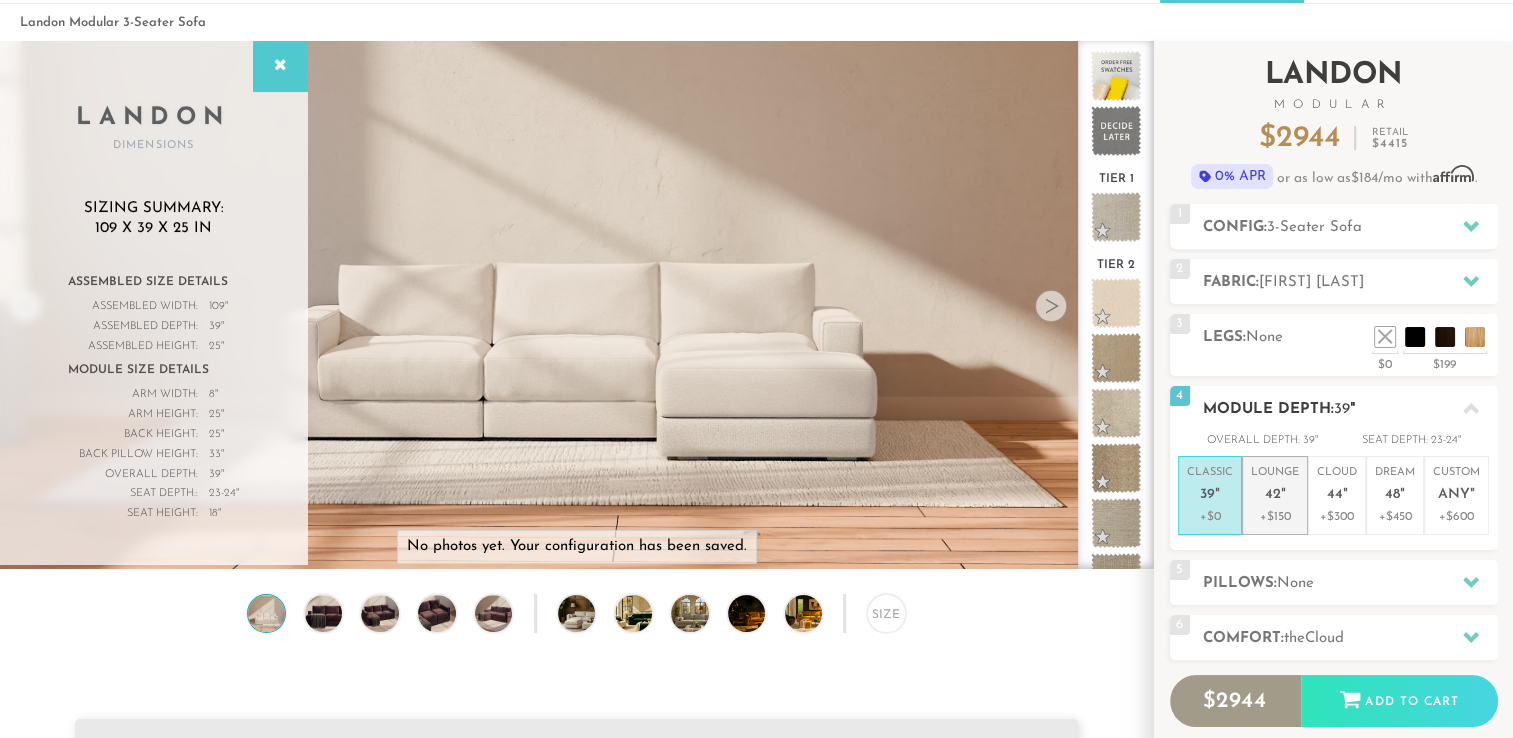 click on "Lounge 42 "
+$150" at bounding box center (1275, 495) 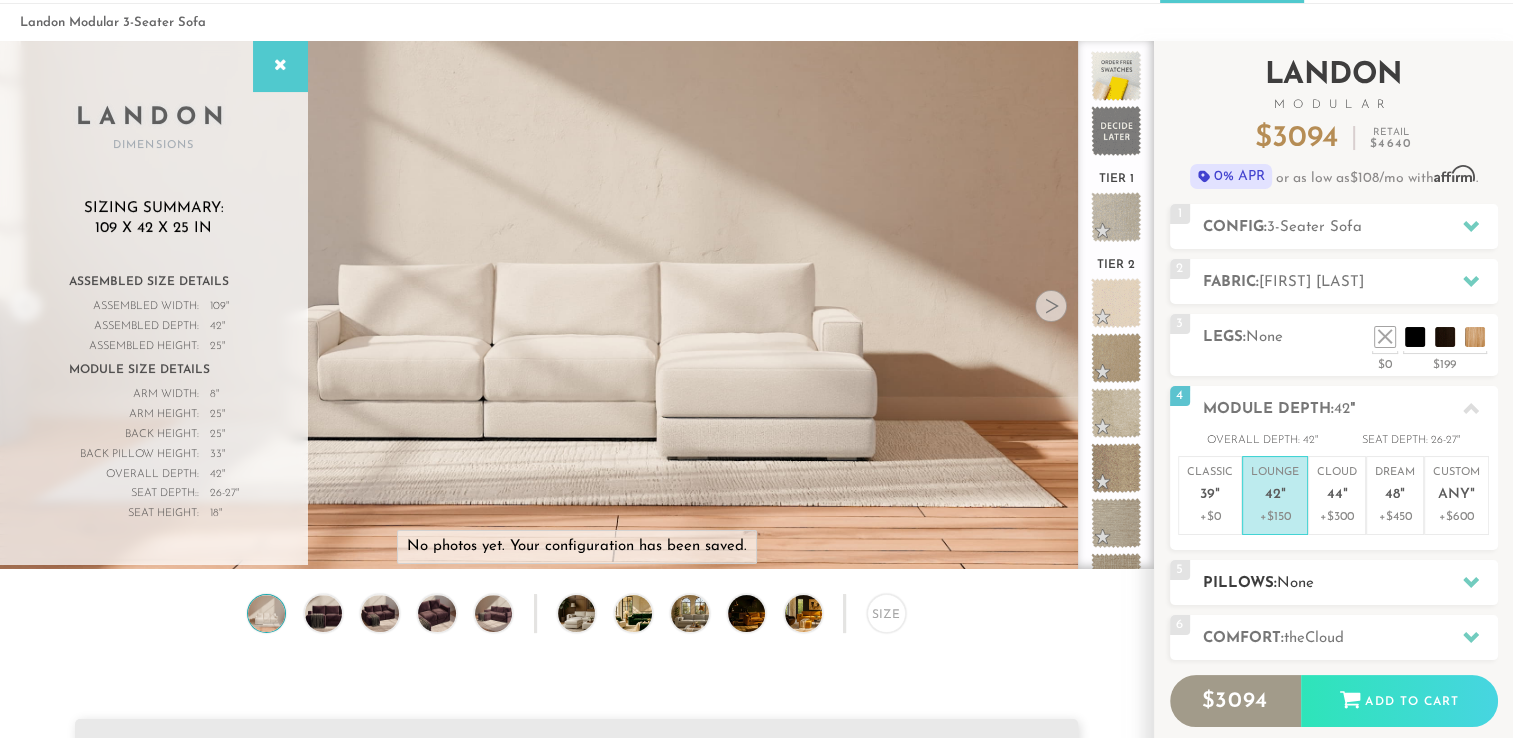 click 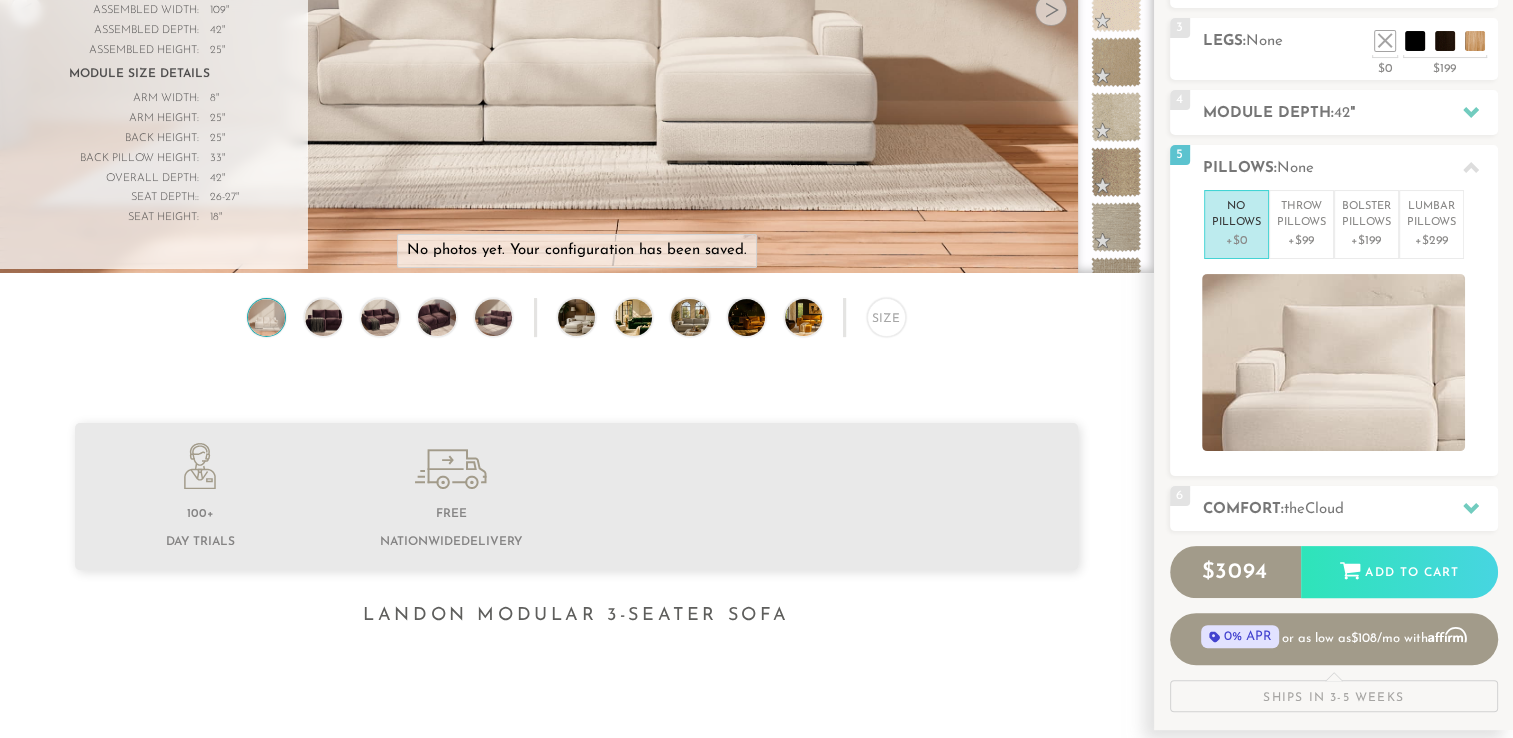scroll, scrollTop: 401, scrollLeft: 0, axis: vertical 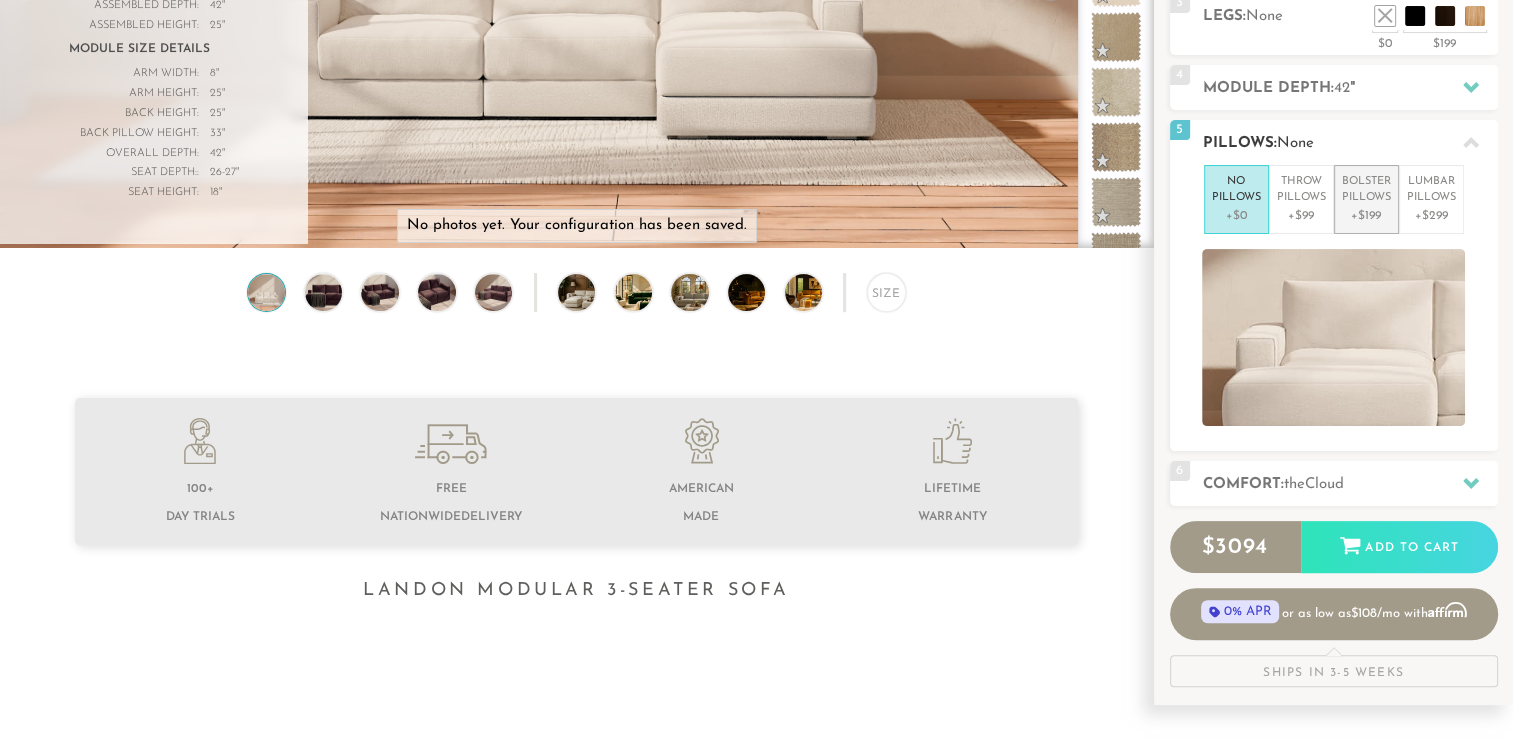 click on "Bolster Pillows" at bounding box center [1366, 190] 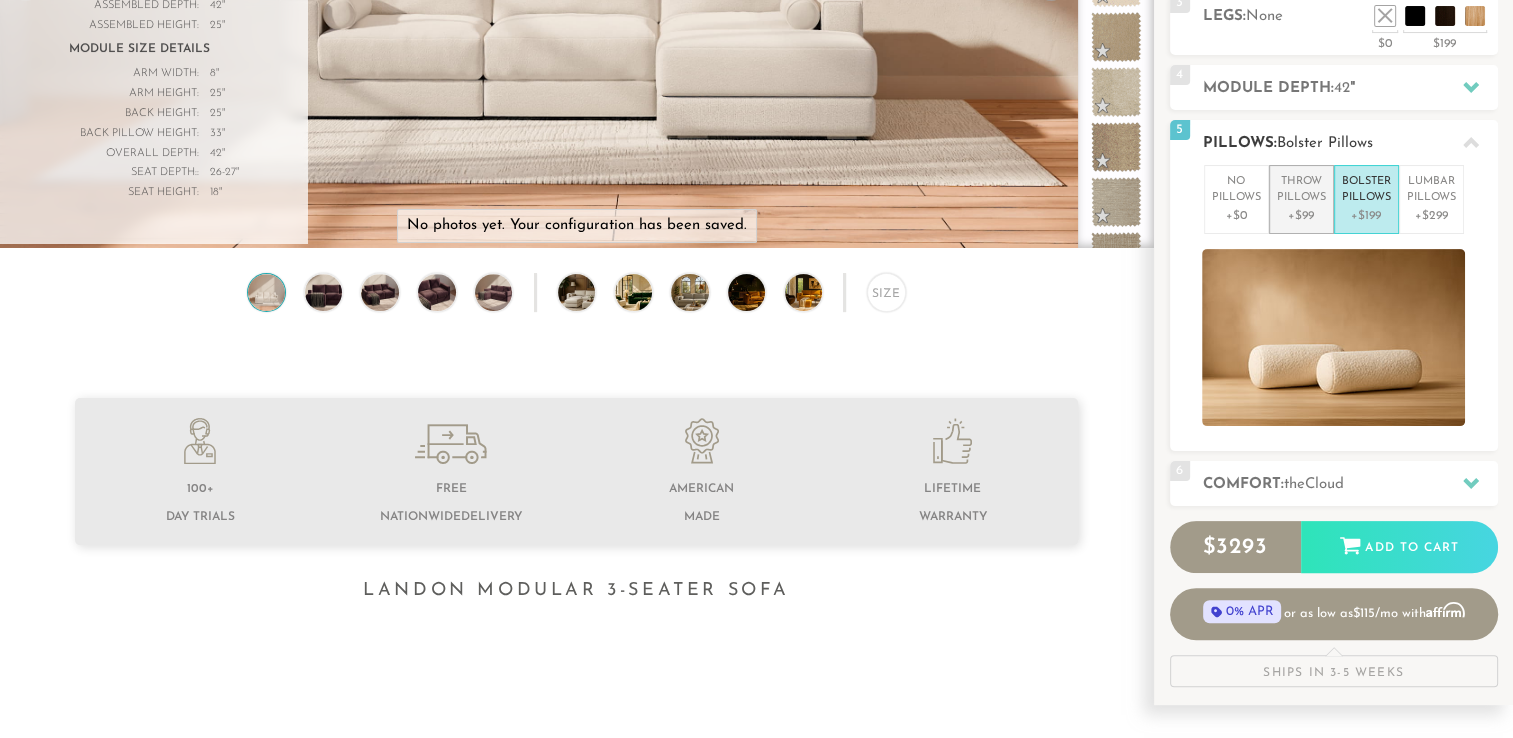 click on "+$99" at bounding box center [1301, 216] 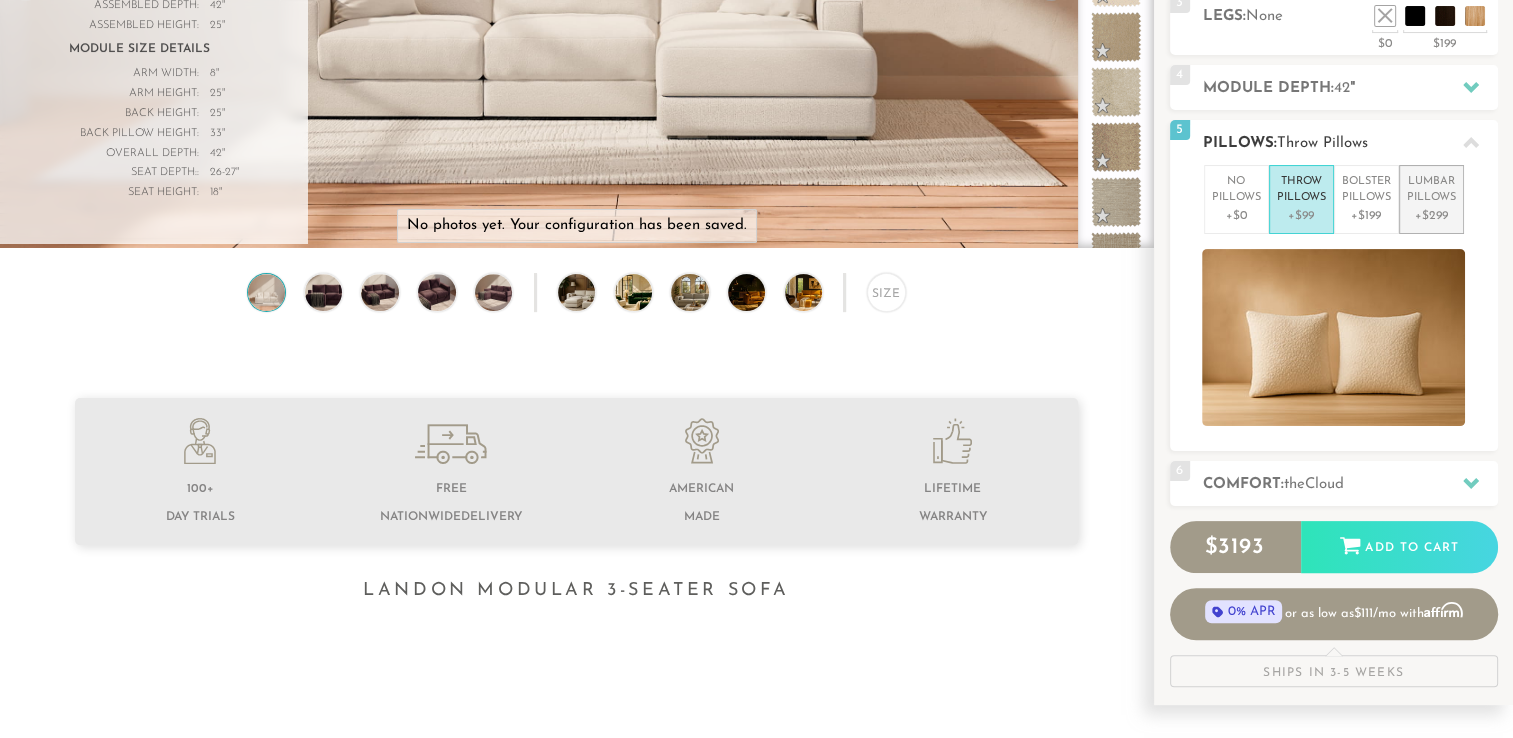 click on "+$299" at bounding box center [1431, 216] 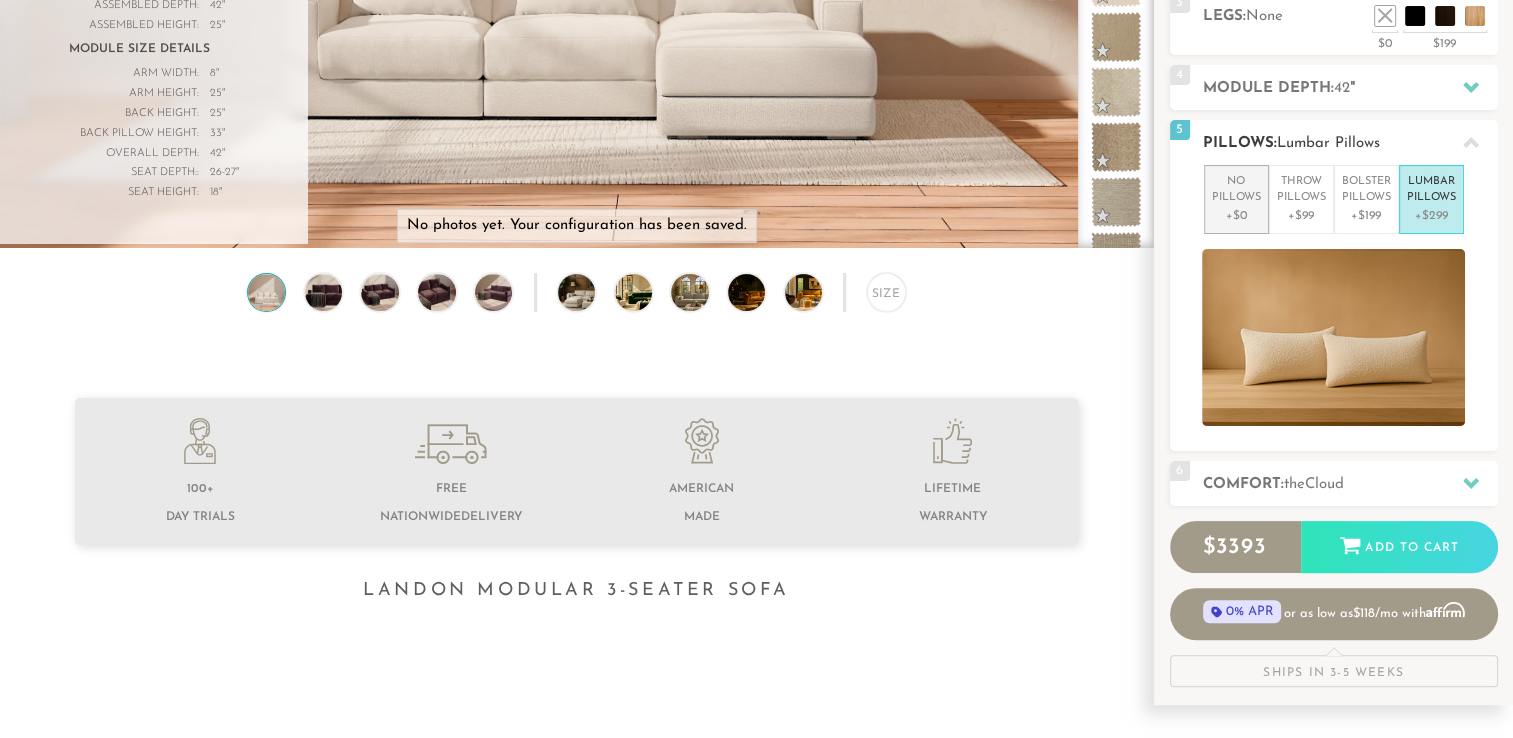 click on "No Pillows" at bounding box center (1236, 190) 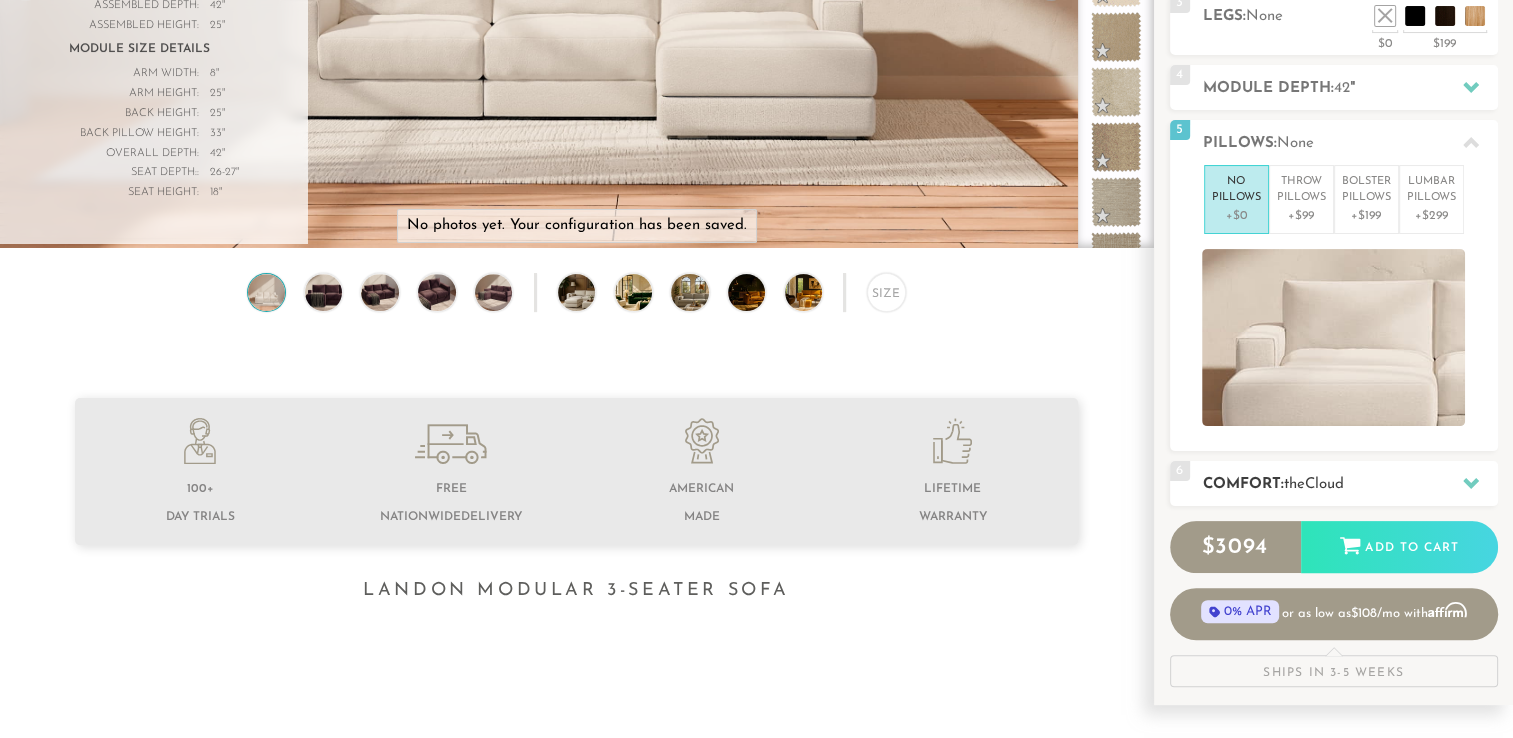 click 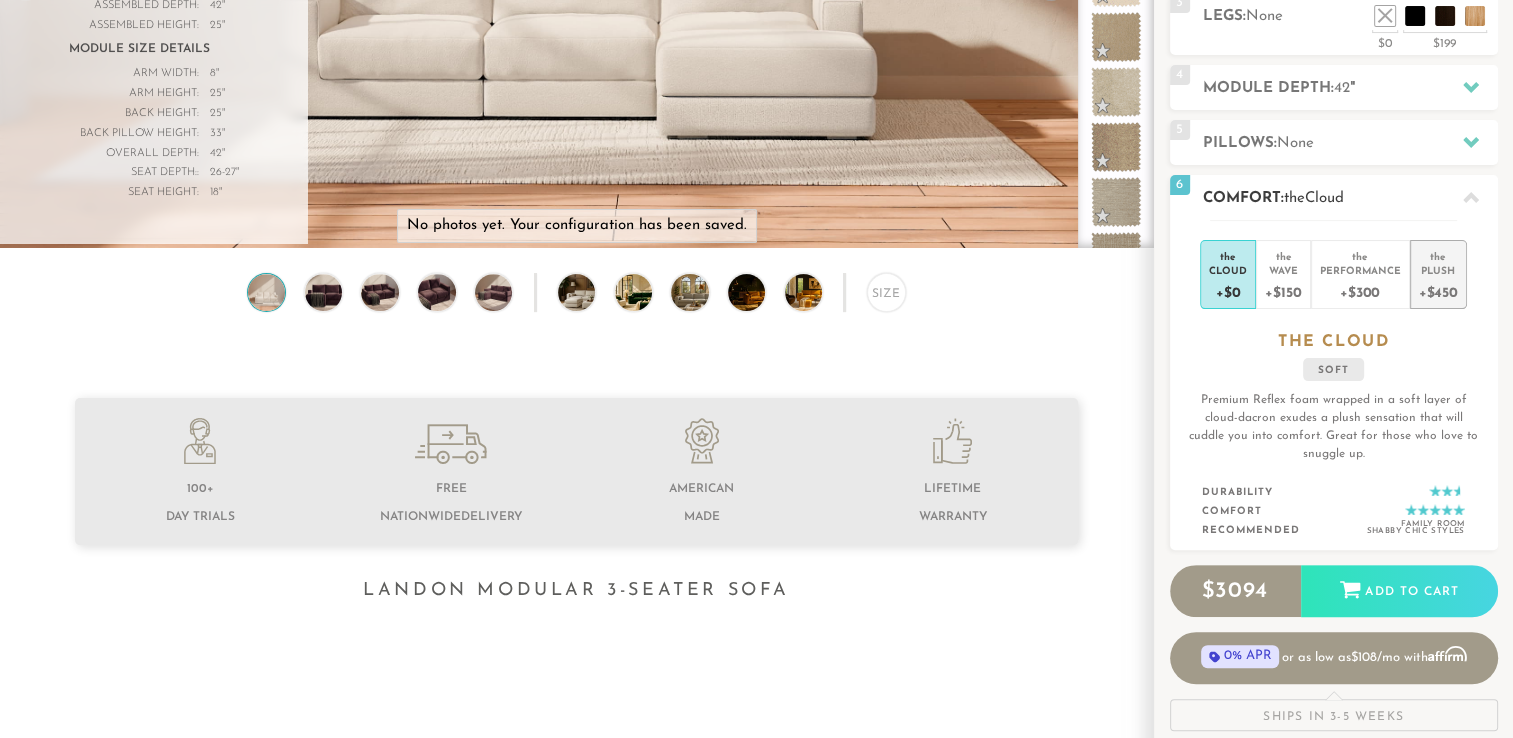 click on "+$450" at bounding box center (1438, 291) 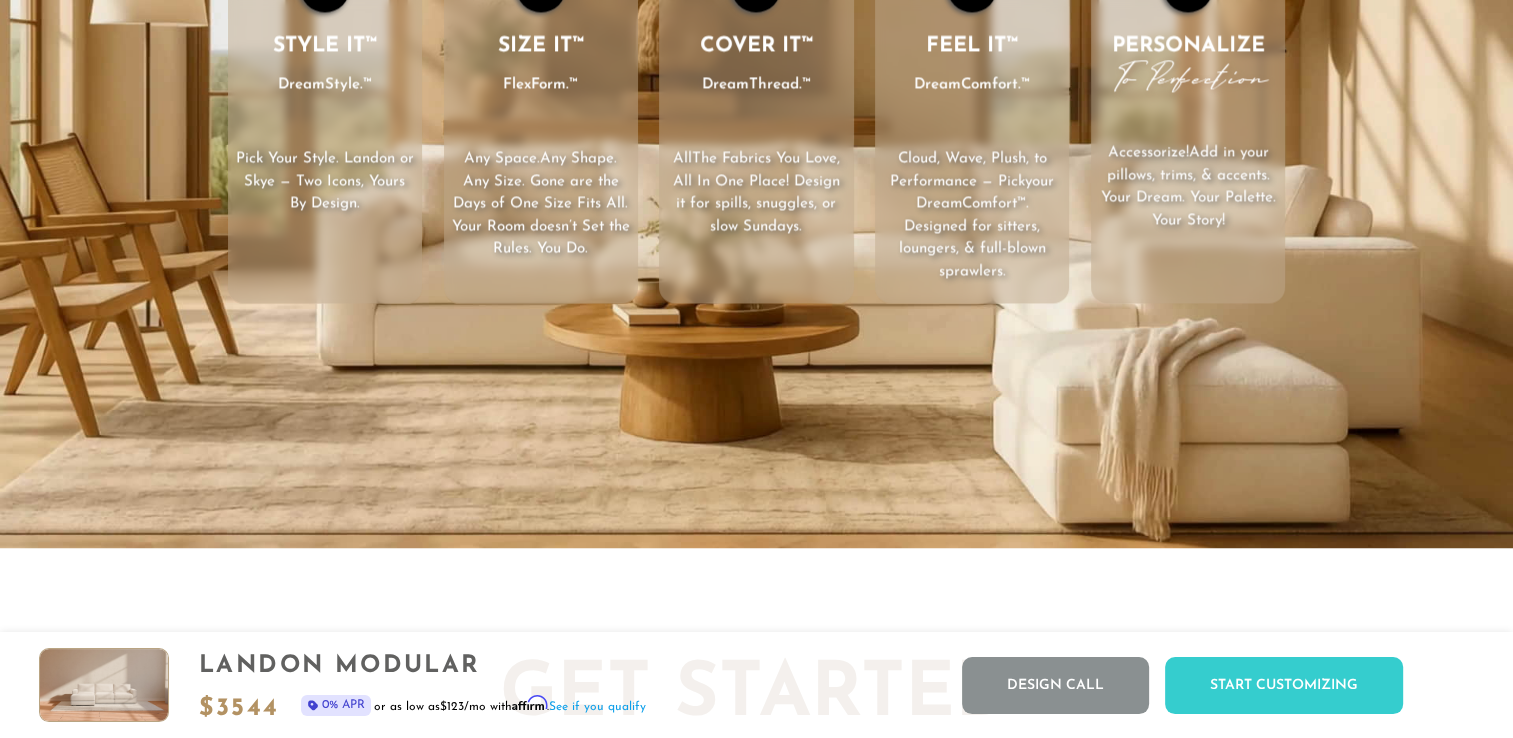 scroll, scrollTop: 3756, scrollLeft: 0, axis: vertical 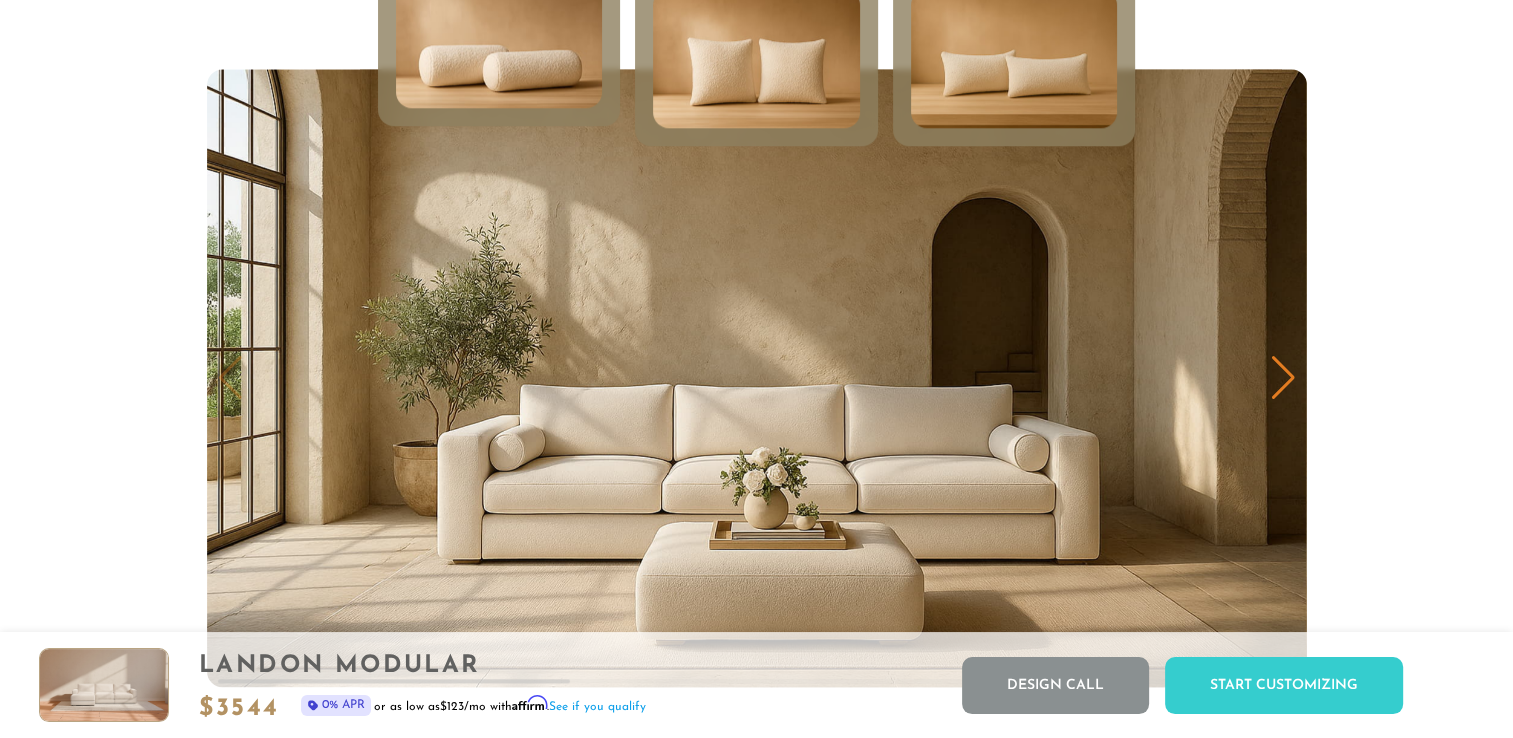 click at bounding box center (1283, 378) 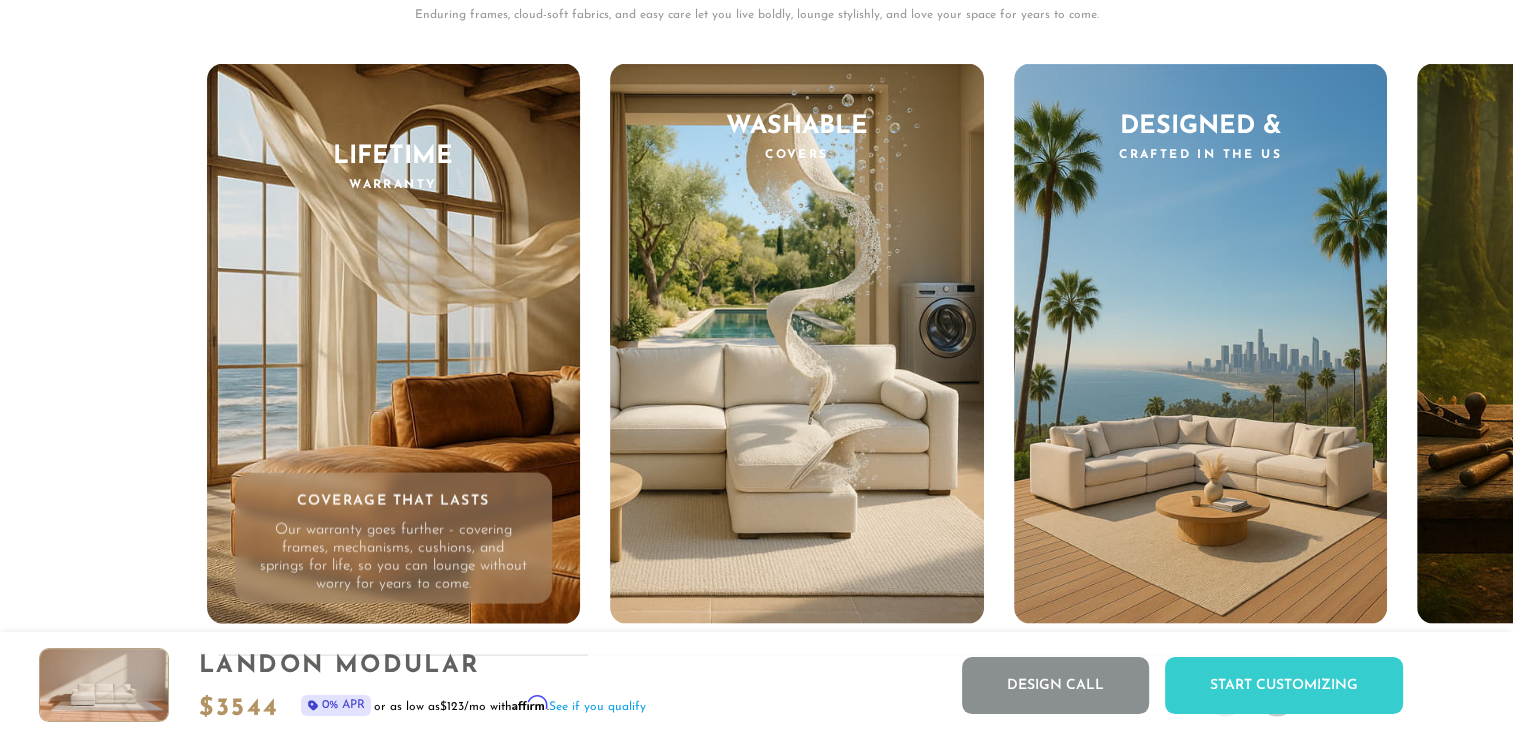 scroll, scrollTop: 18971, scrollLeft: 0, axis: vertical 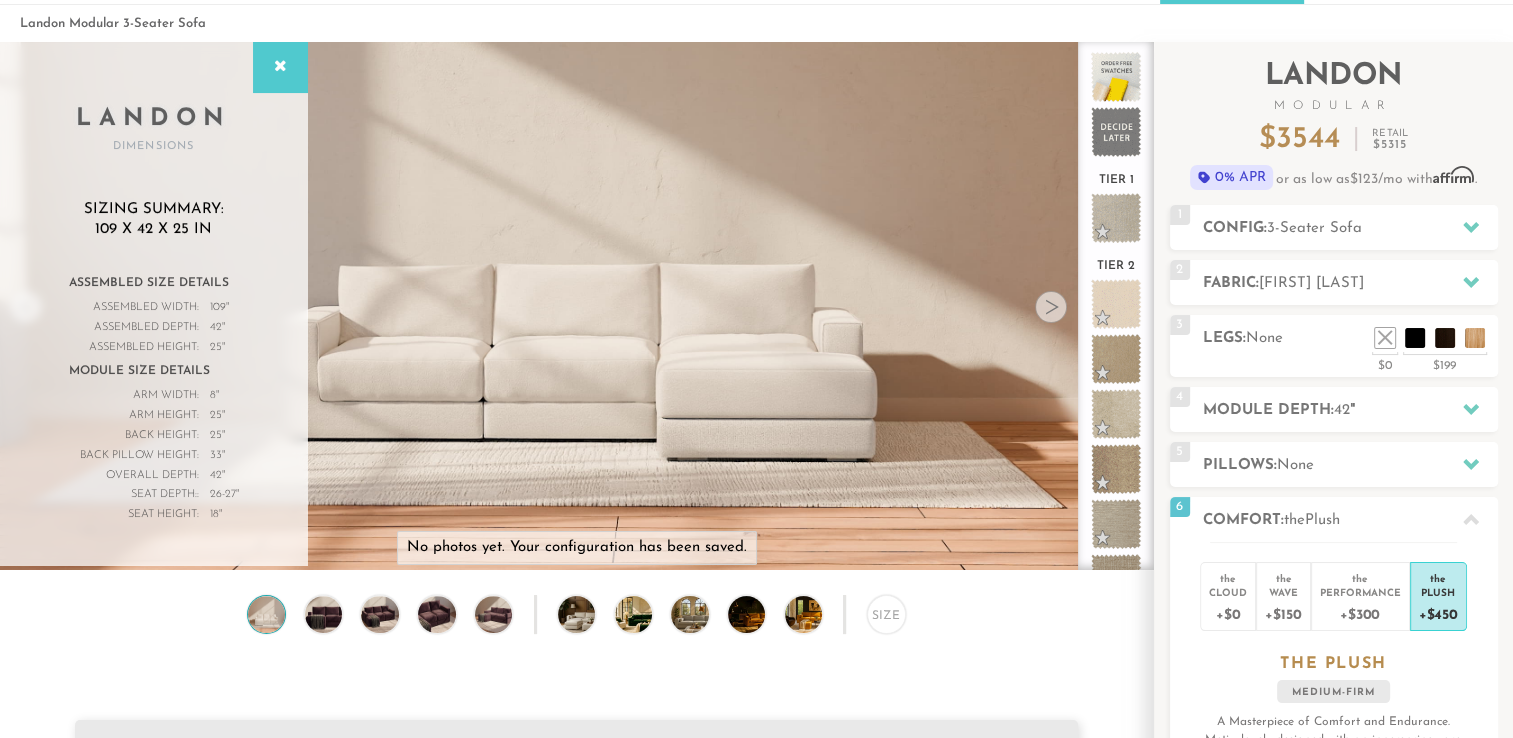 drag, startPoint x: 769, startPoint y: 430, endPoint x: 845, endPoint y: 434, distance: 76.105194 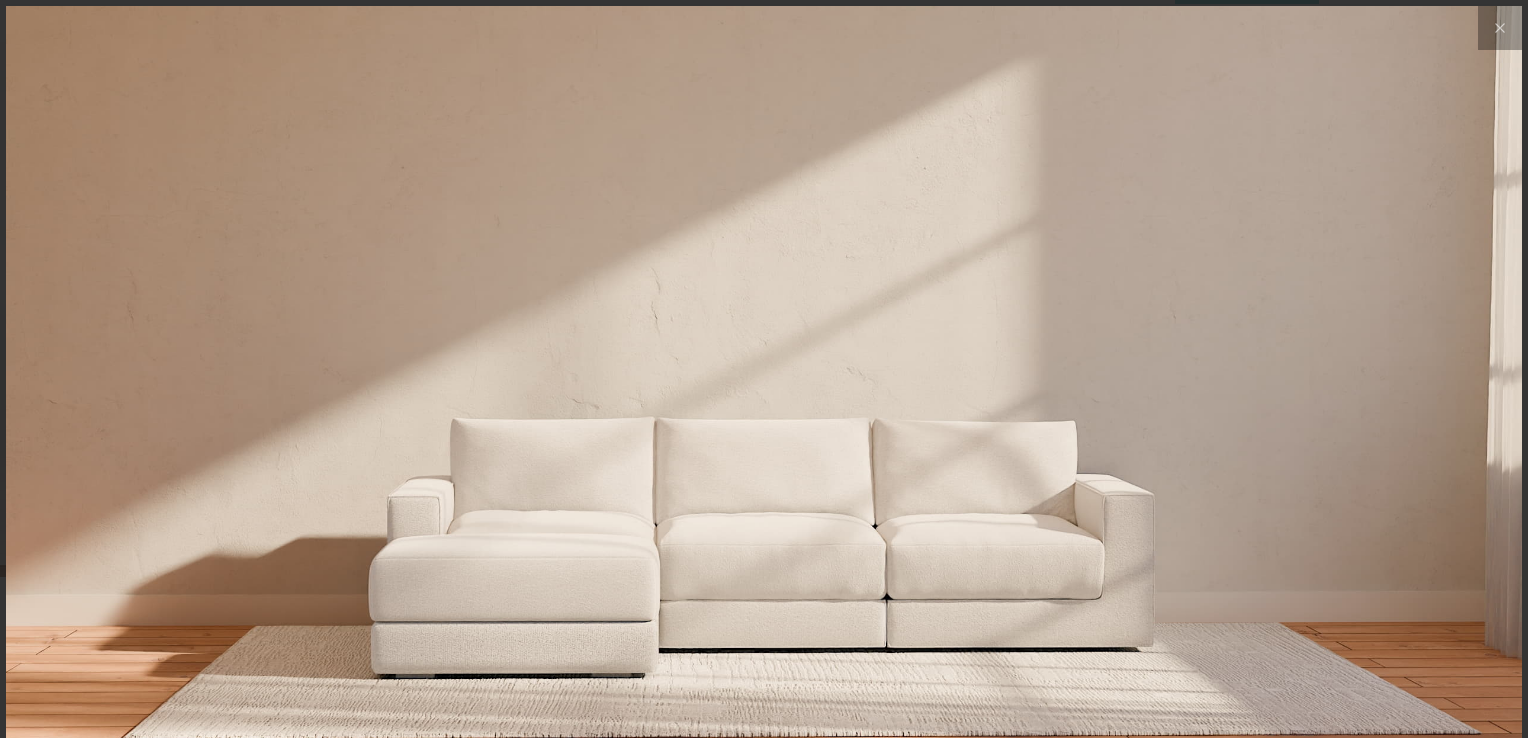 scroll, scrollTop: 16, scrollLeft: 16, axis: both 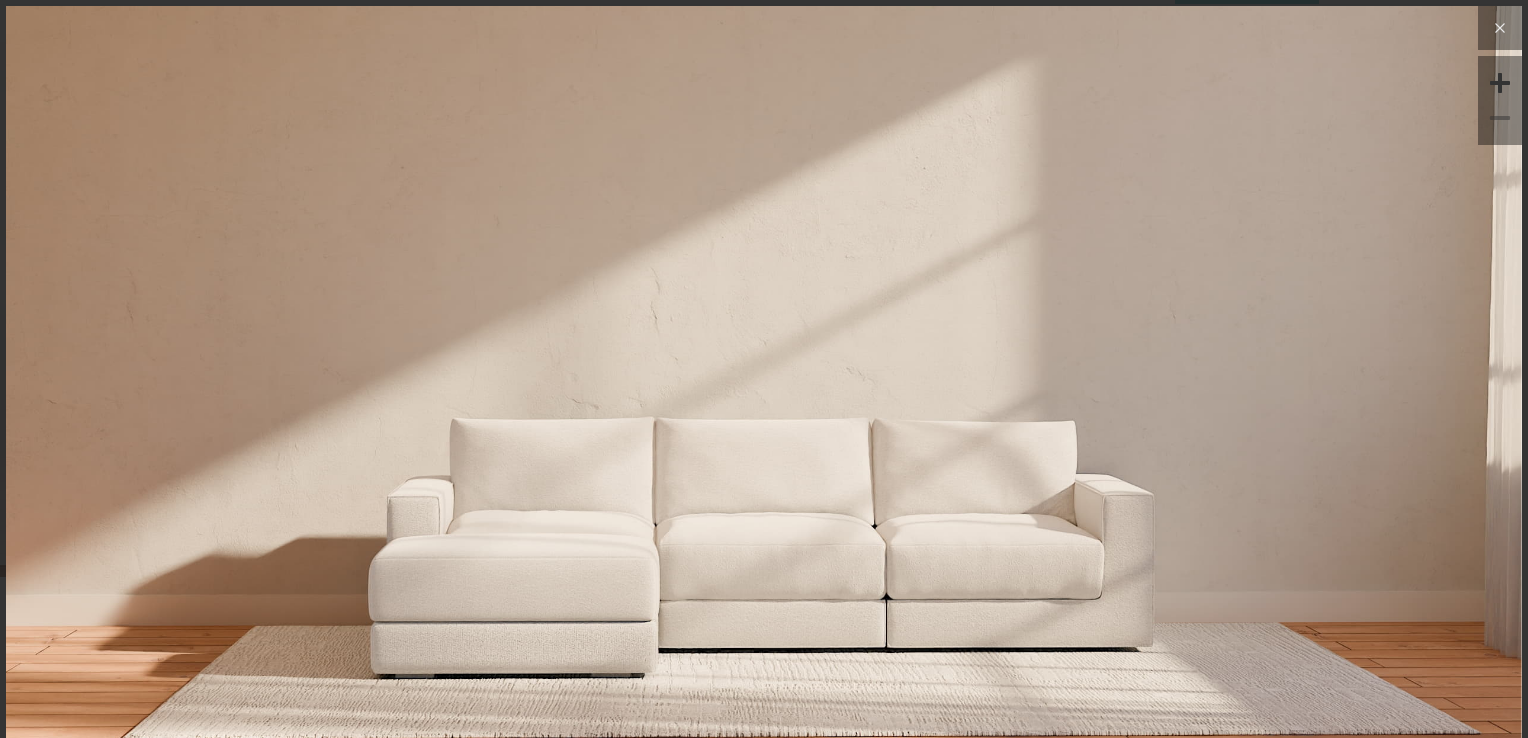 click 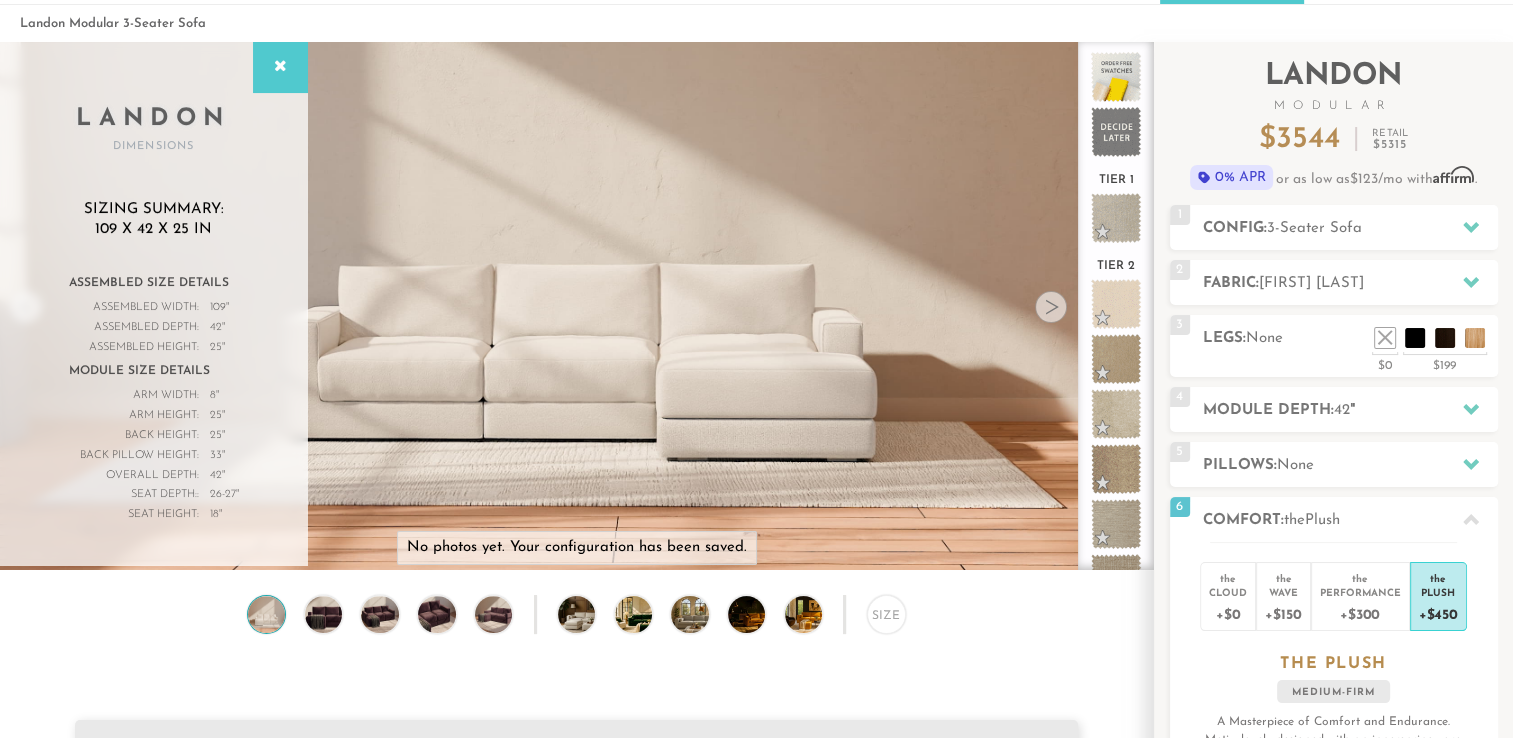 scroll, scrollTop: 22373, scrollLeft: 1497, axis: both 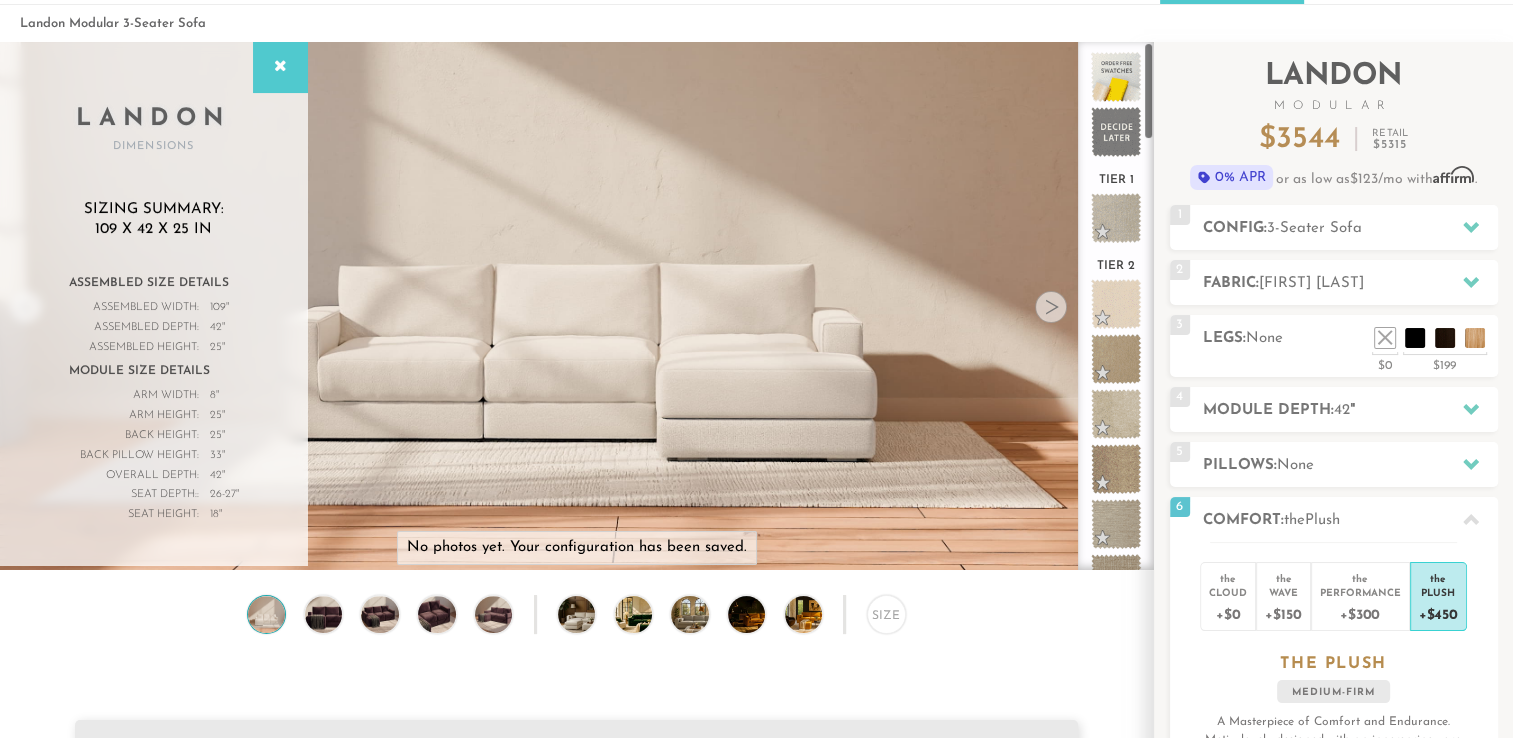 click at bounding box center [1051, 307] 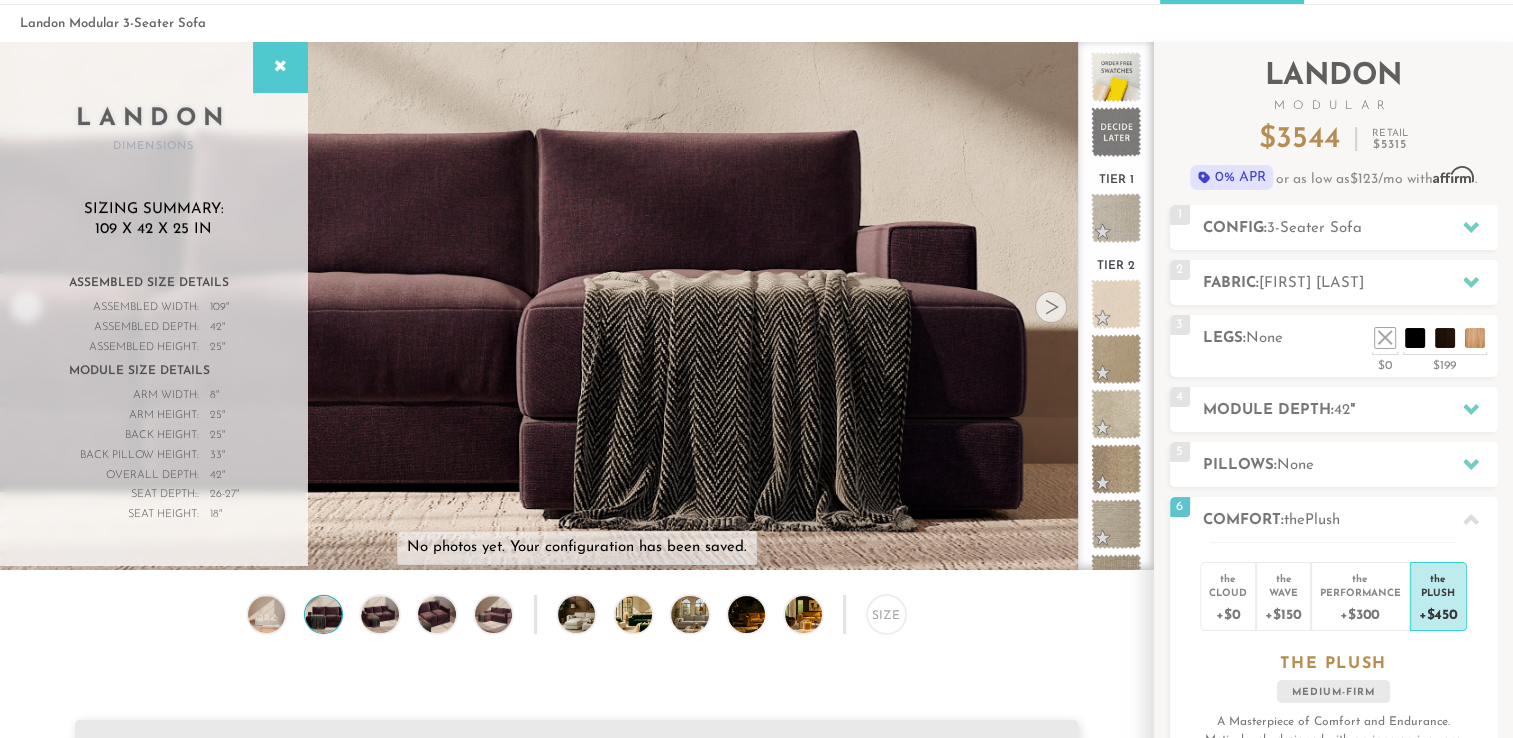 click at bounding box center [1051, 307] 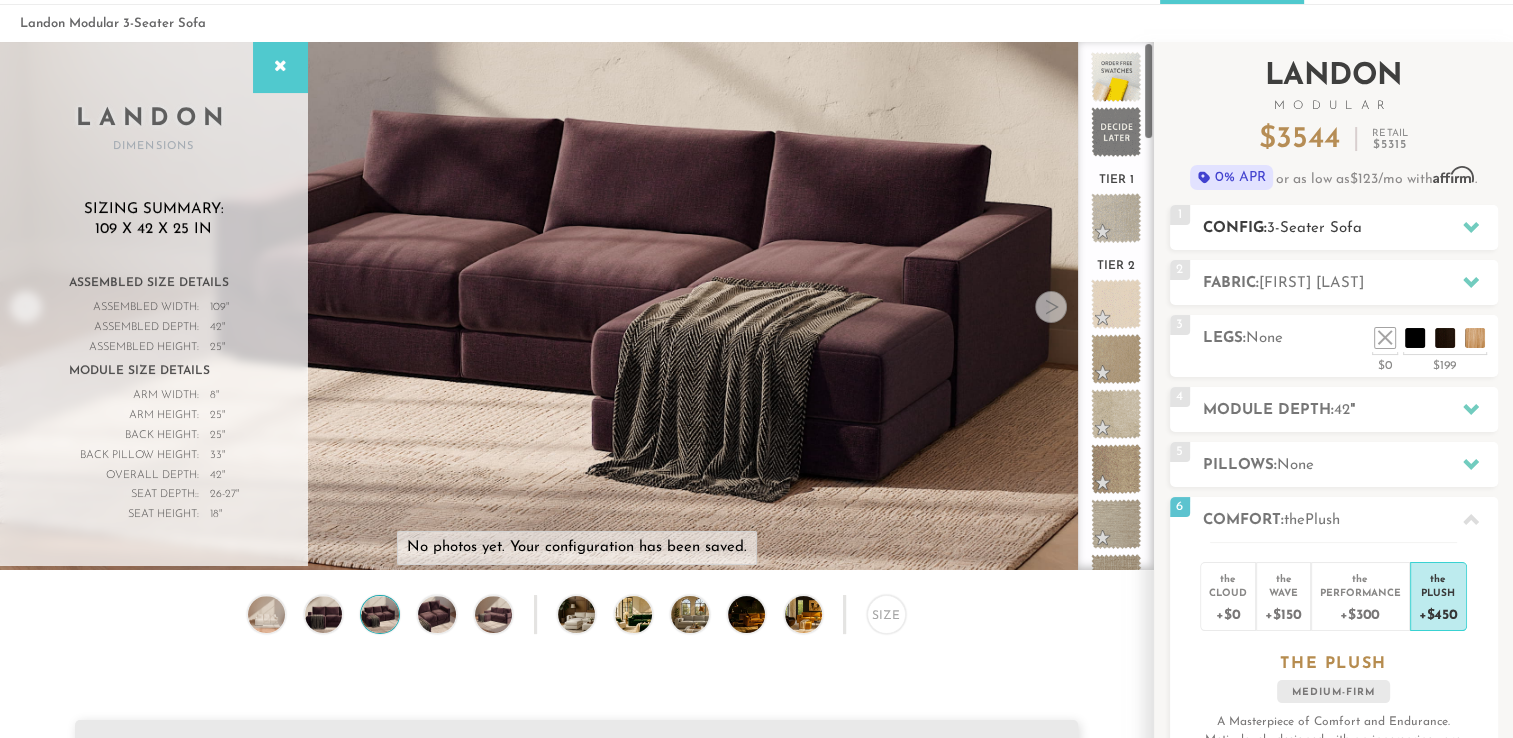 click on "Config:   3-Seater Sofa" at bounding box center [1350, 228] 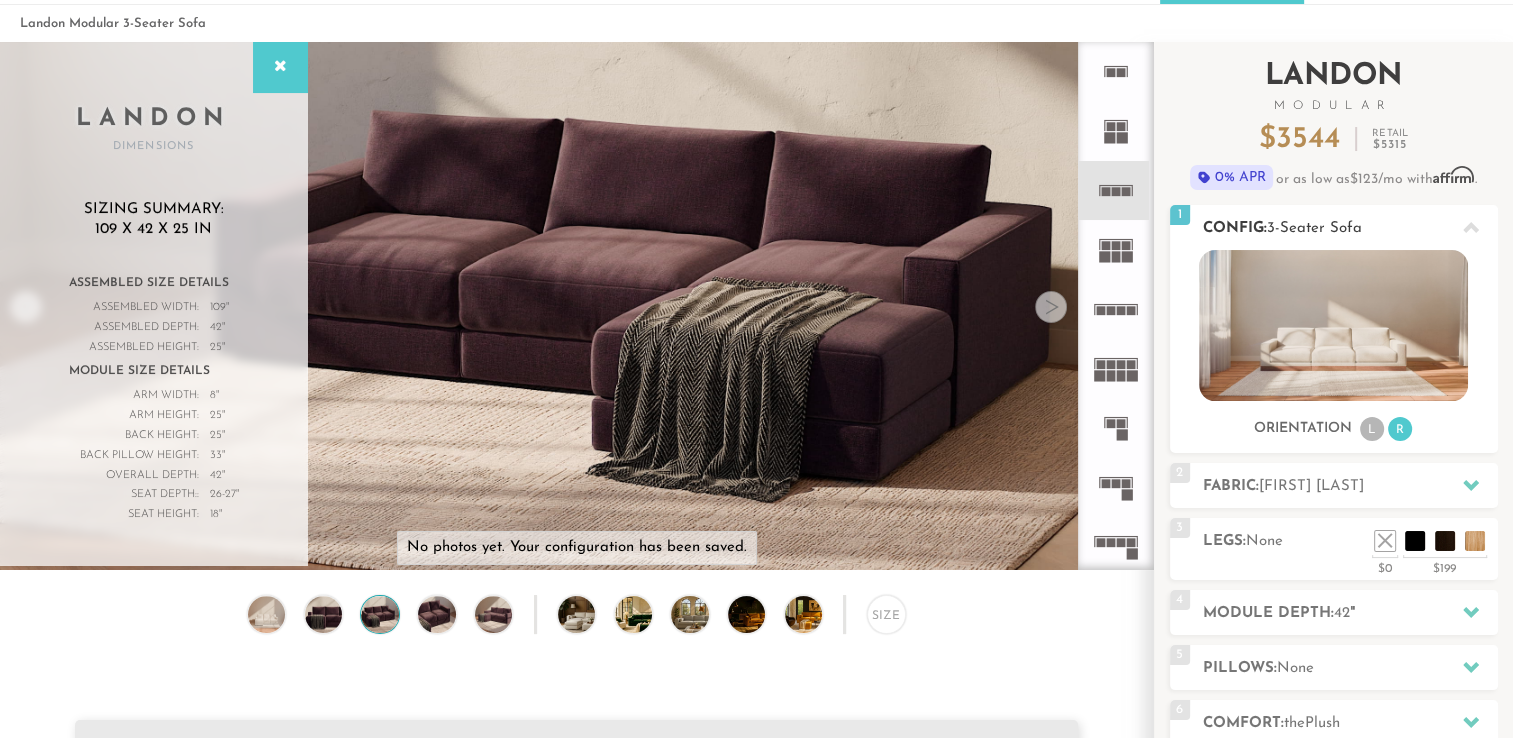 click on "L" at bounding box center (1372, 429) 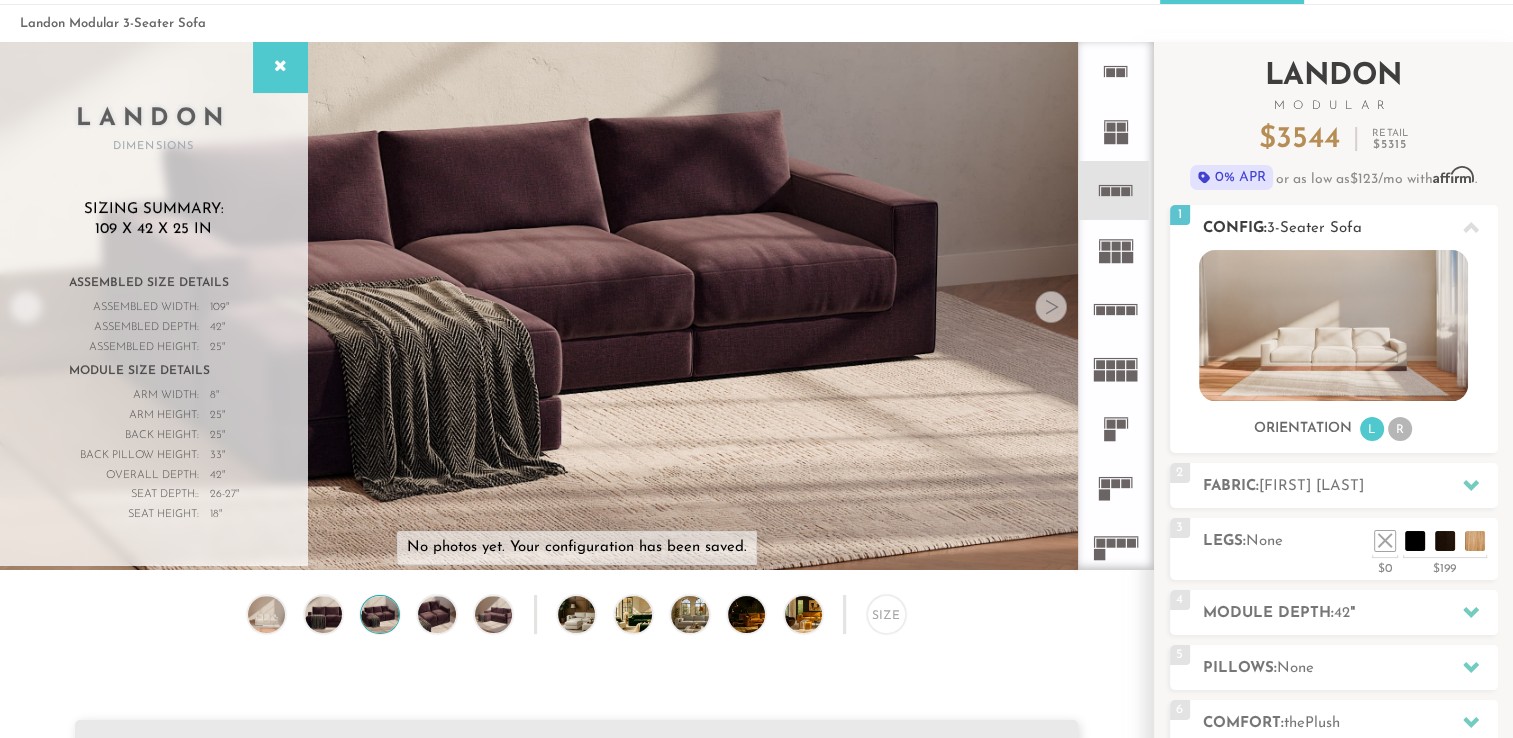 click on "R" at bounding box center (1400, 429) 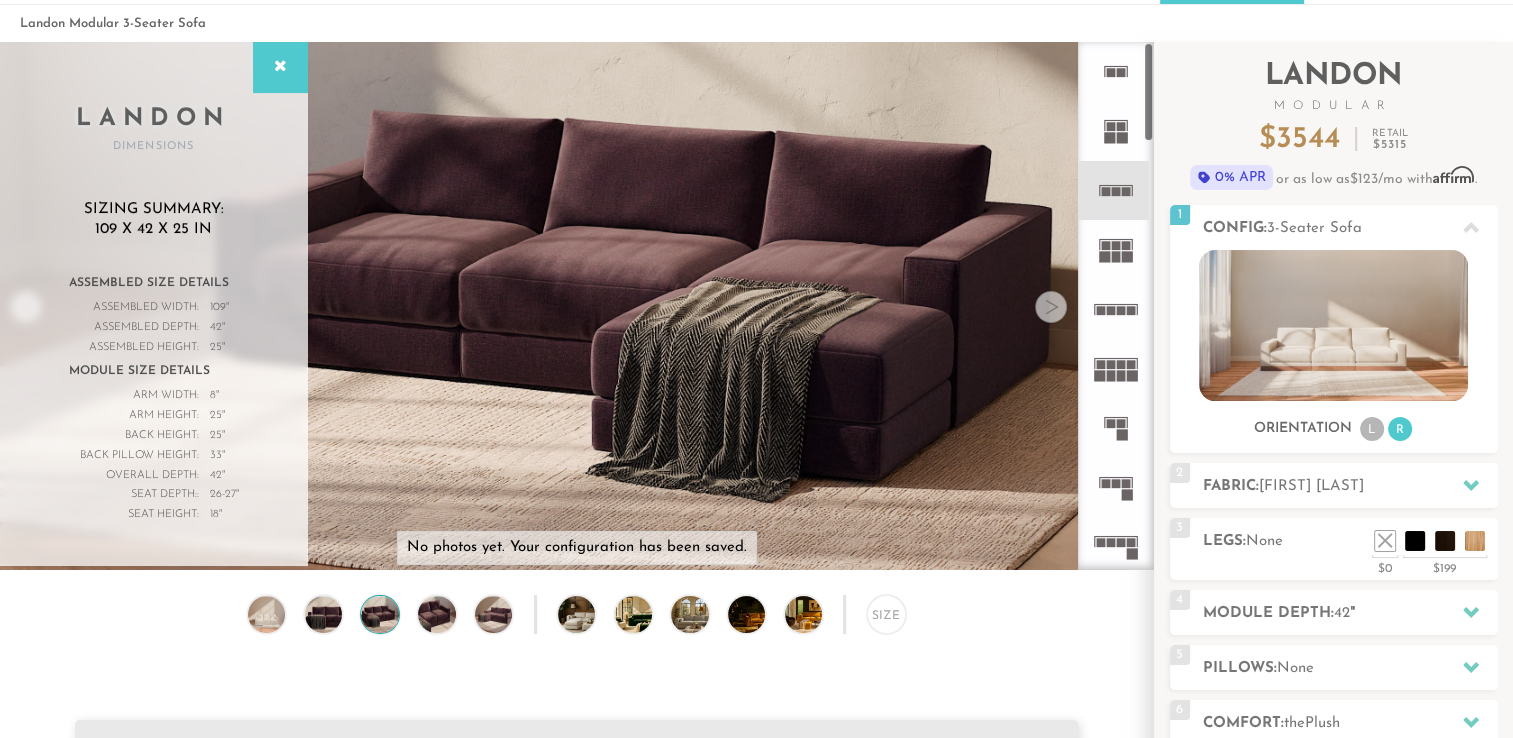 click 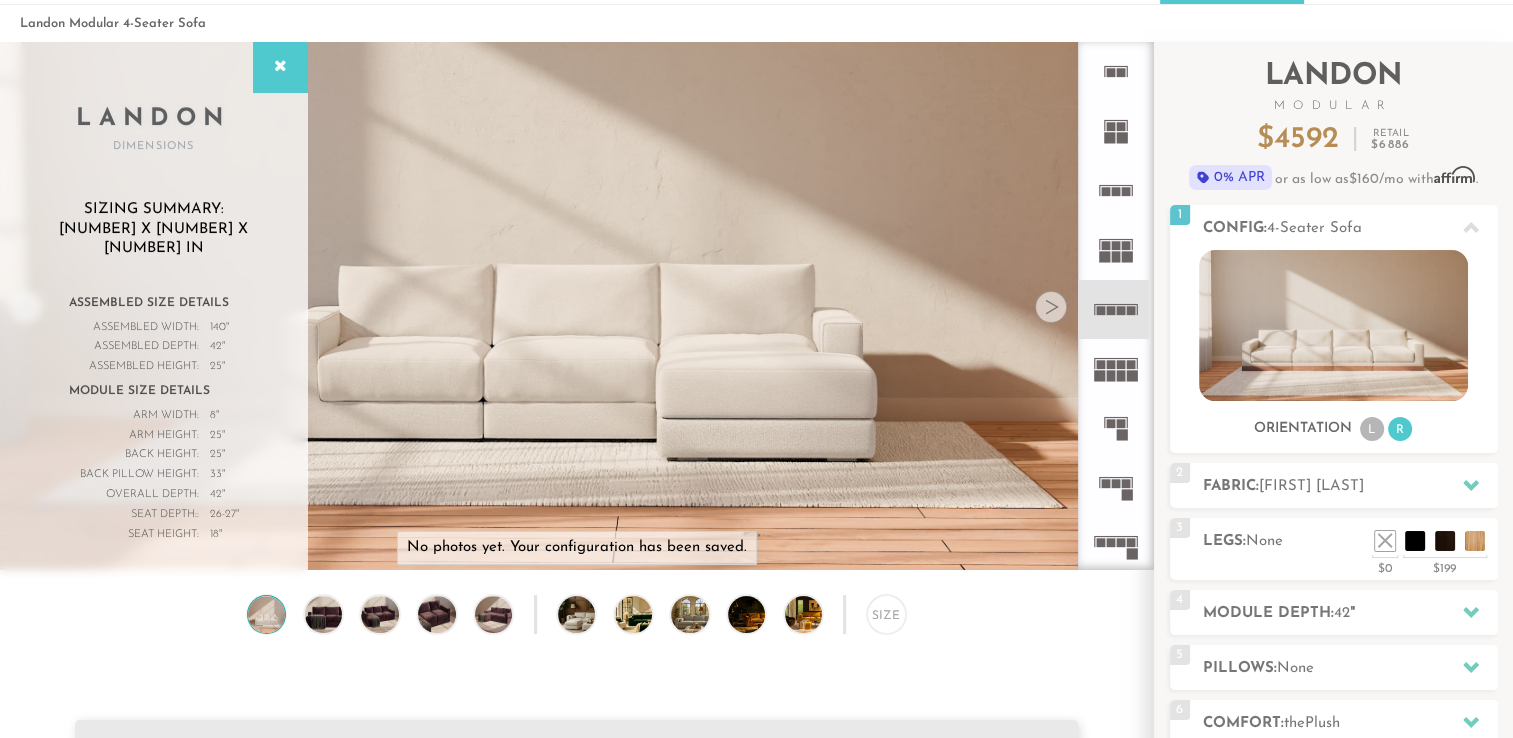 click 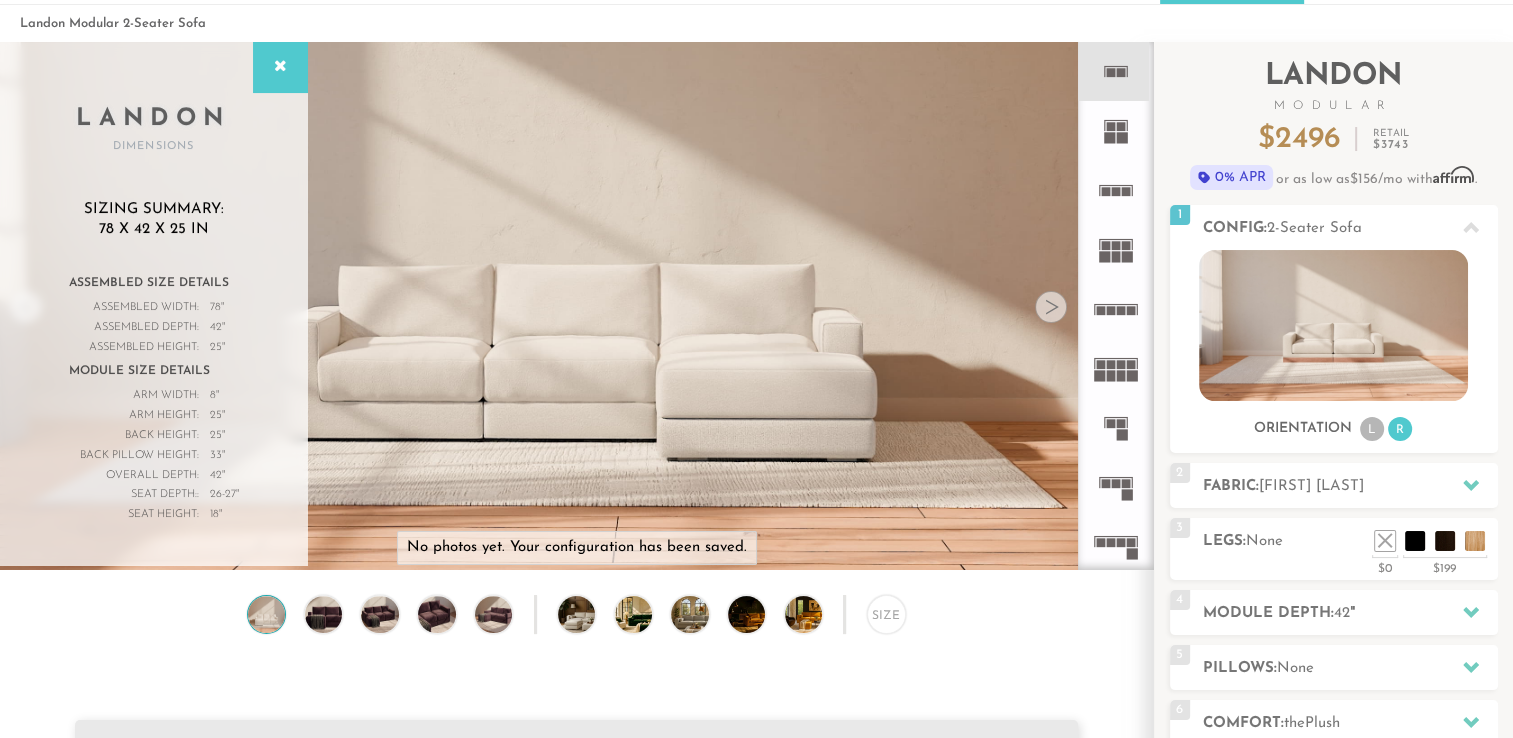 click 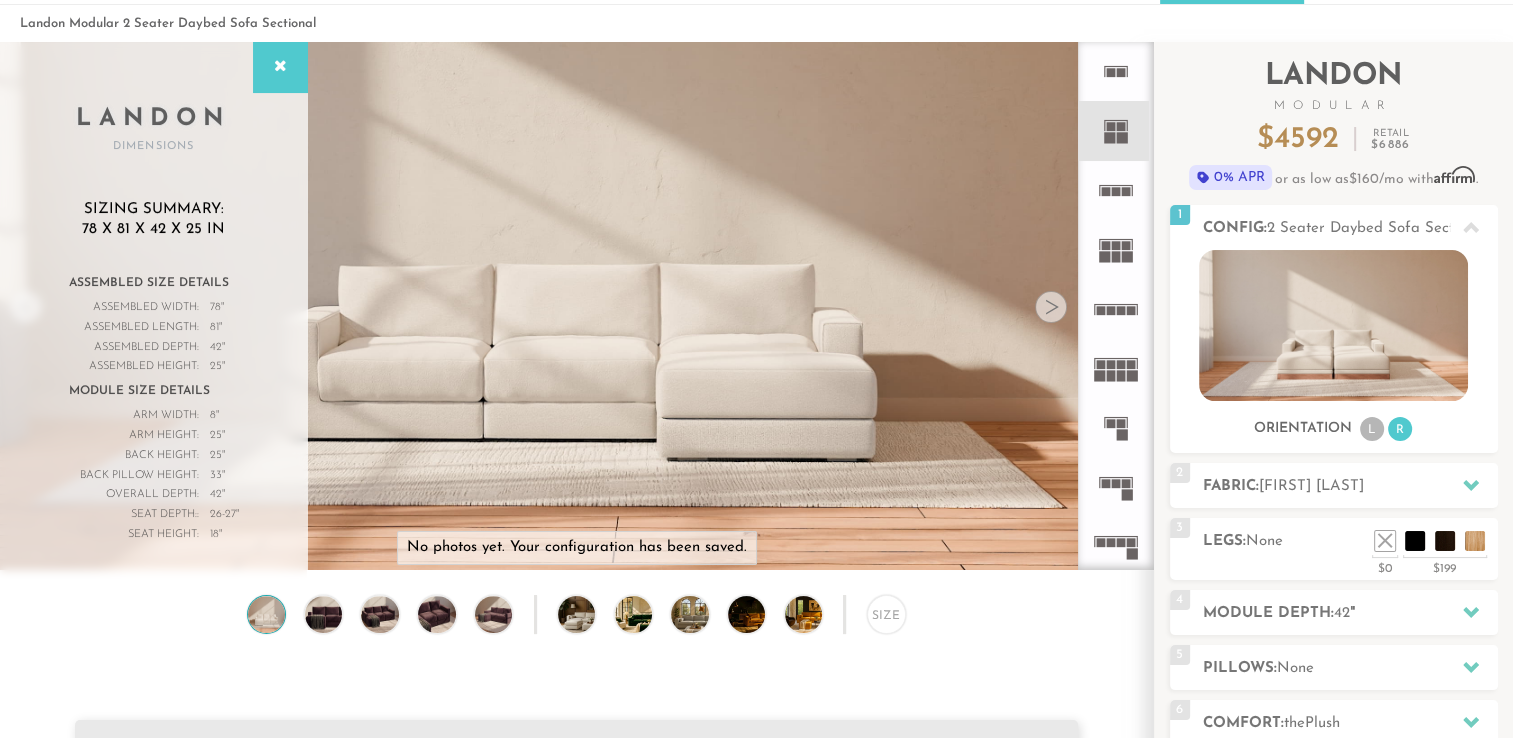 click 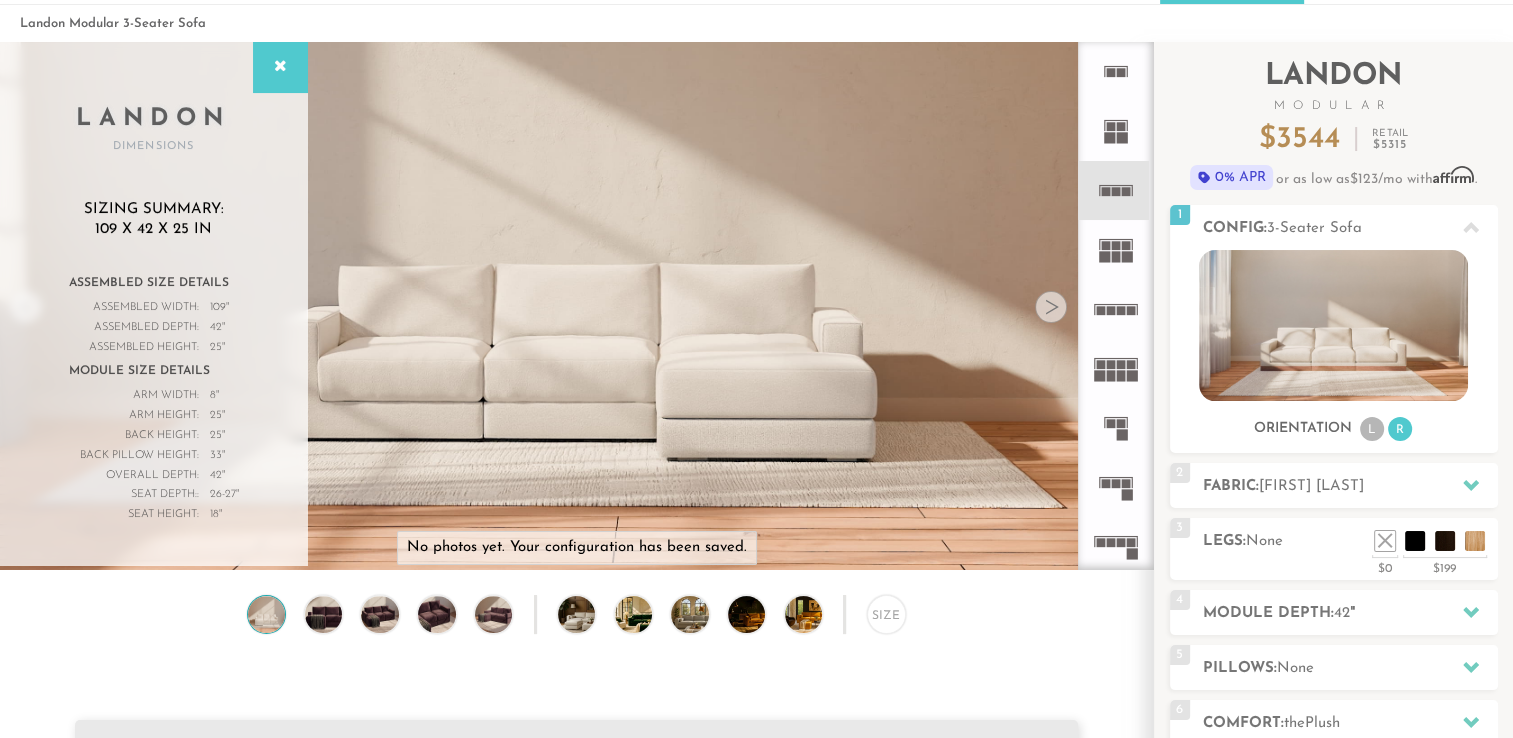 click 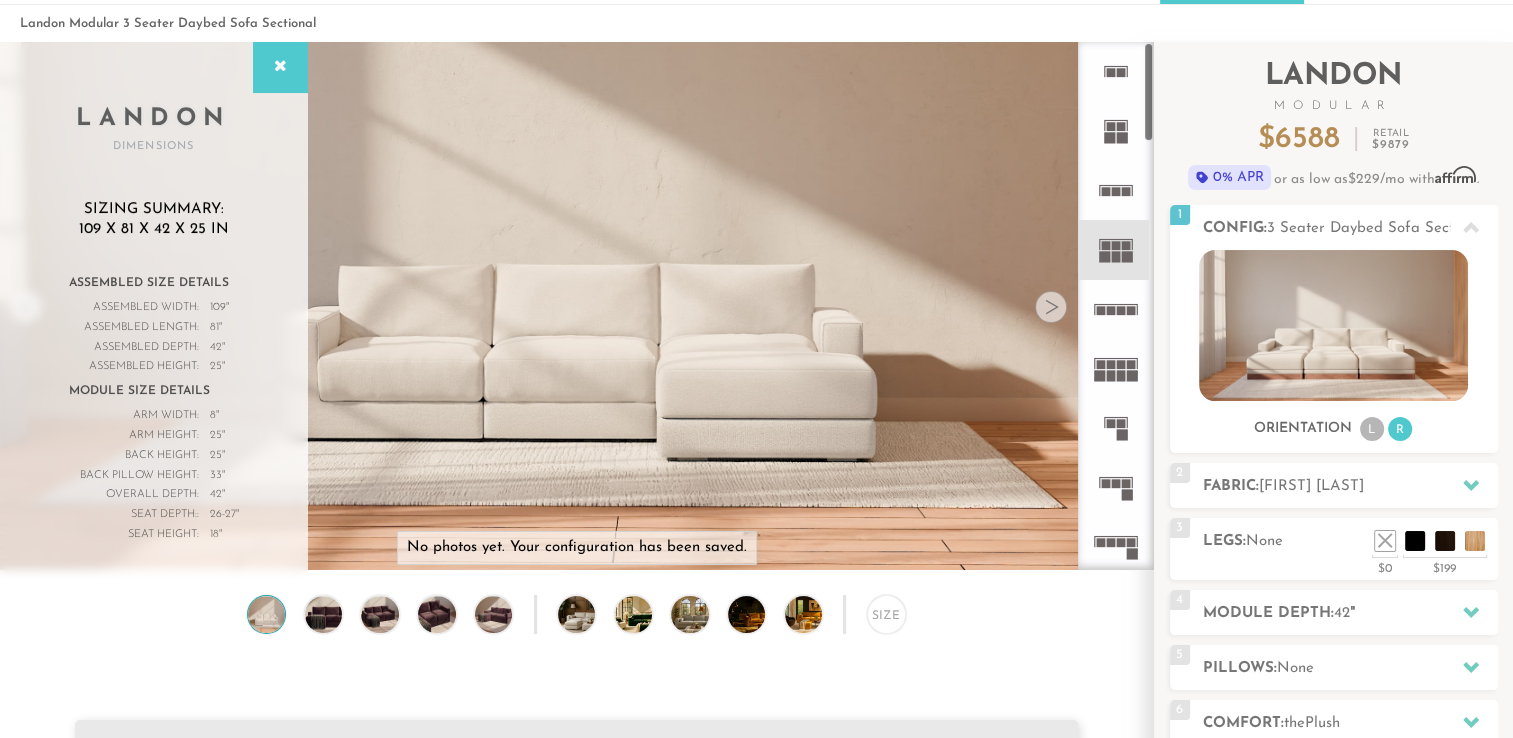 click 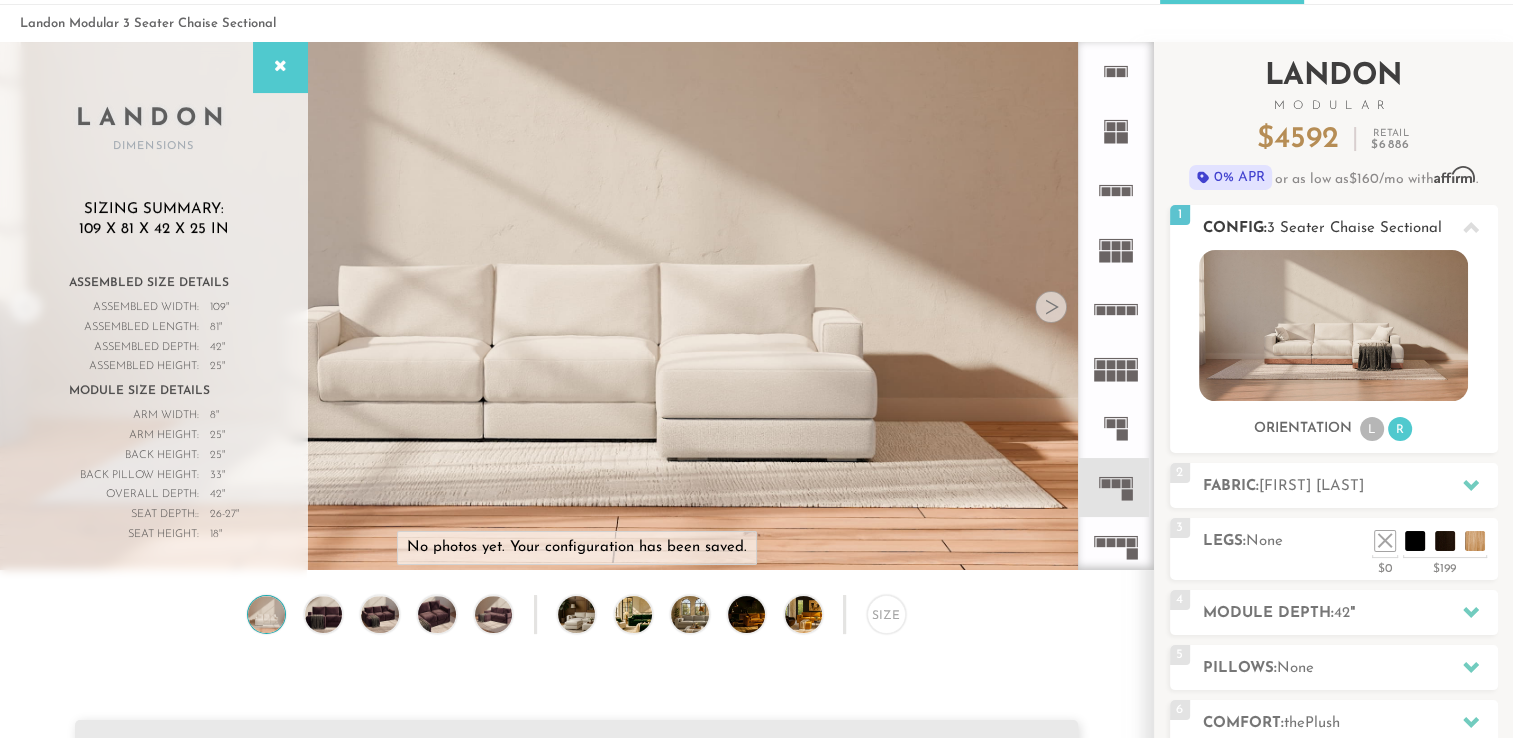 click on "R" at bounding box center (1400, 429) 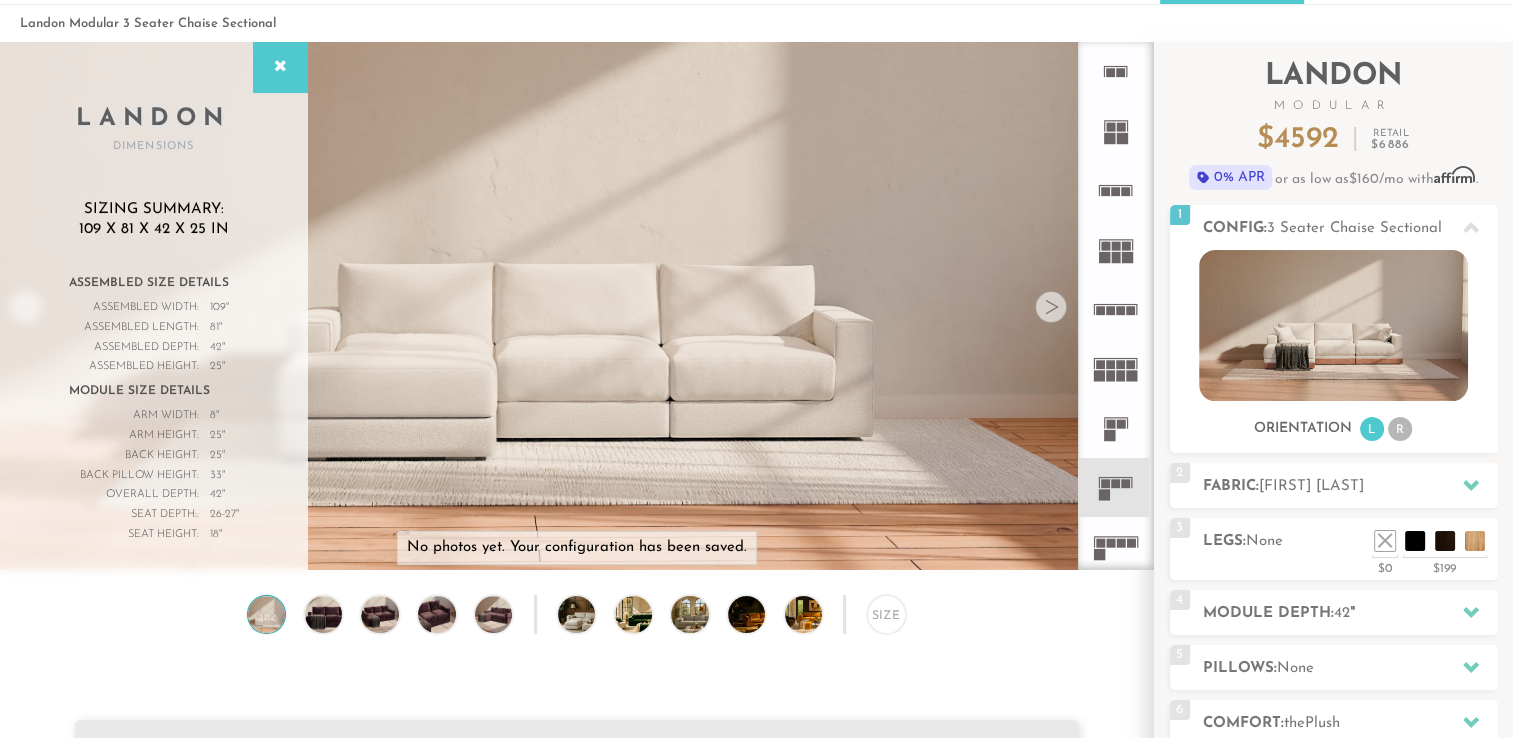 click 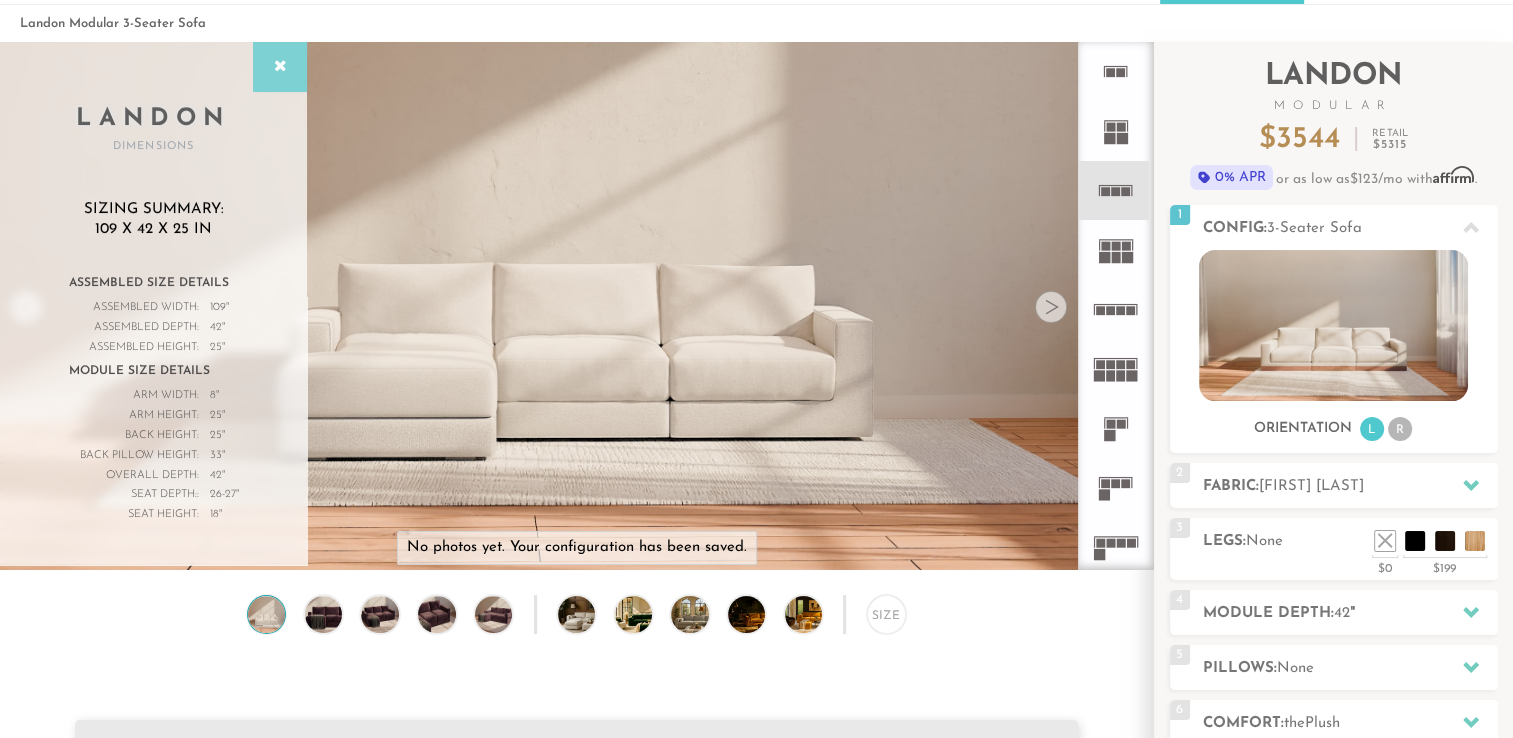 click at bounding box center [280, 67] 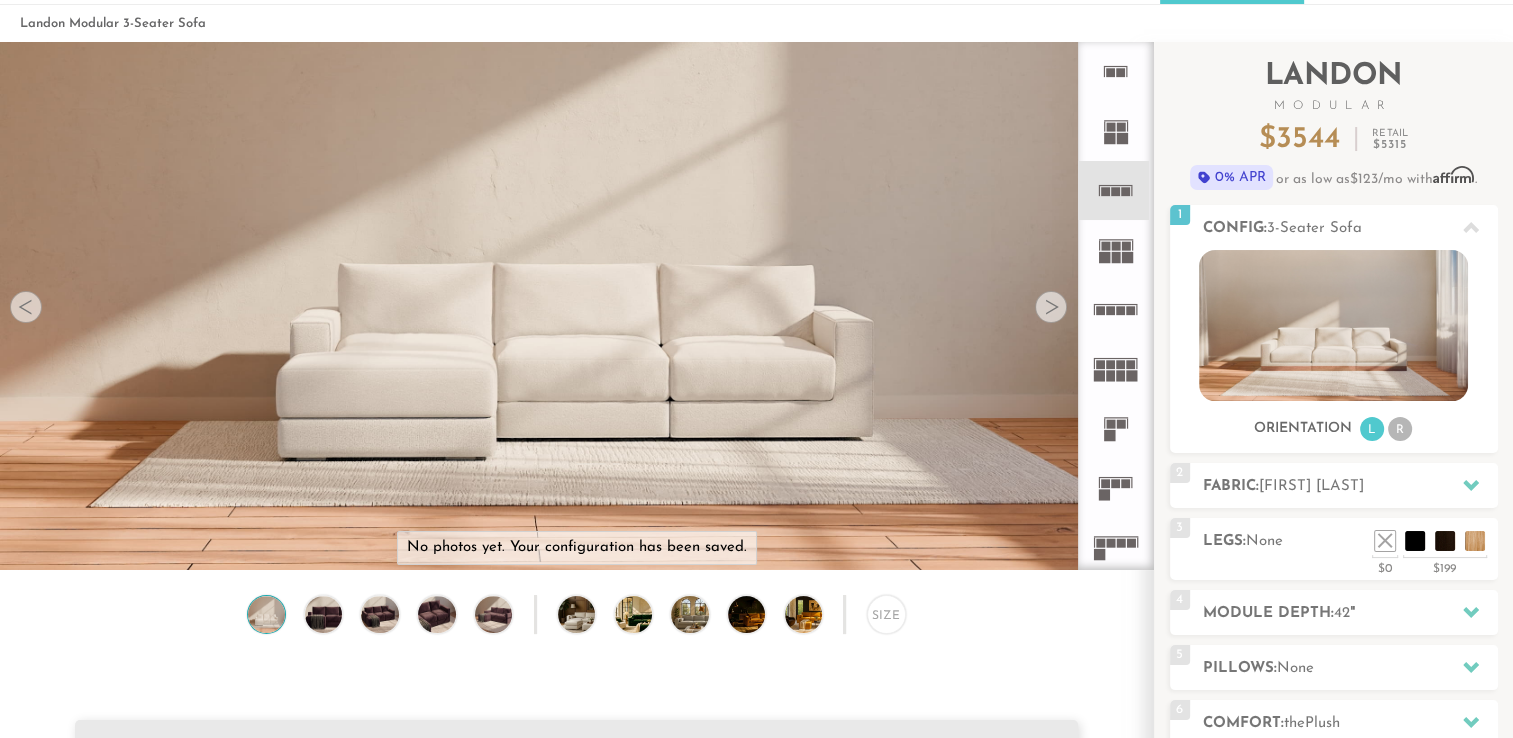 click at bounding box center (576, 238) 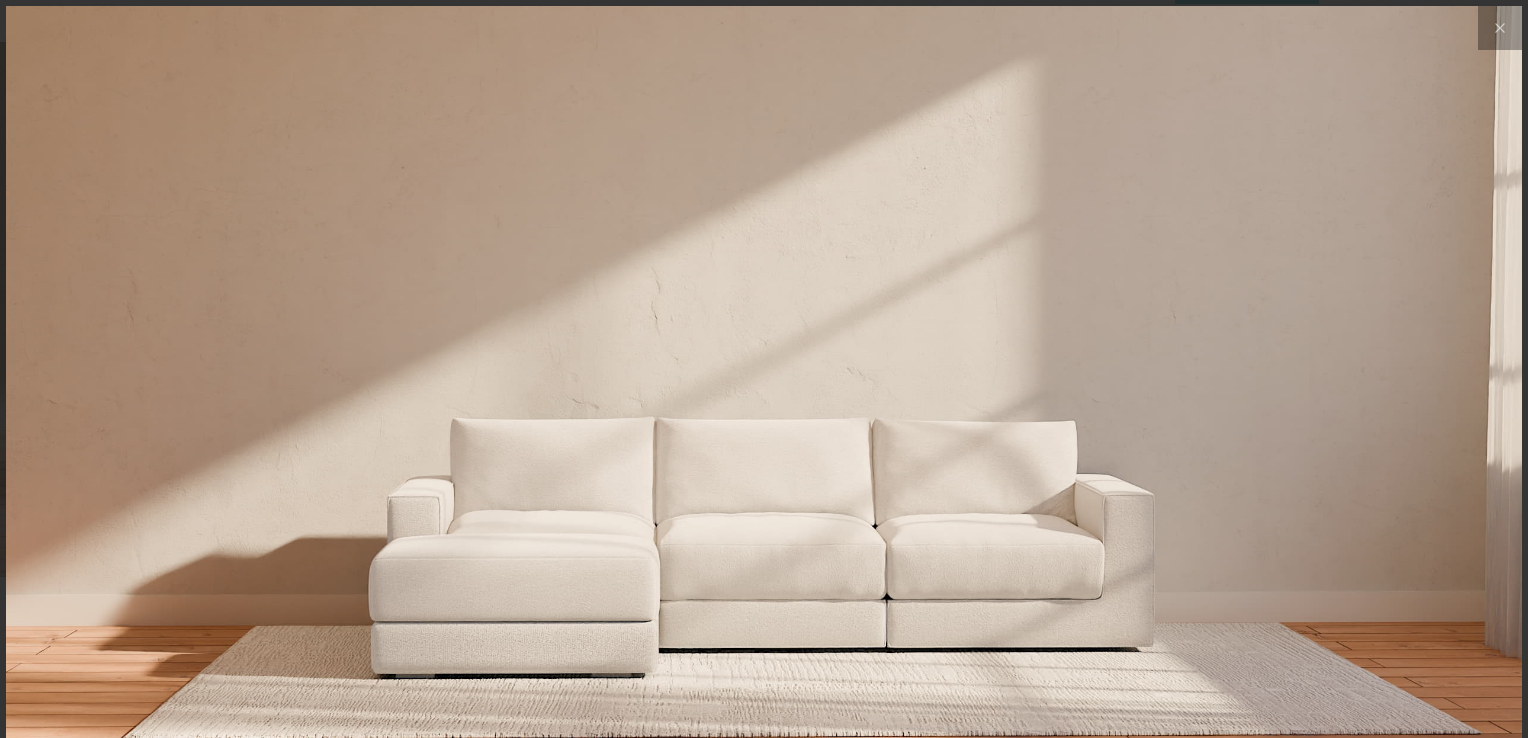 scroll, scrollTop: 16, scrollLeft: 16, axis: both 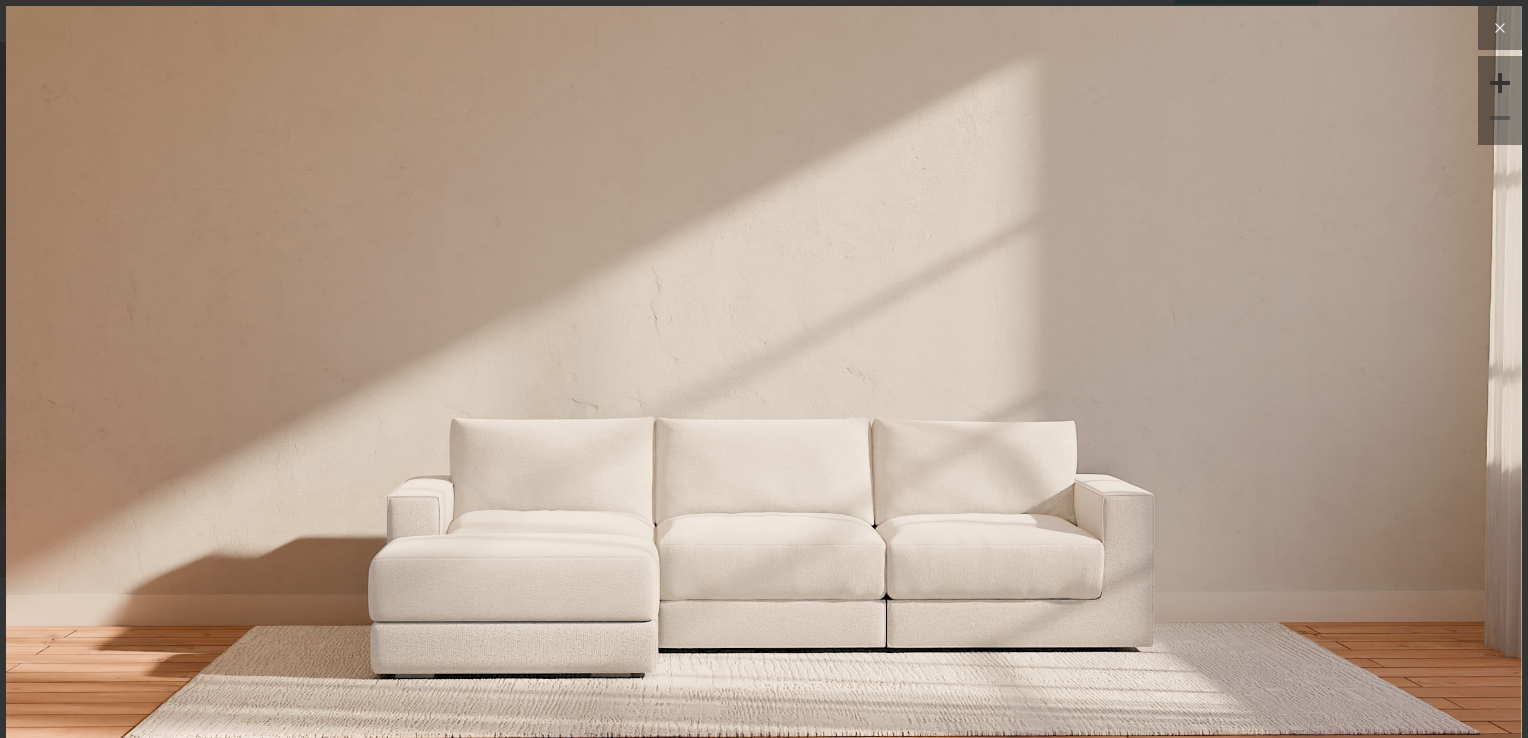 click at bounding box center (1500, 28) 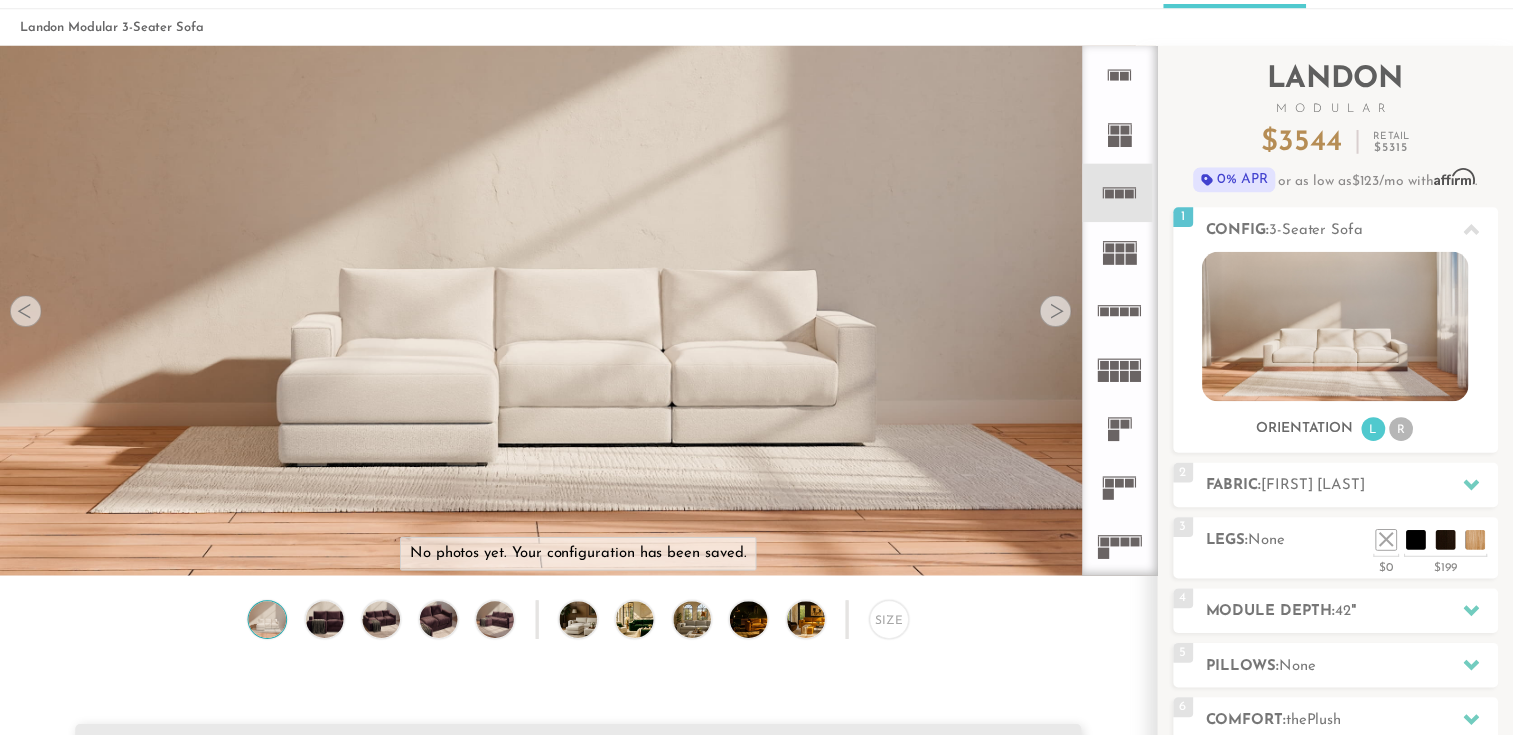 scroll, scrollTop: 22373, scrollLeft: 1497, axis: both 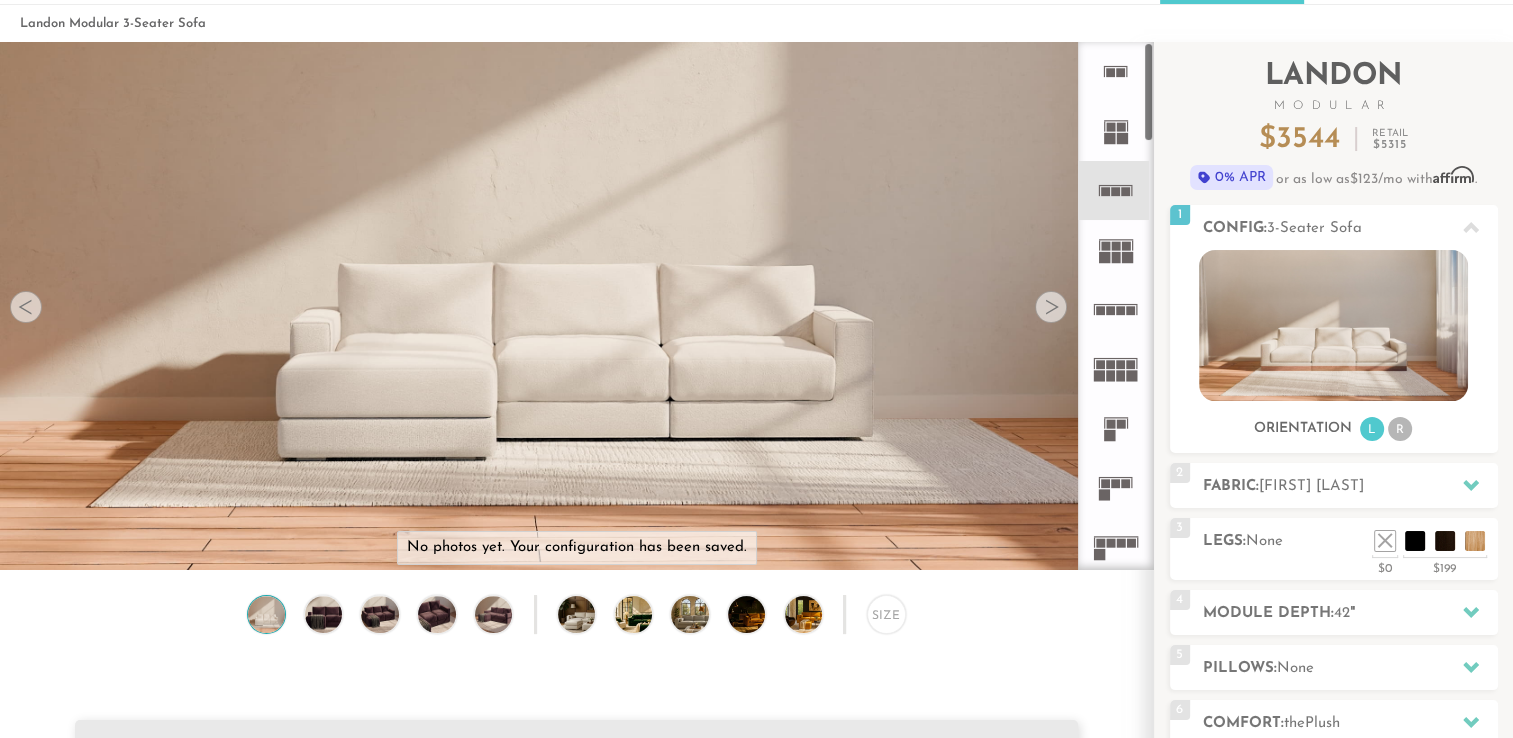click 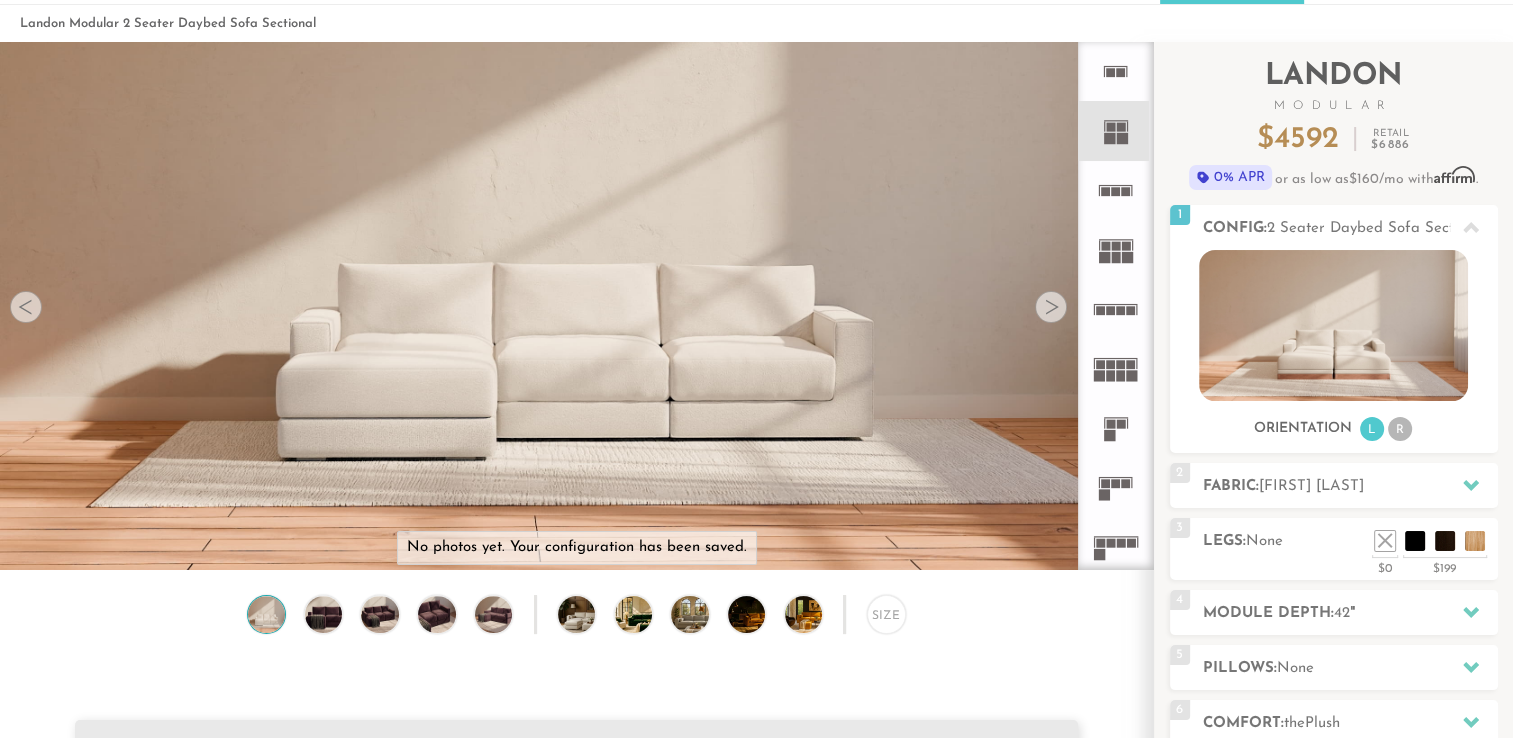 click at bounding box center (26, 307) 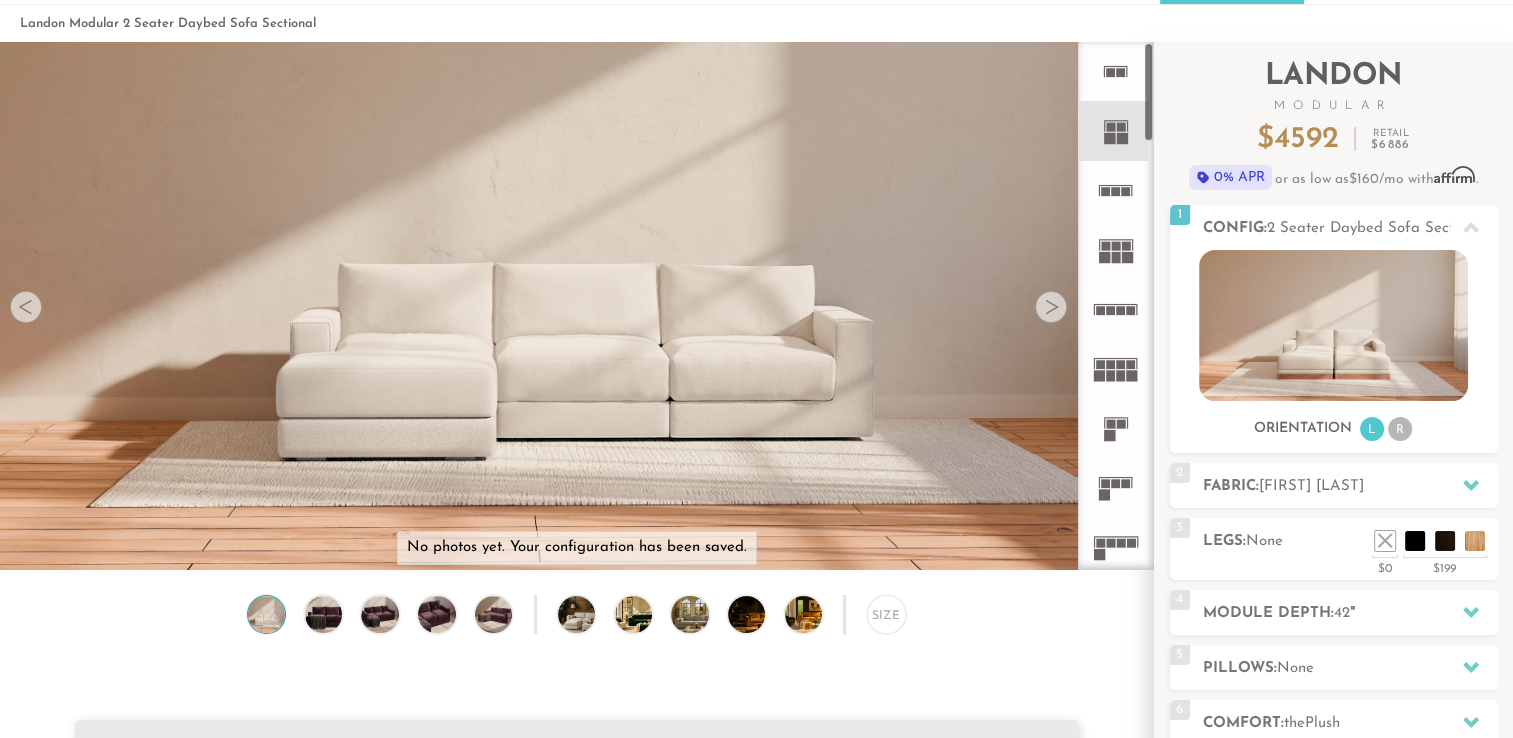 click 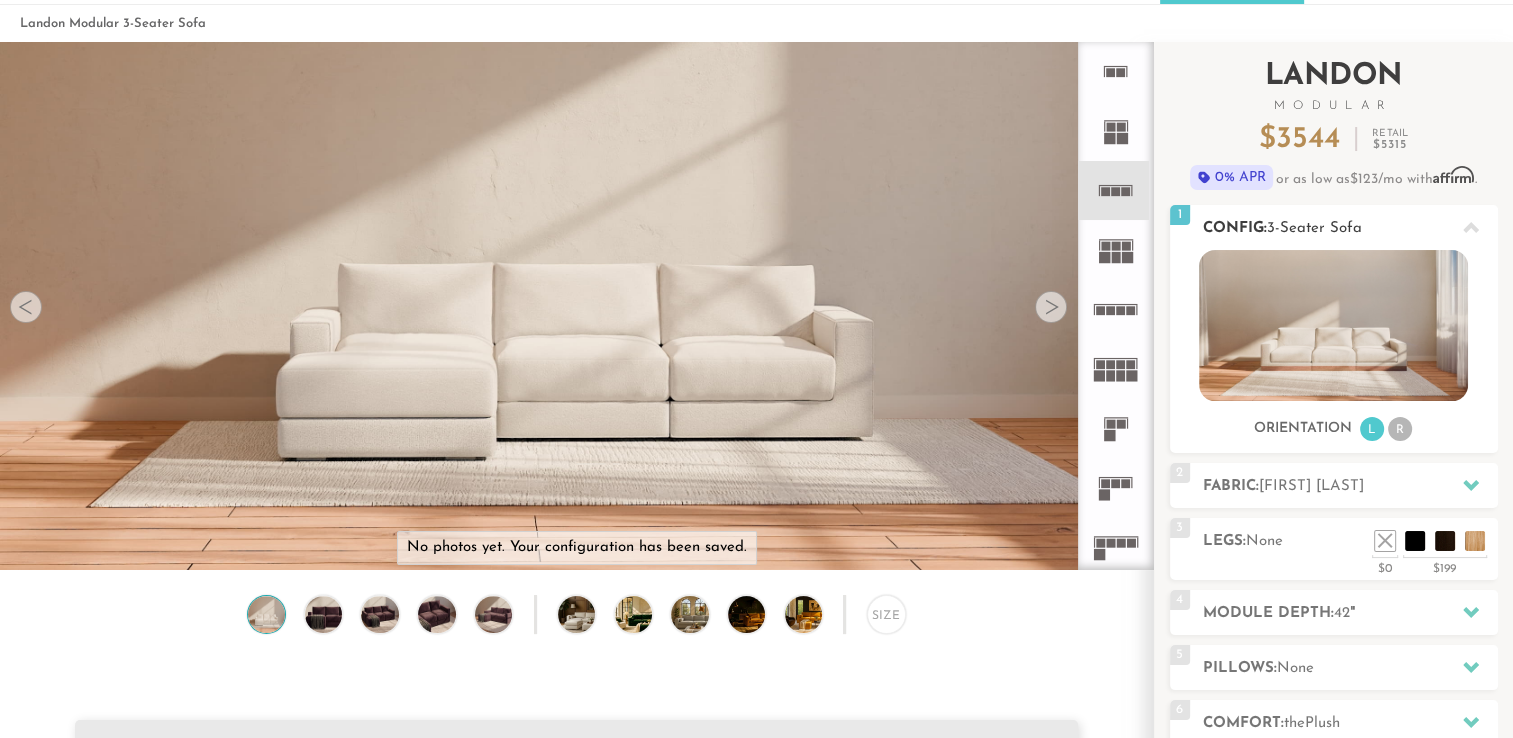 click on "R" at bounding box center (1400, 429) 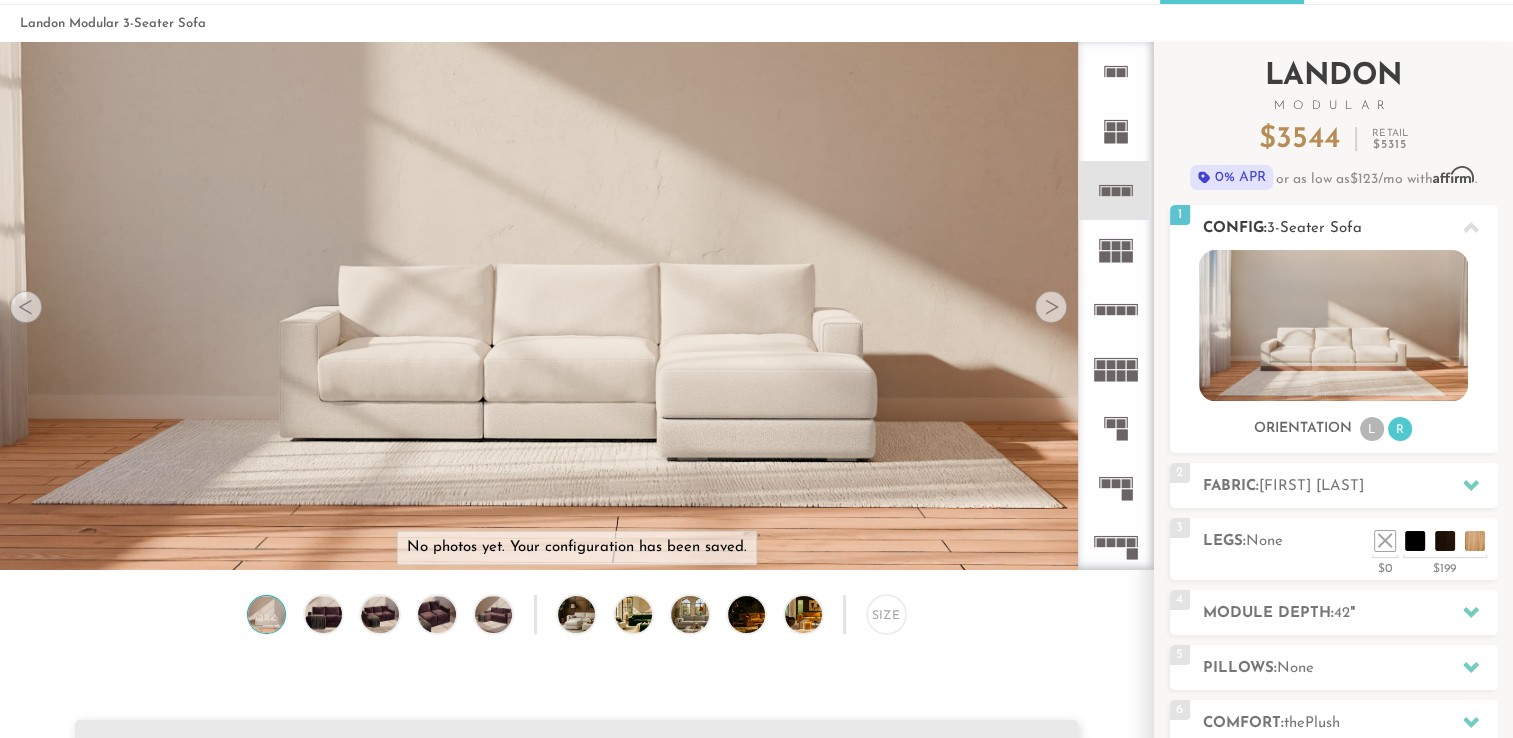click at bounding box center (1333, 325) 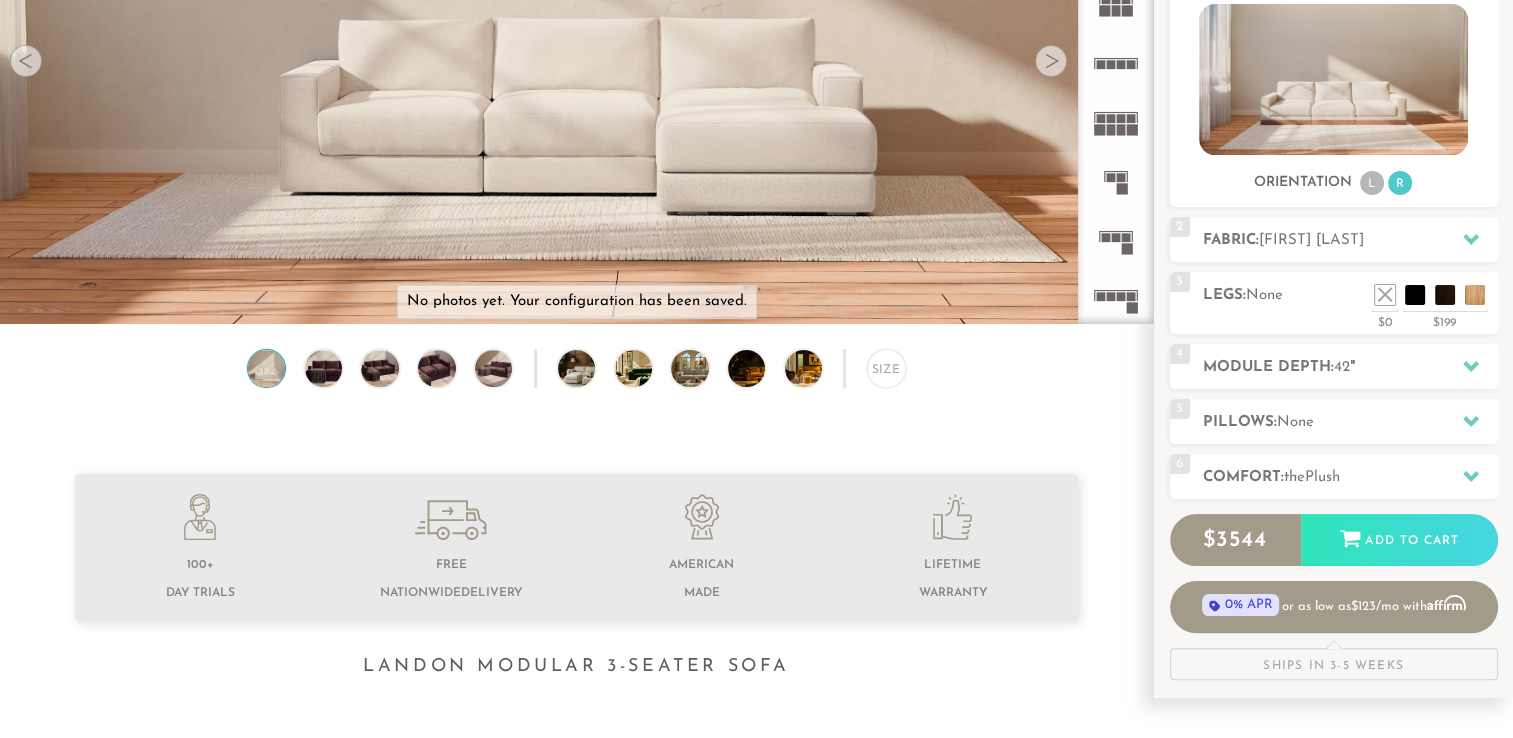 scroll, scrollTop: 376, scrollLeft: 0, axis: vertical 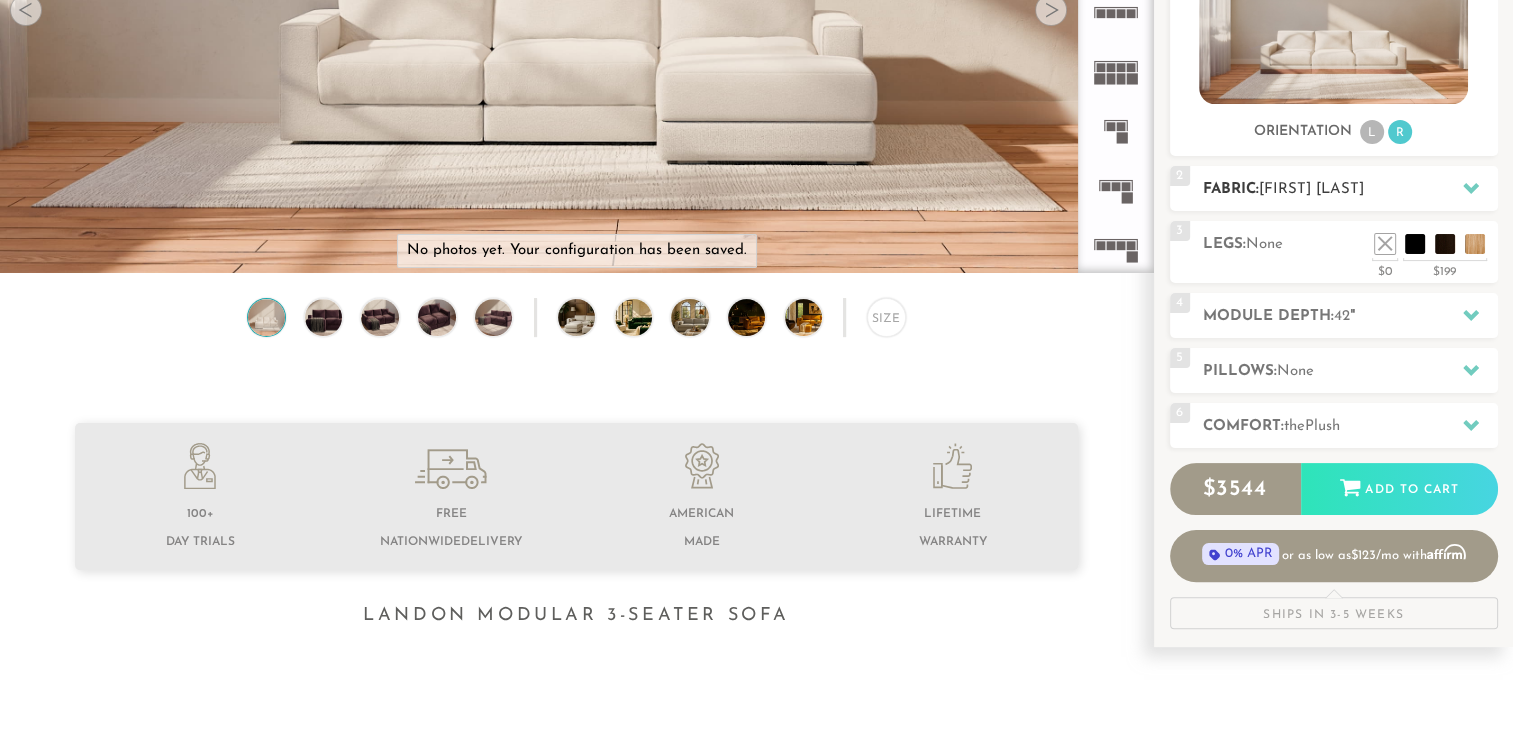 click 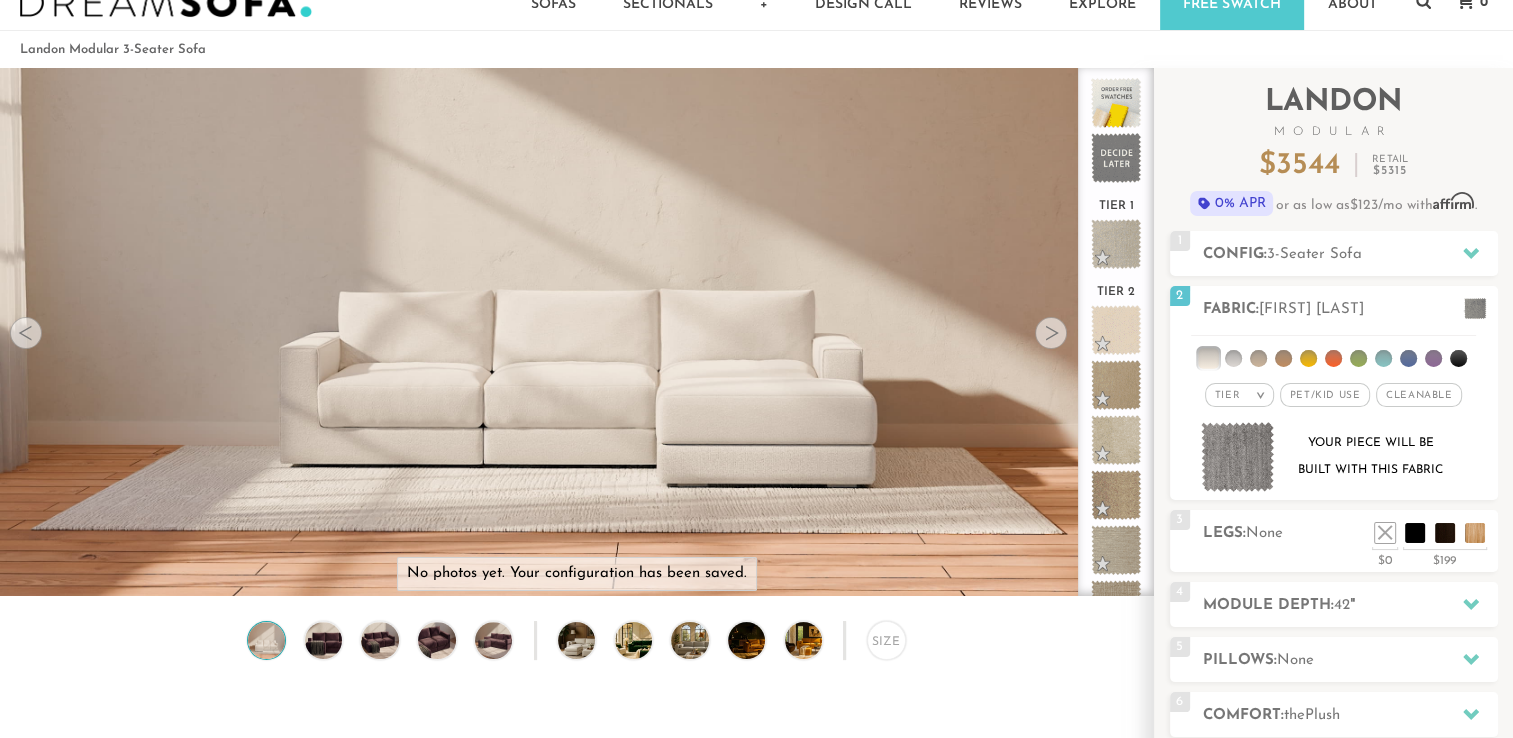scroll, scrollTop: 27, scrollLeft: 0, axis: vertical 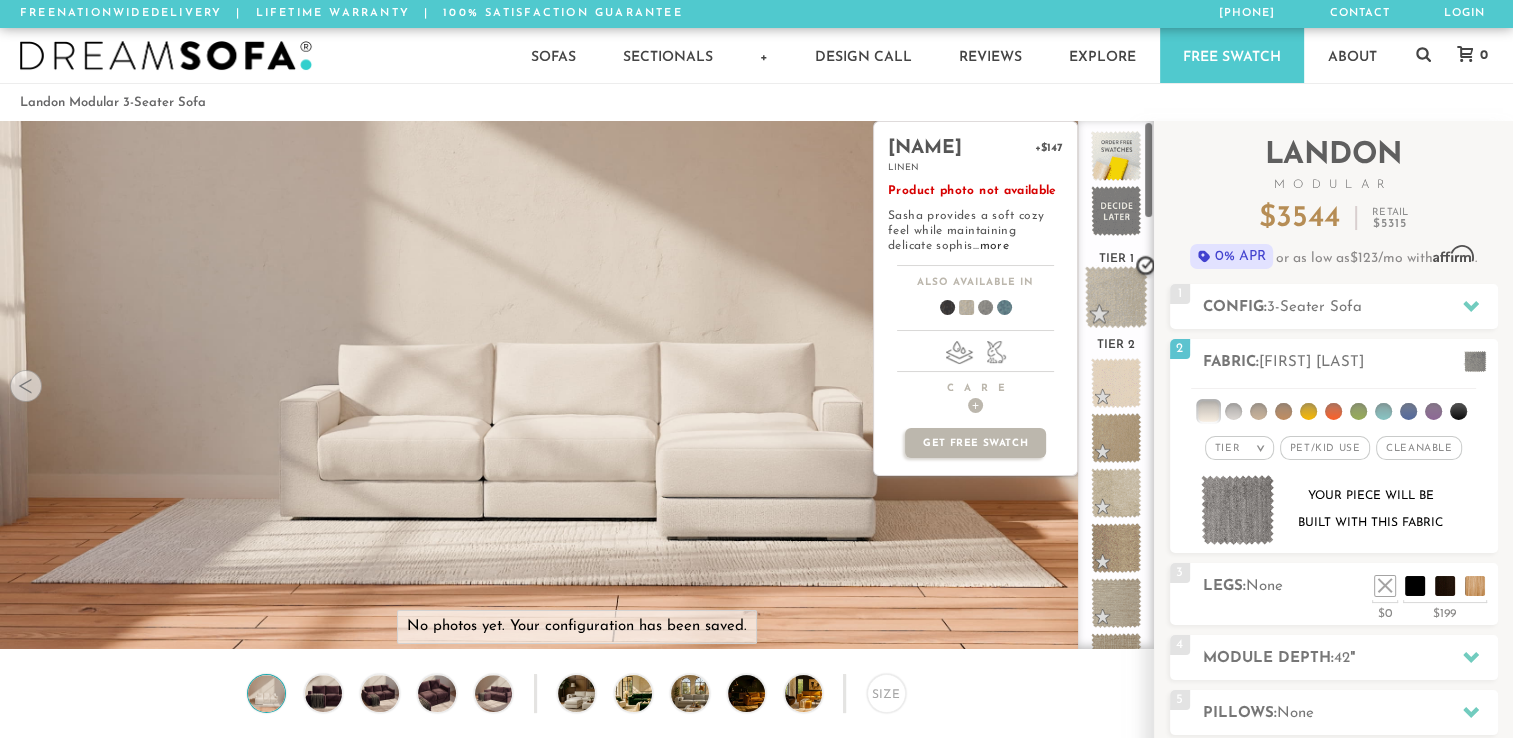click at bounding box center [1116, 297] 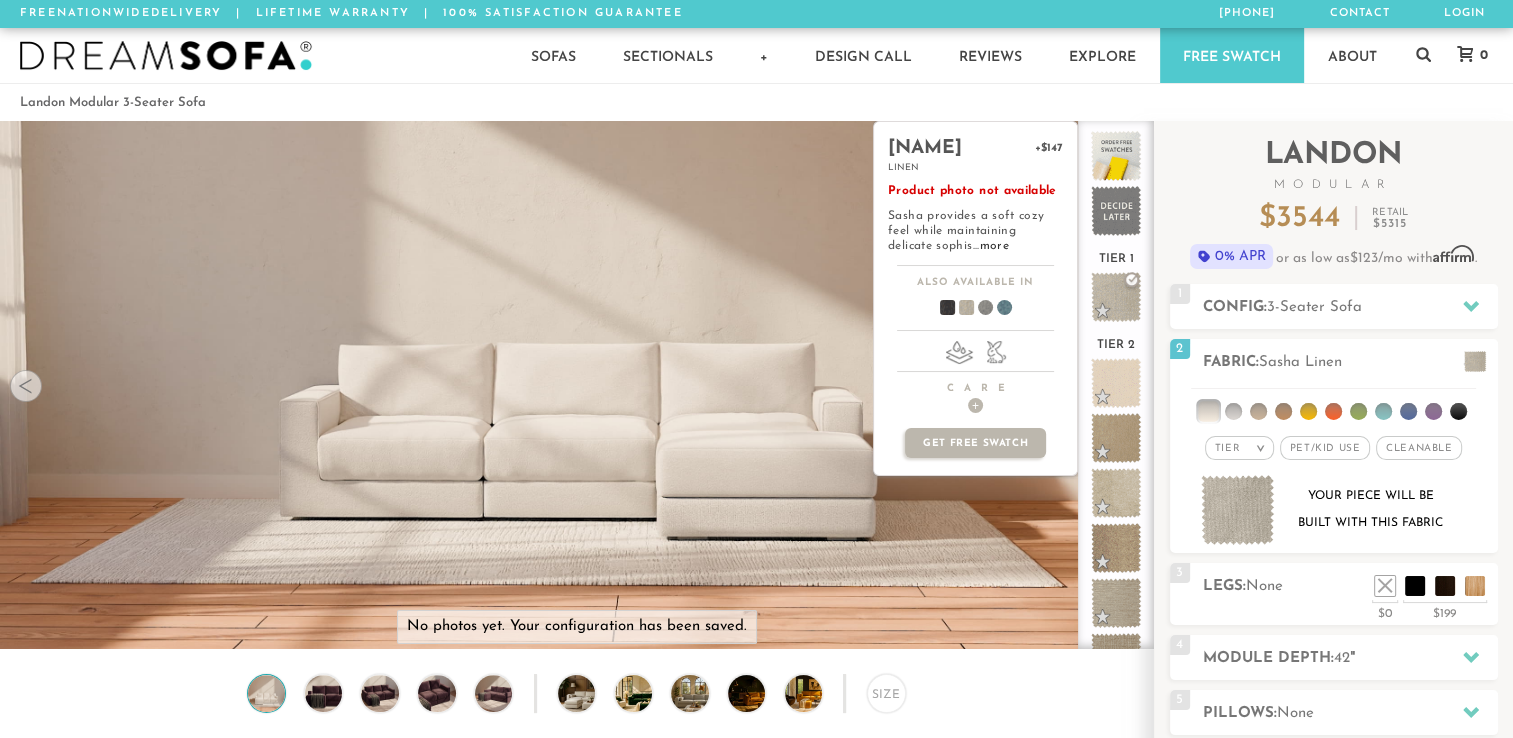 click at bounding box center (939, 311) 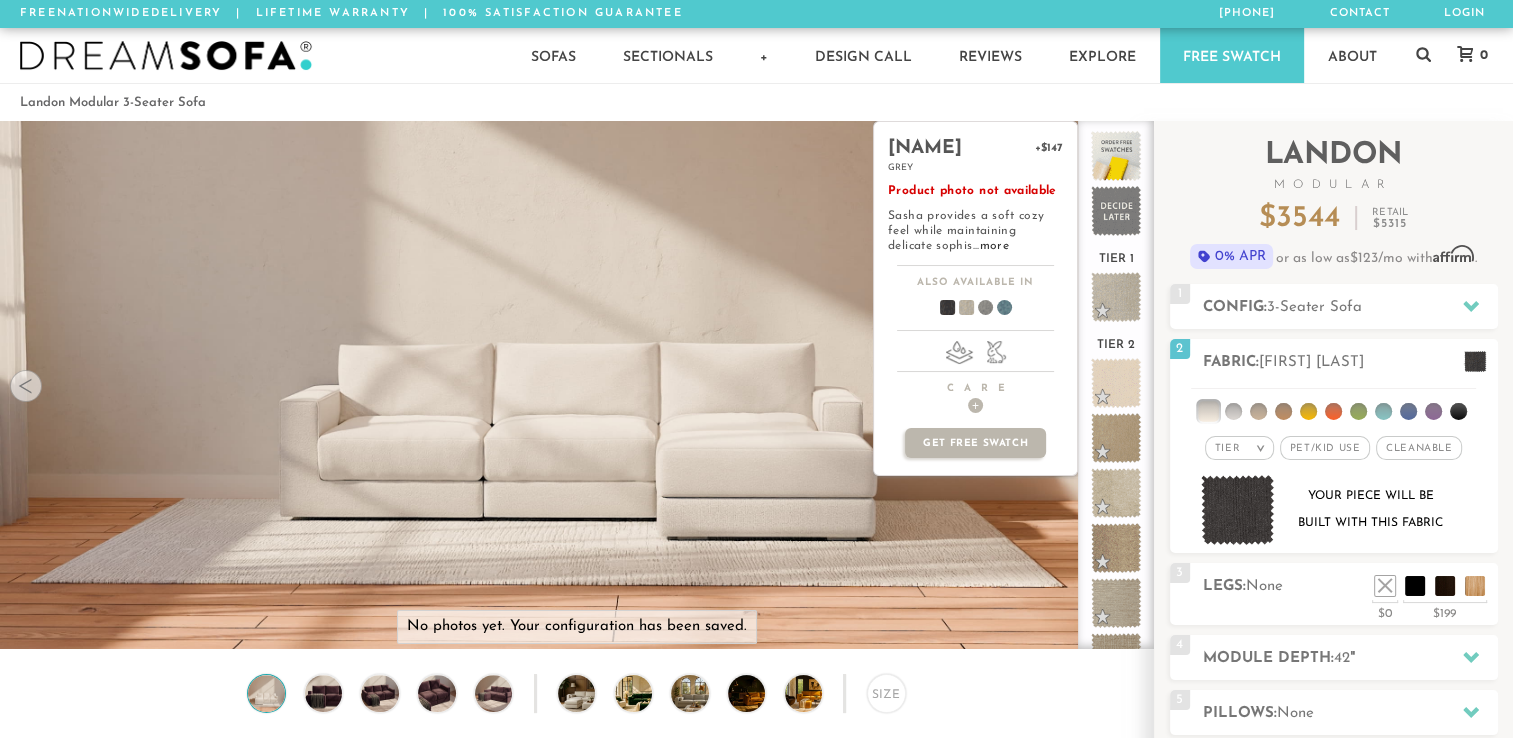 click at bounding box center (958, 311) 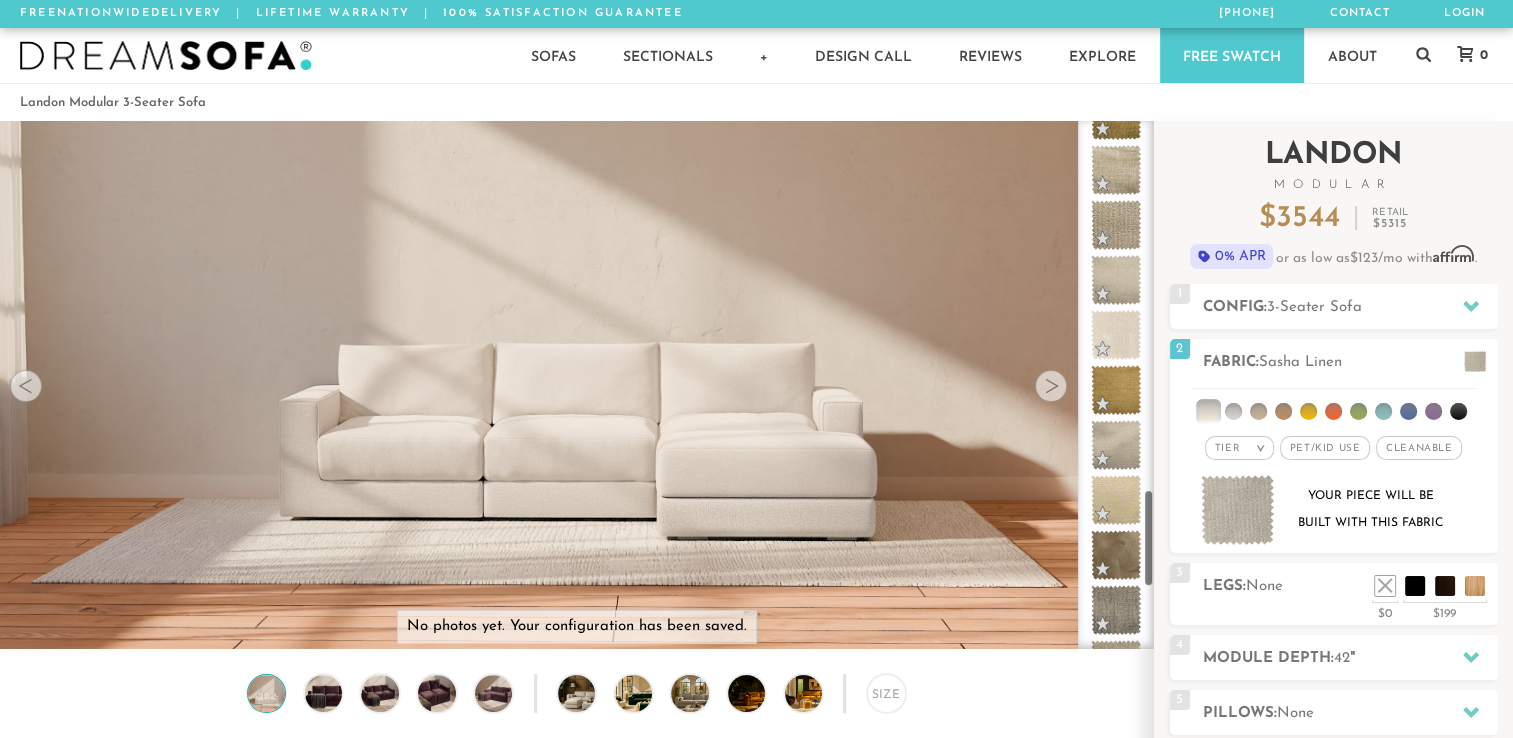 scroll, scrollTop: 2385, scrollLeft: 0, axis: vertical 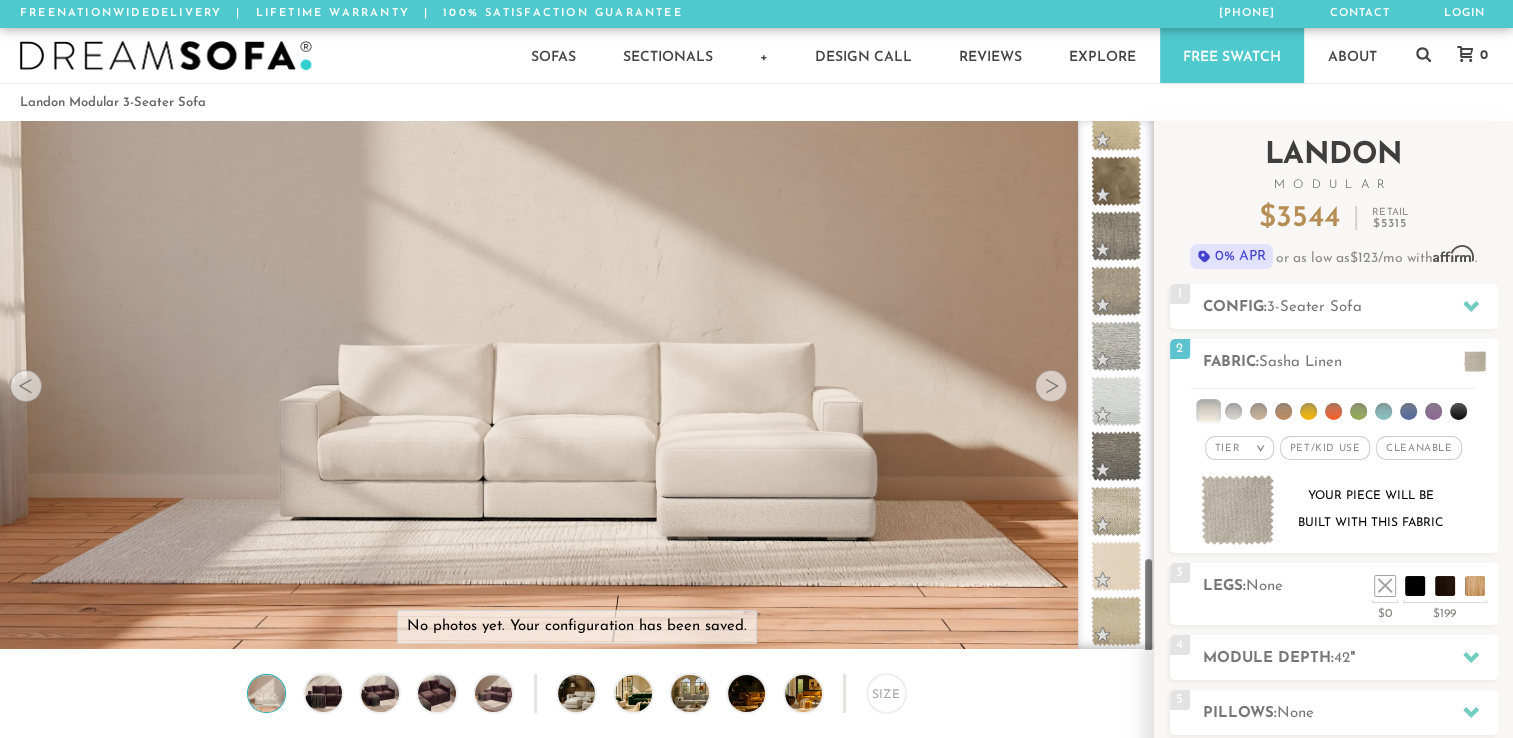 drag, startPoint x: 1152, startPoint y: 198, endPoint x: 1168, endPoint y: 641, distance: 443.28885 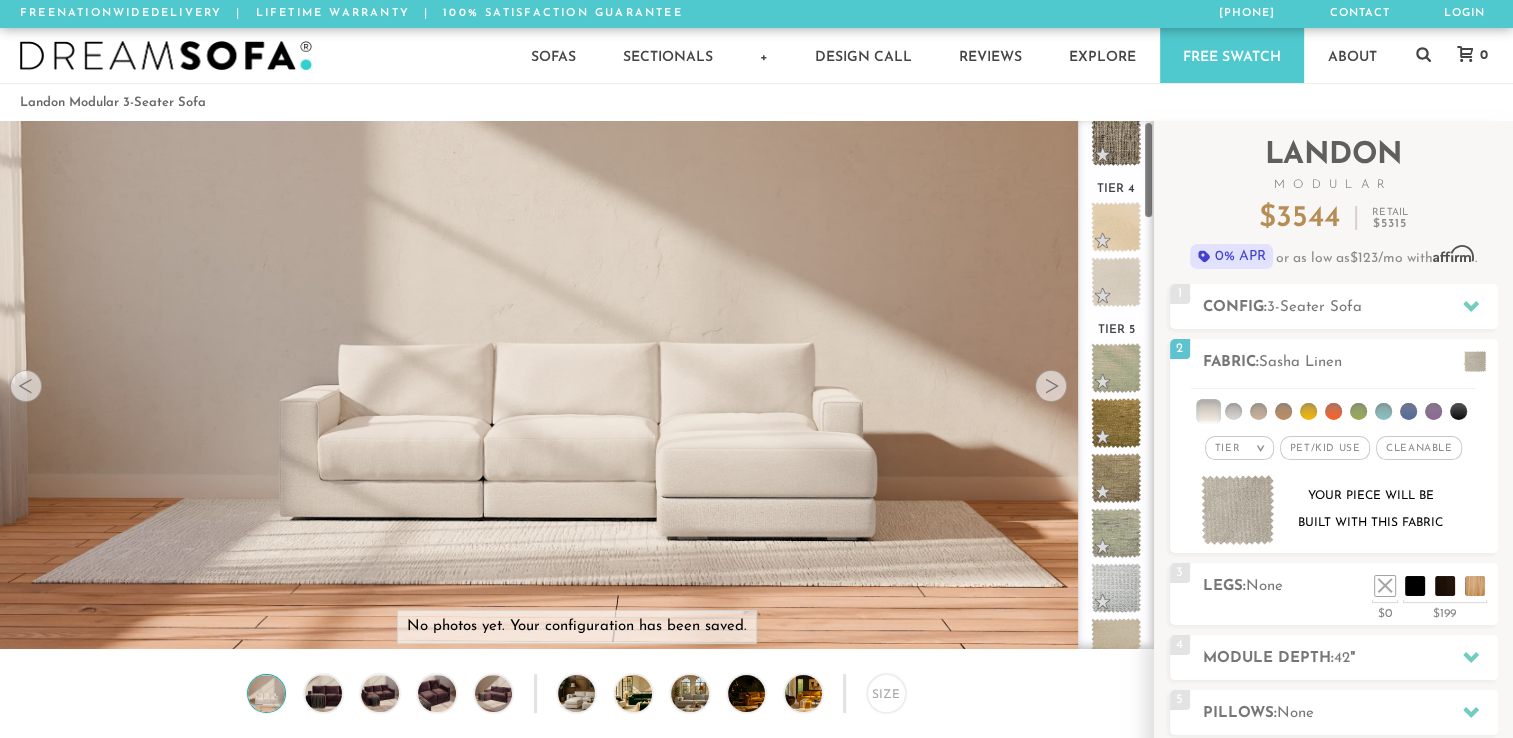 scroll, scrollTop: 0, scrollLeft: 0, axis: both 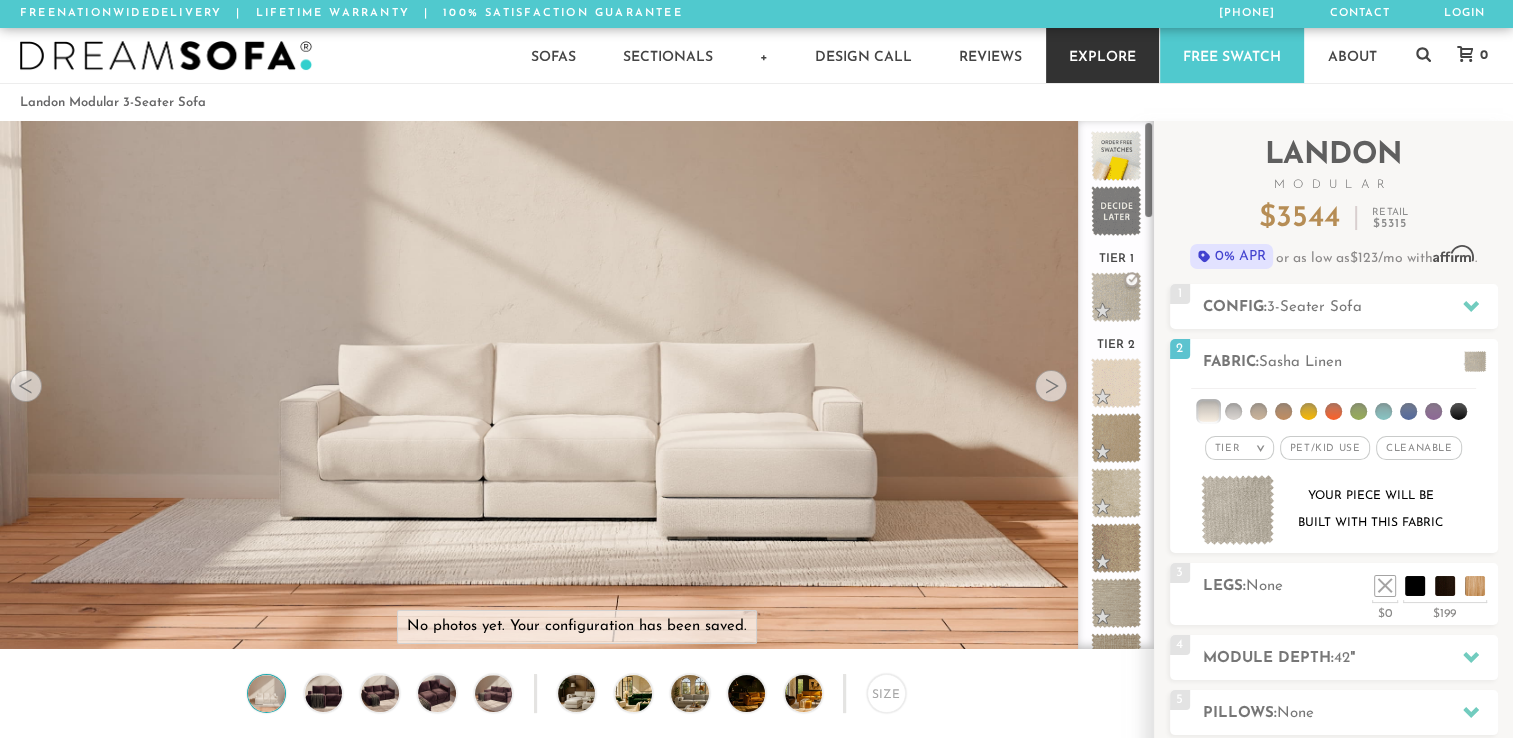 drag, startPoint x: 1151, startPoint y: 612, endPoint x: 1142, endPoint y: 73, distance: 539.07513 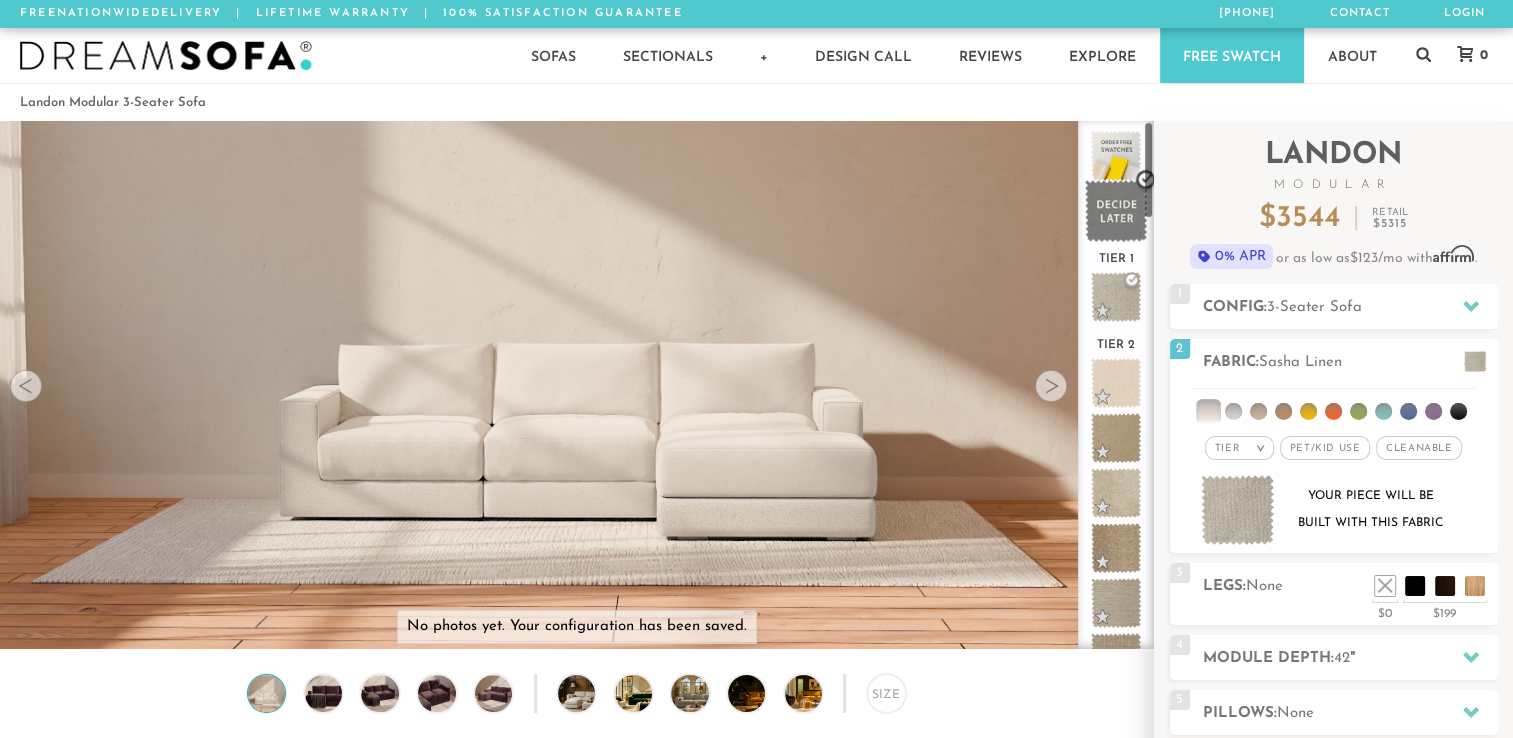 click at bounding box center [1116, 211] 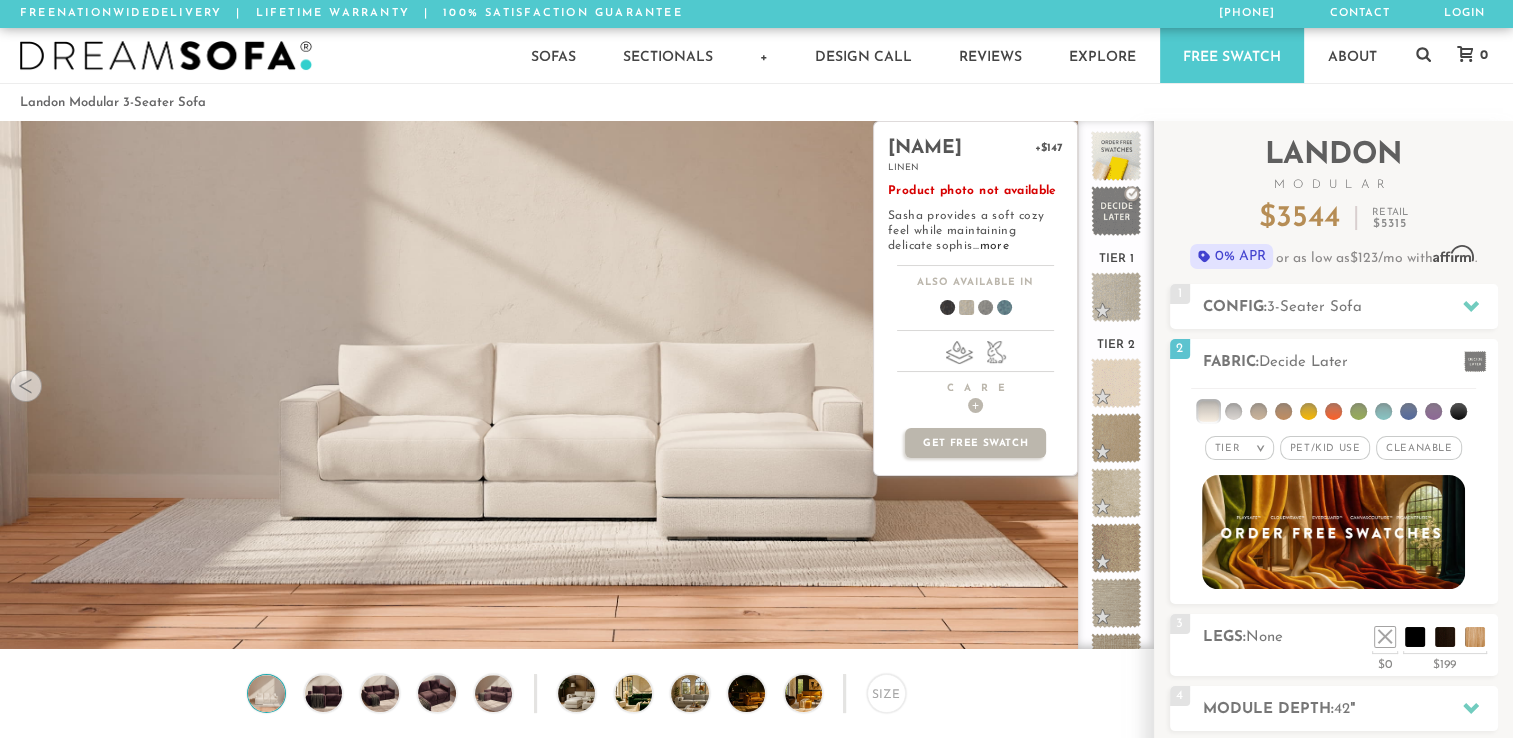 click at bounding box center [958, 311] 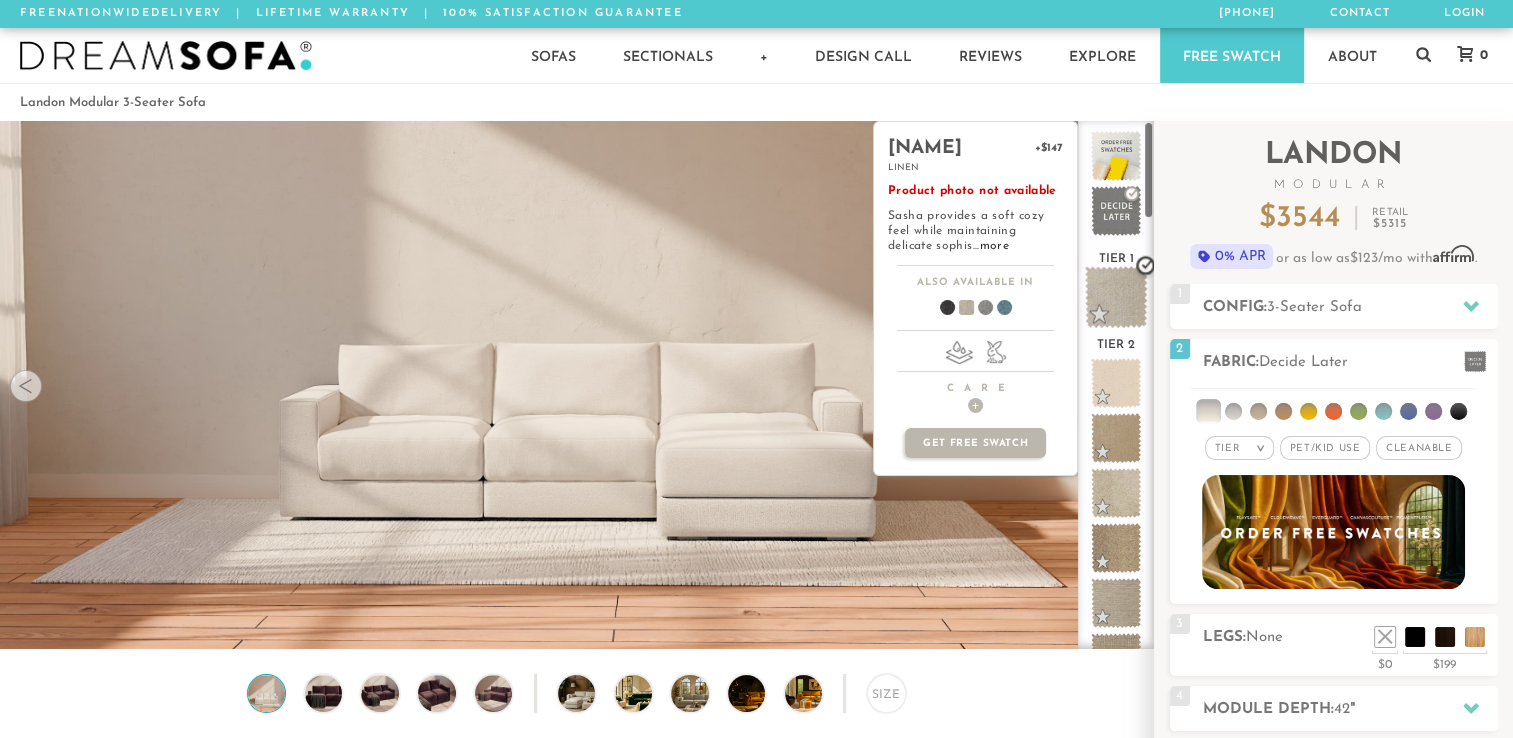 click at bounding box center [1116, 297] 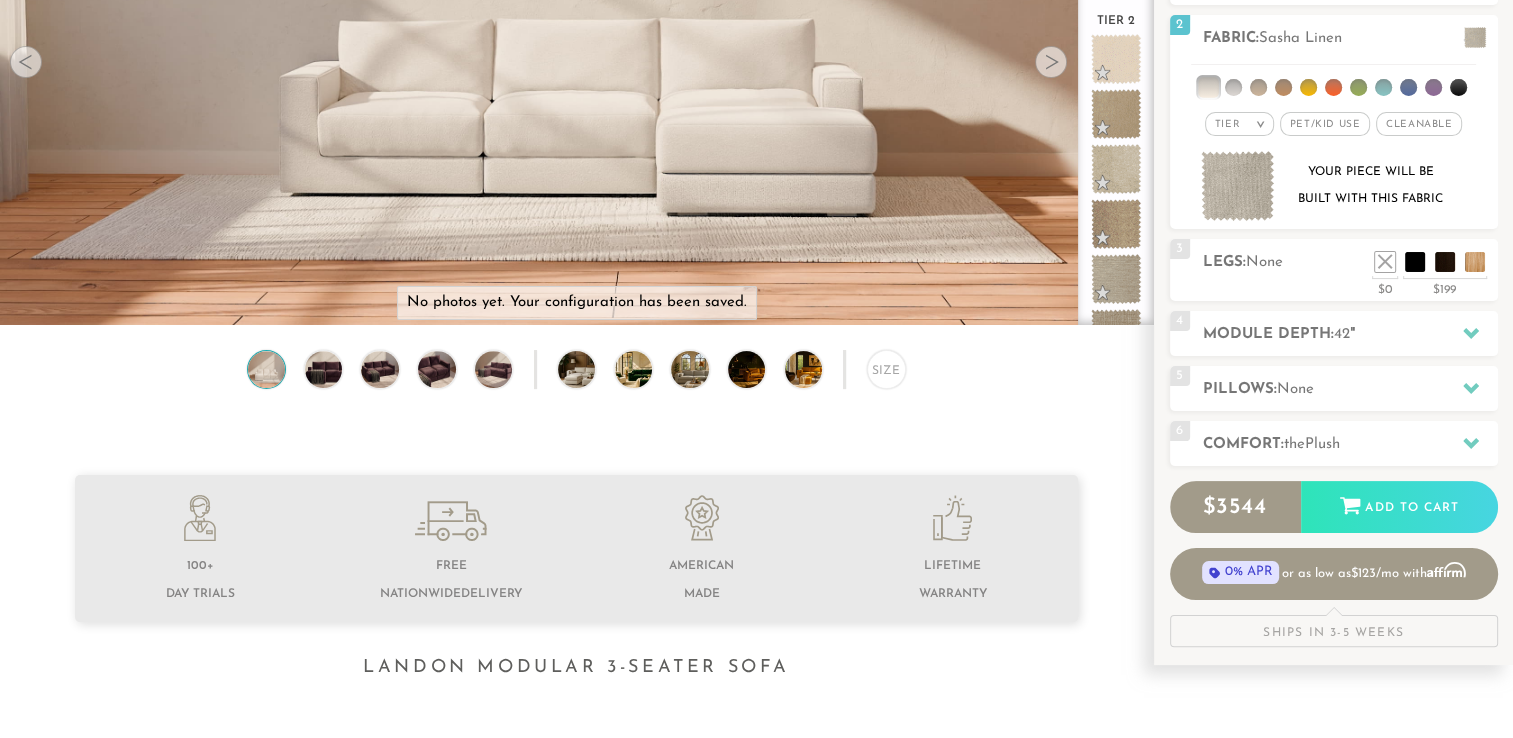 scroll, scrollTop: 479, scrollLeft: 0, axis: vertical 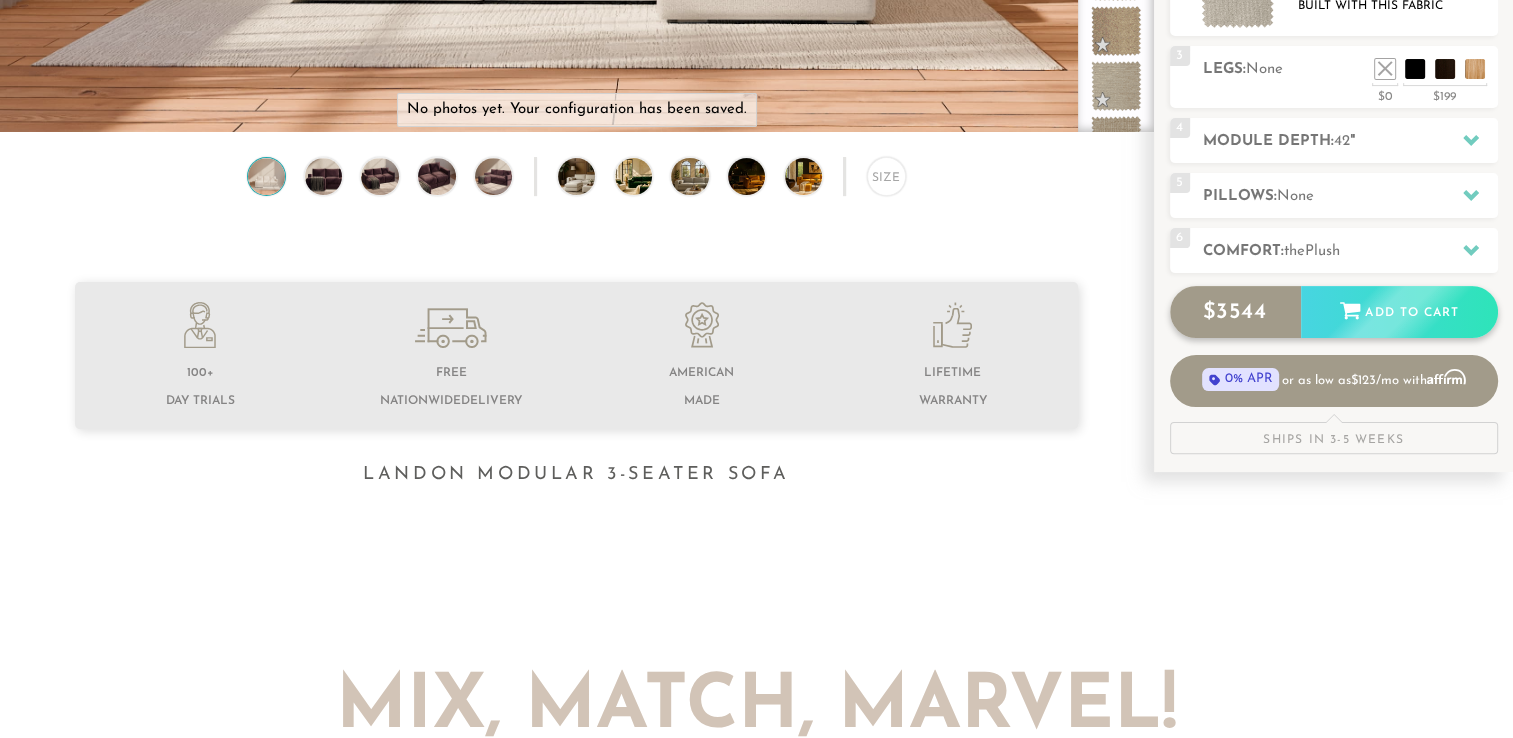 click on "$ 3544
Add to Cart" at bounding box center (1334, 312) 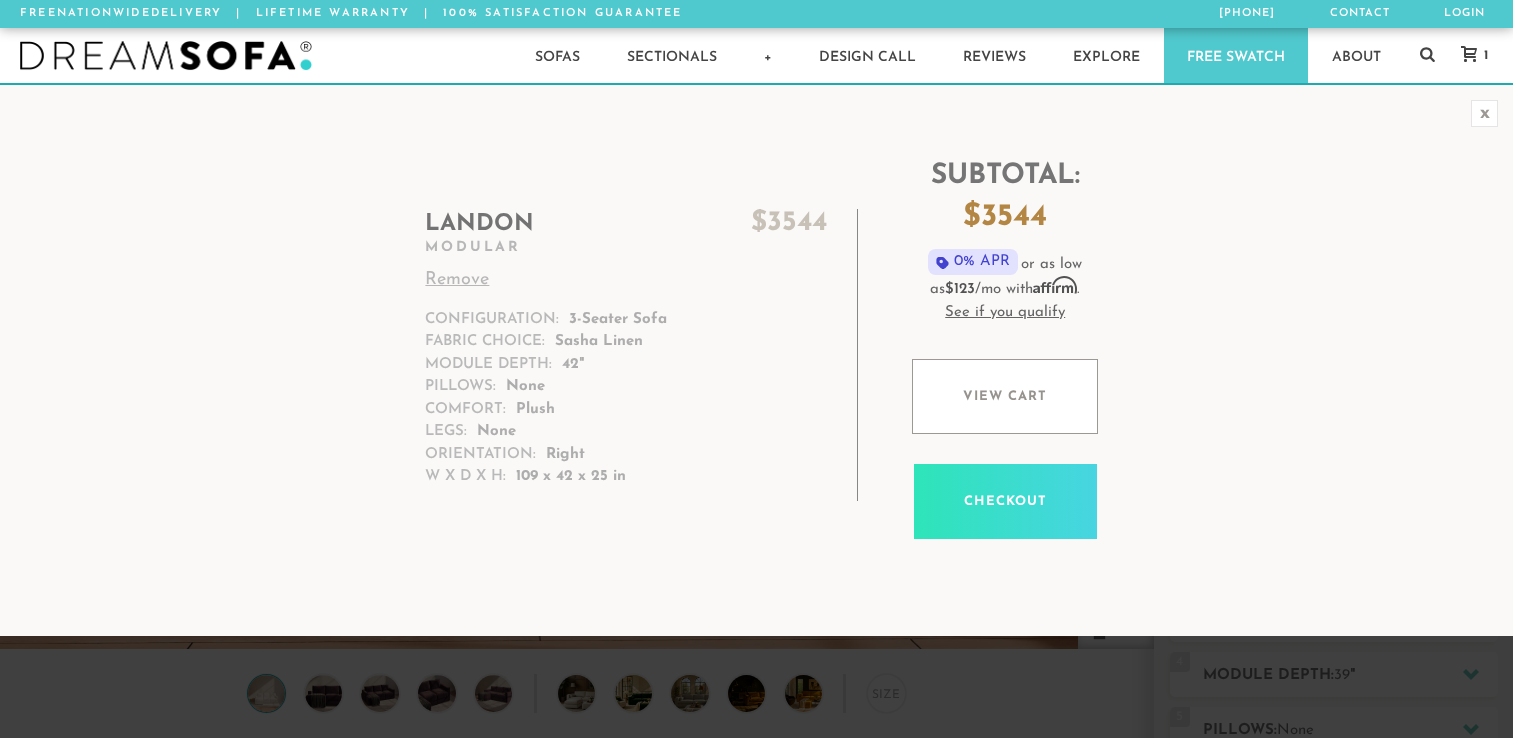 scroll, scrollTop: 0, scrollLeft: 0, axis: both 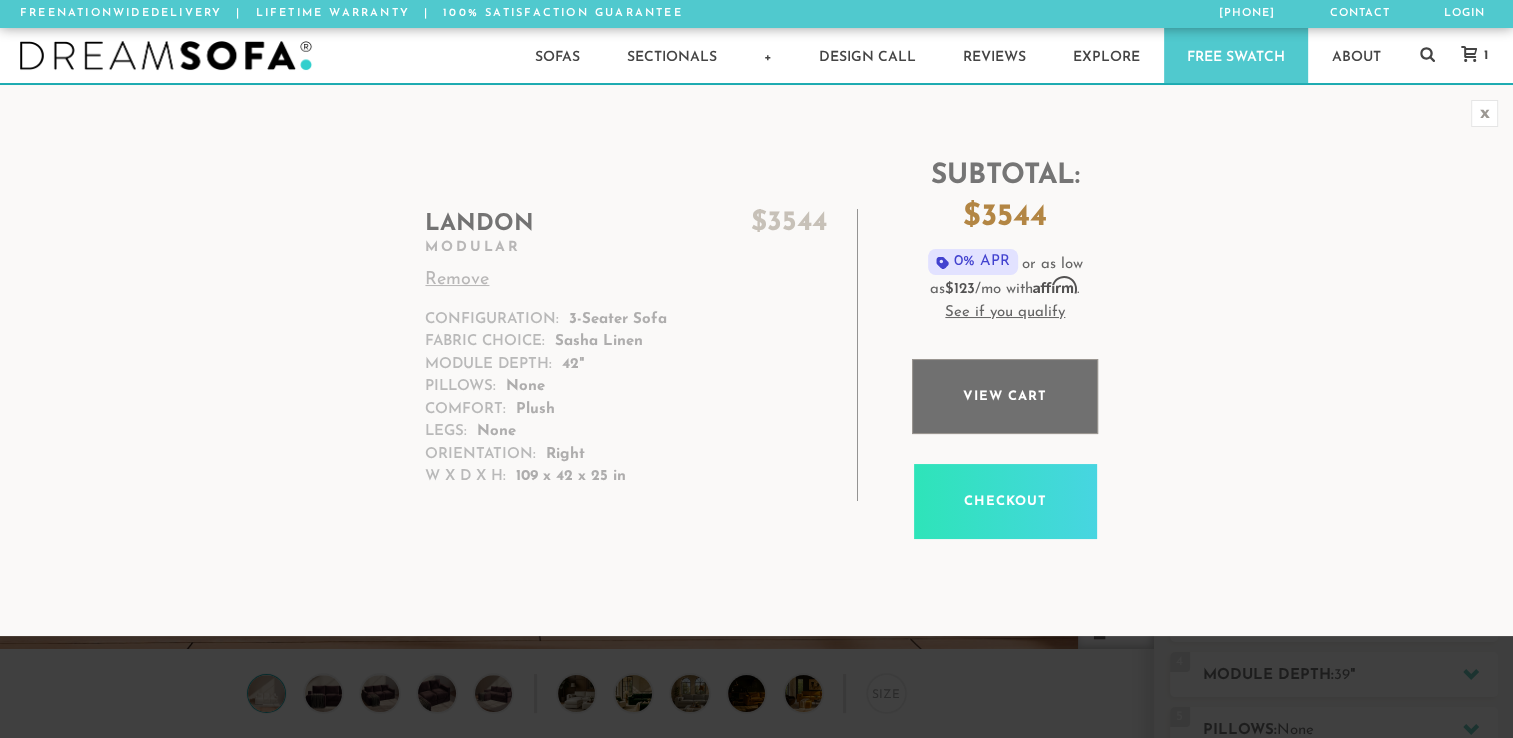 click on "View cart" at bounding box center [1005, 396] 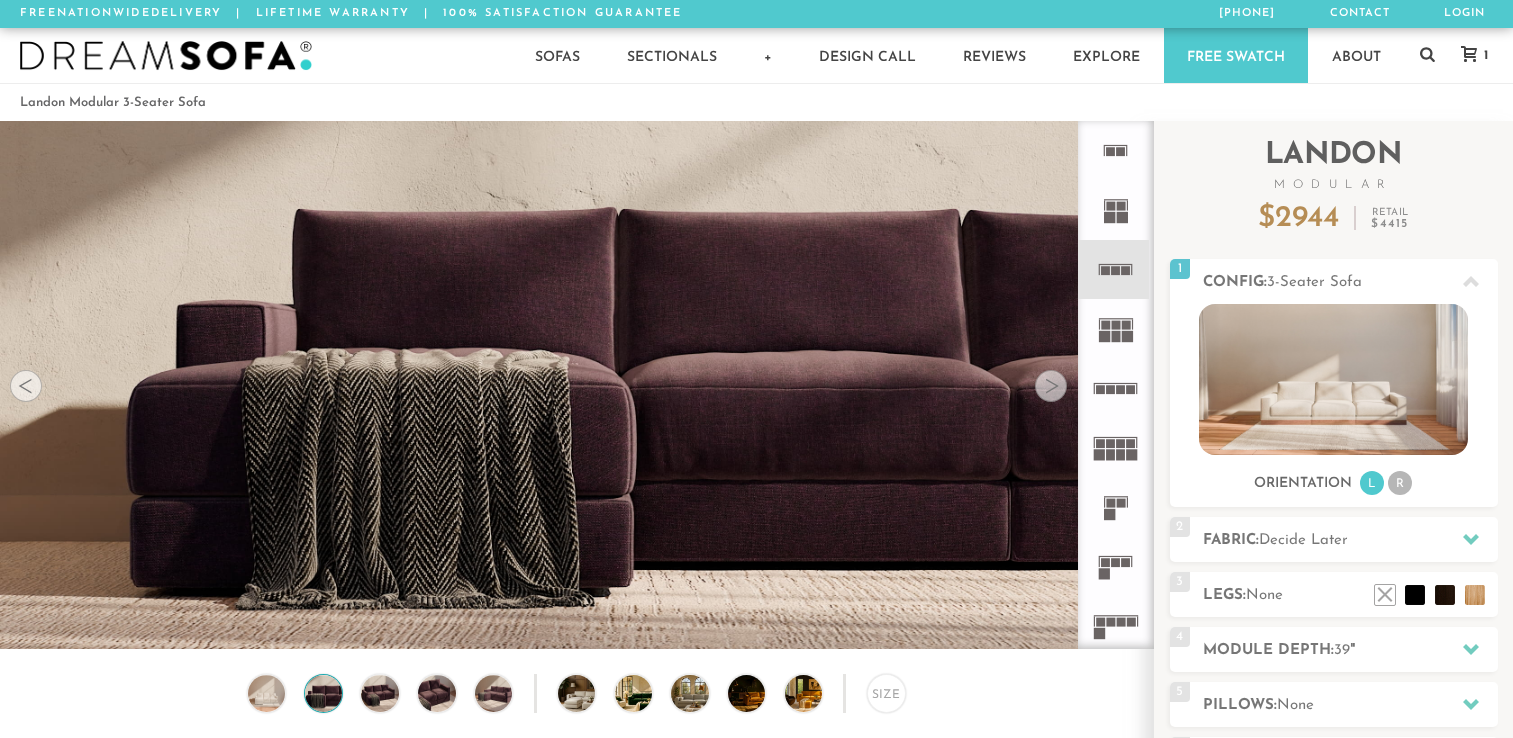 click at bounding box center (1051, 386) 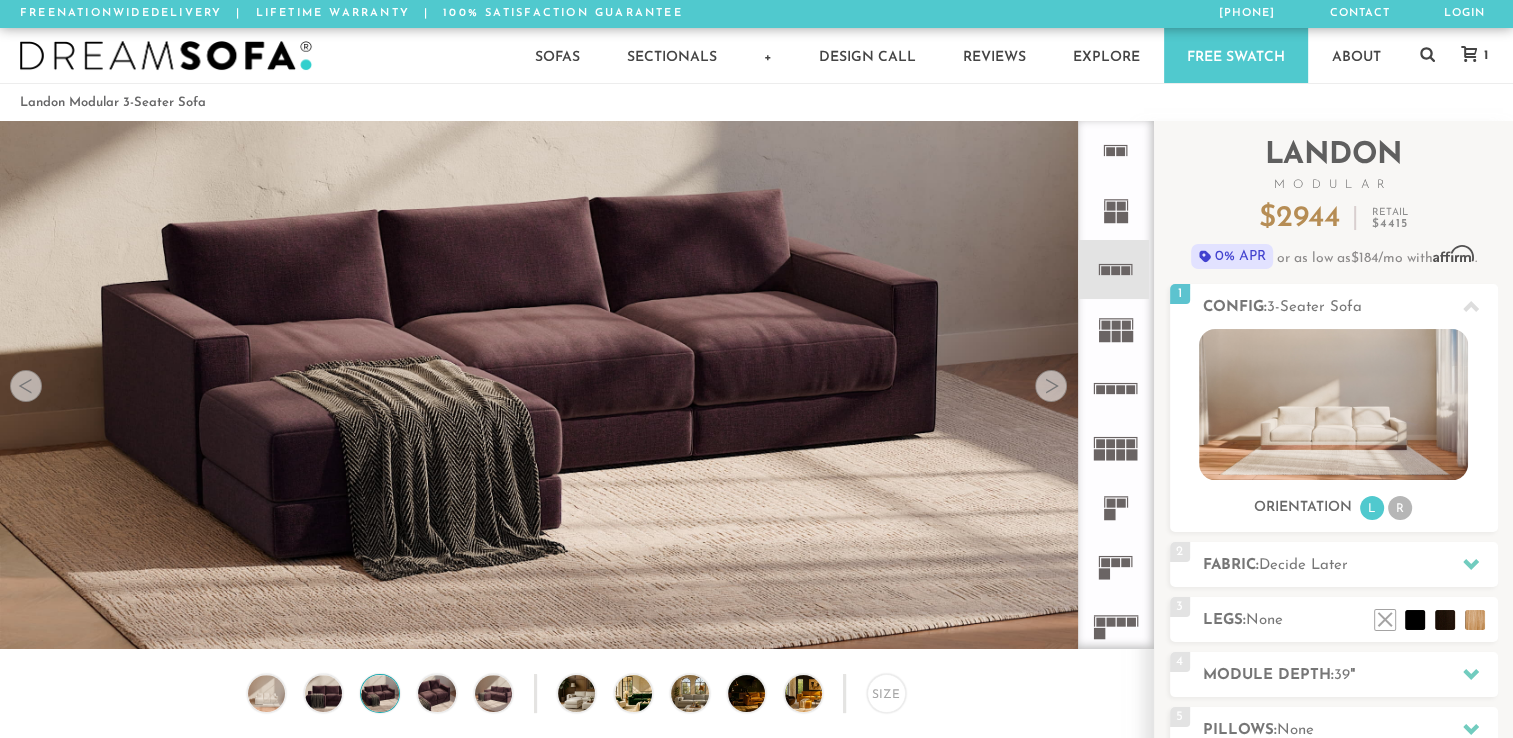 scroll, scrollTop: 16, scrollLeft: 16, axis: both 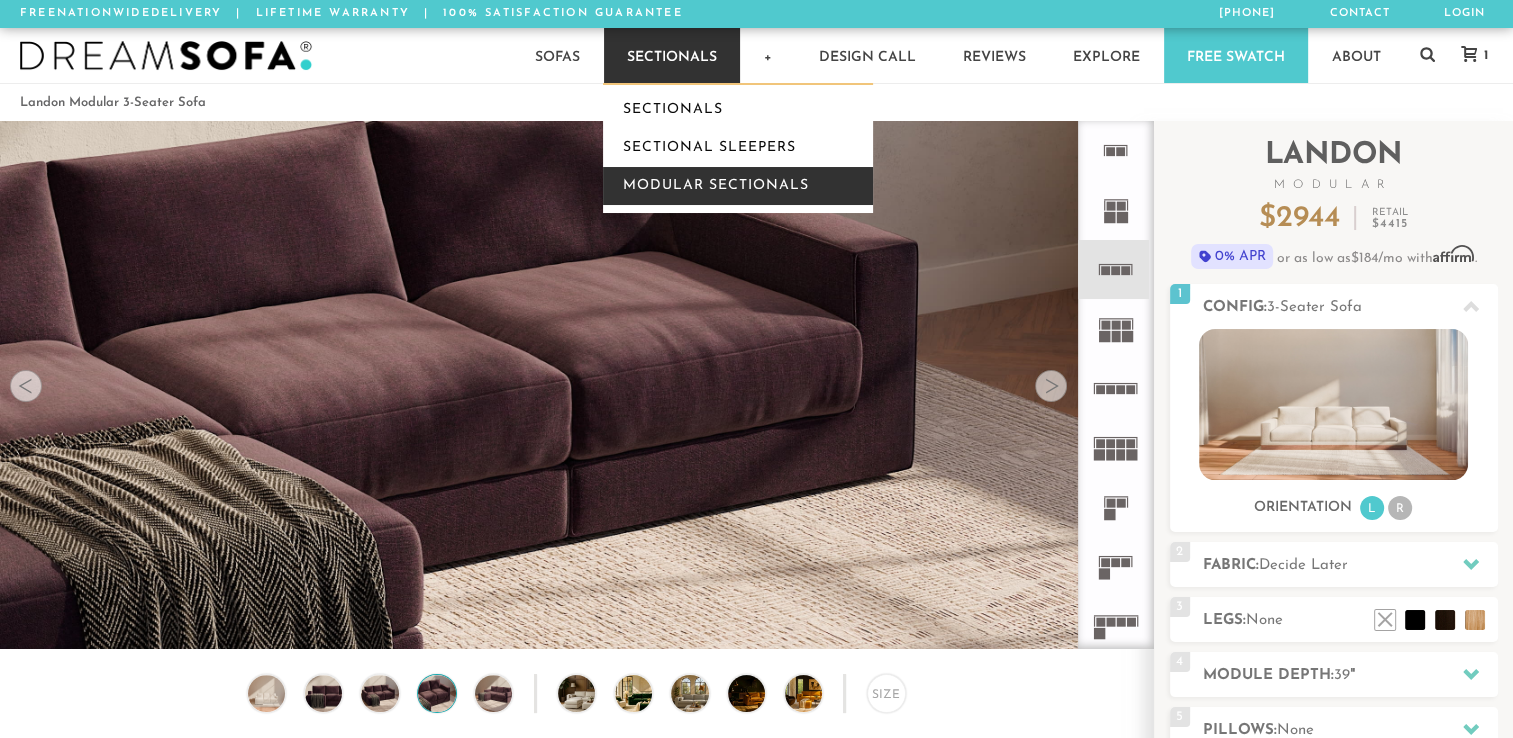 click on "Modular Sectionals" at bounding box center (738, 186) 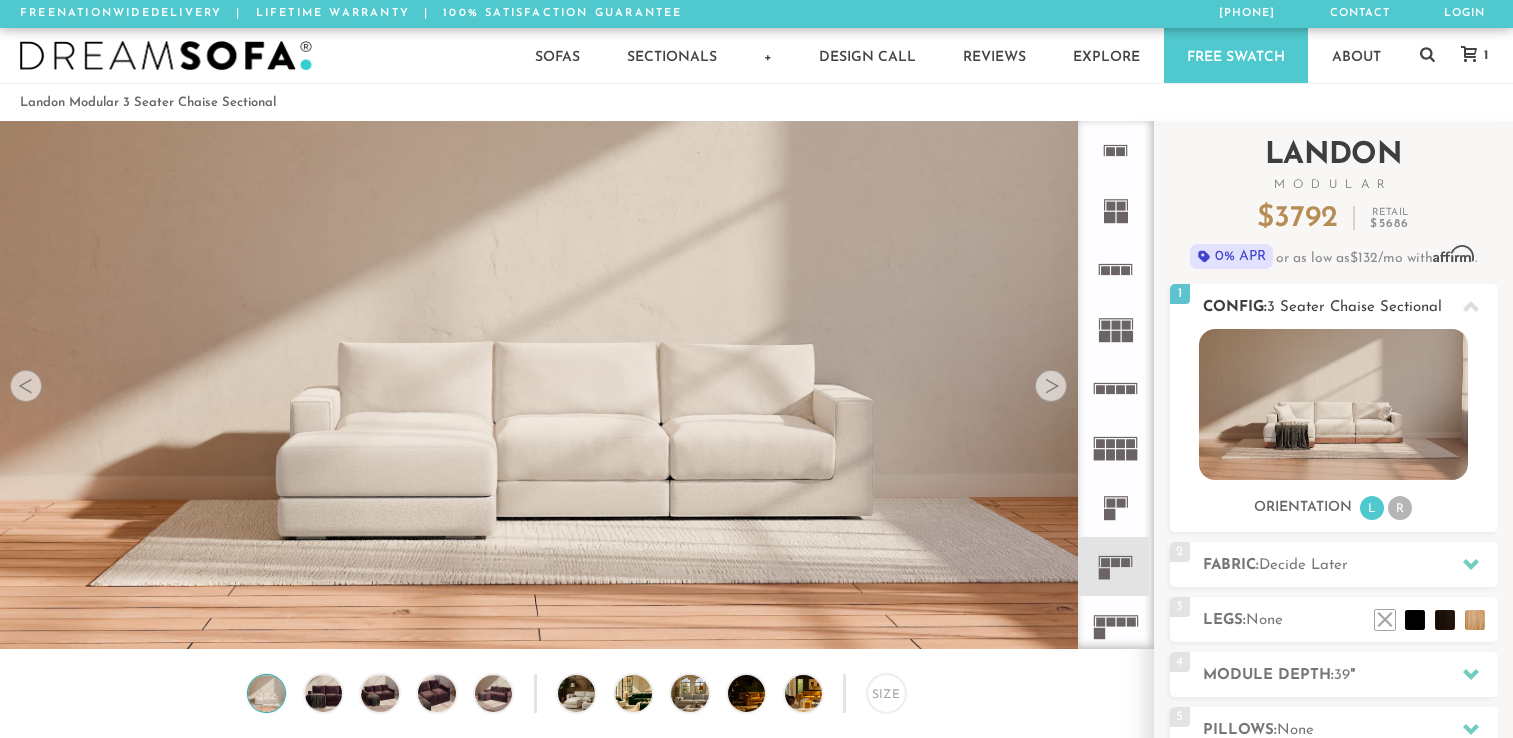 scroll, scrollTop: 0, scrollLeft: 0, axis: both 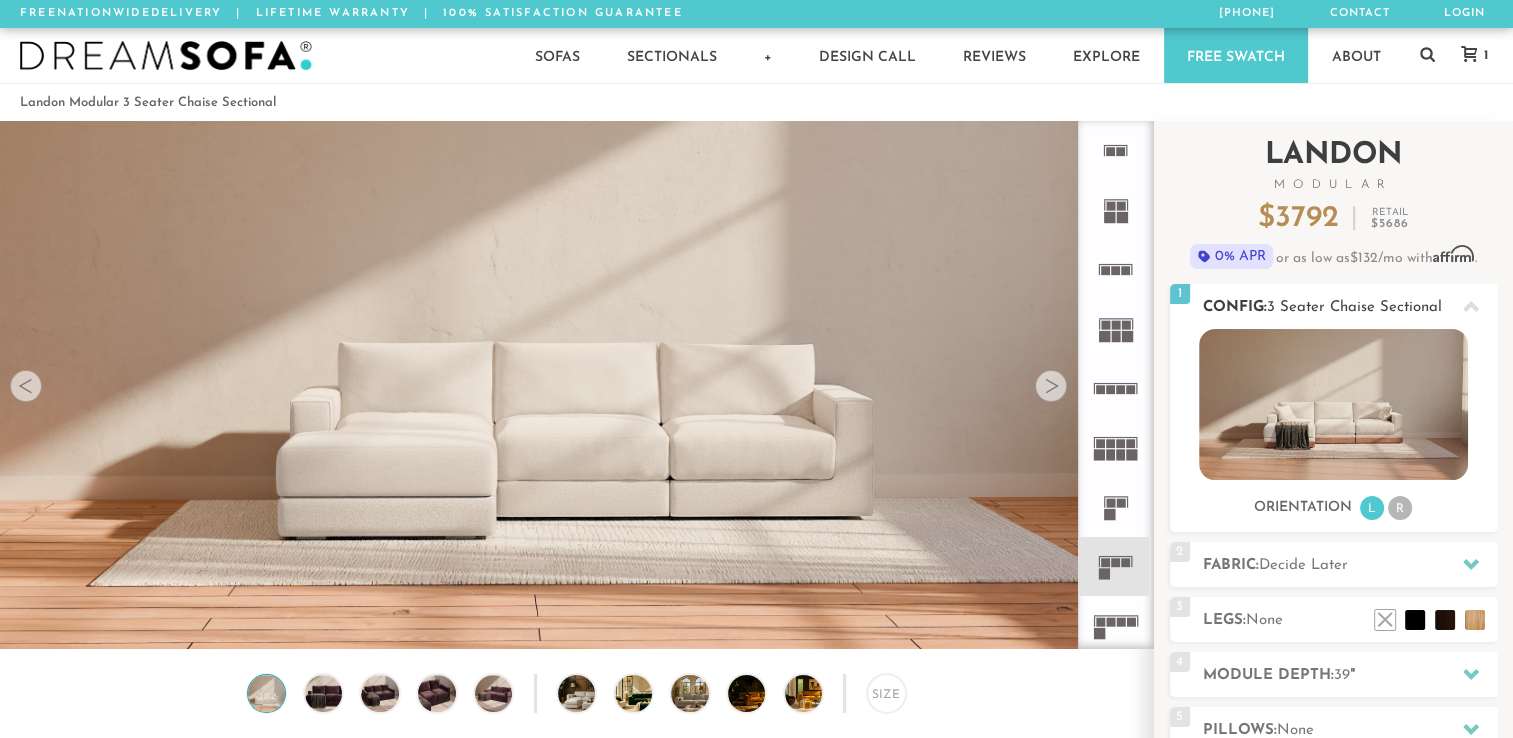 click on "R" at bounding box center [1400, 508] 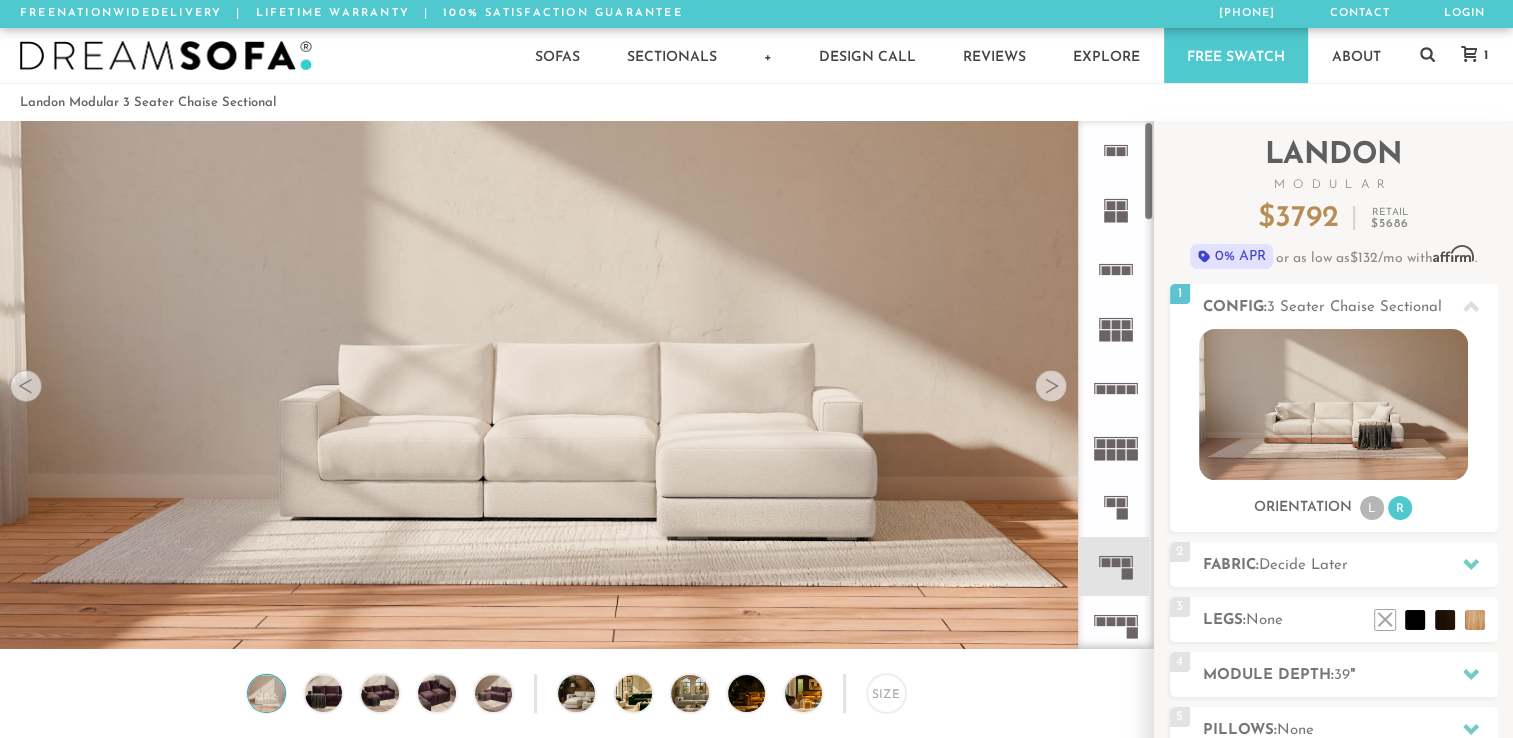 click at bounding box center [1051, 386] 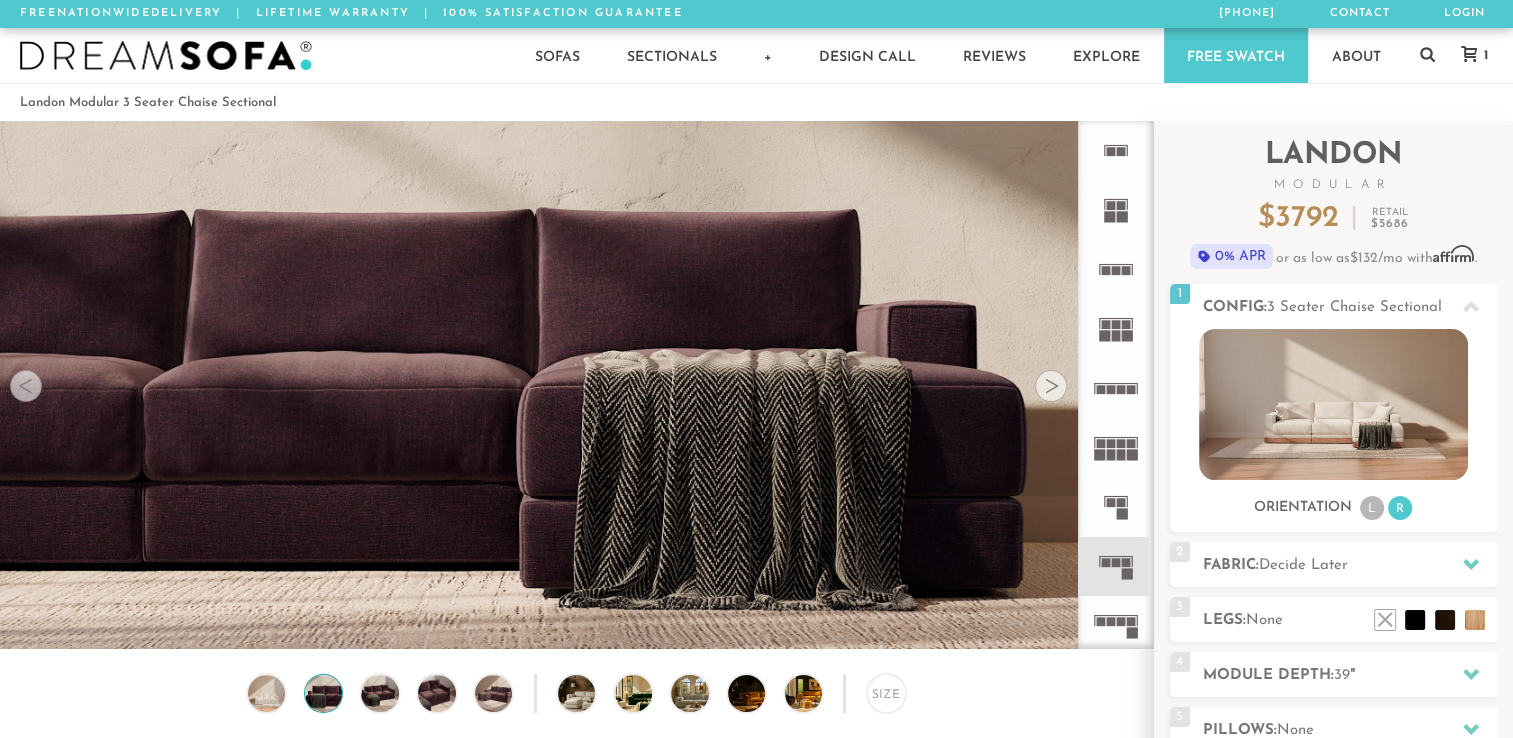 click at bounding box center (1051, 386) 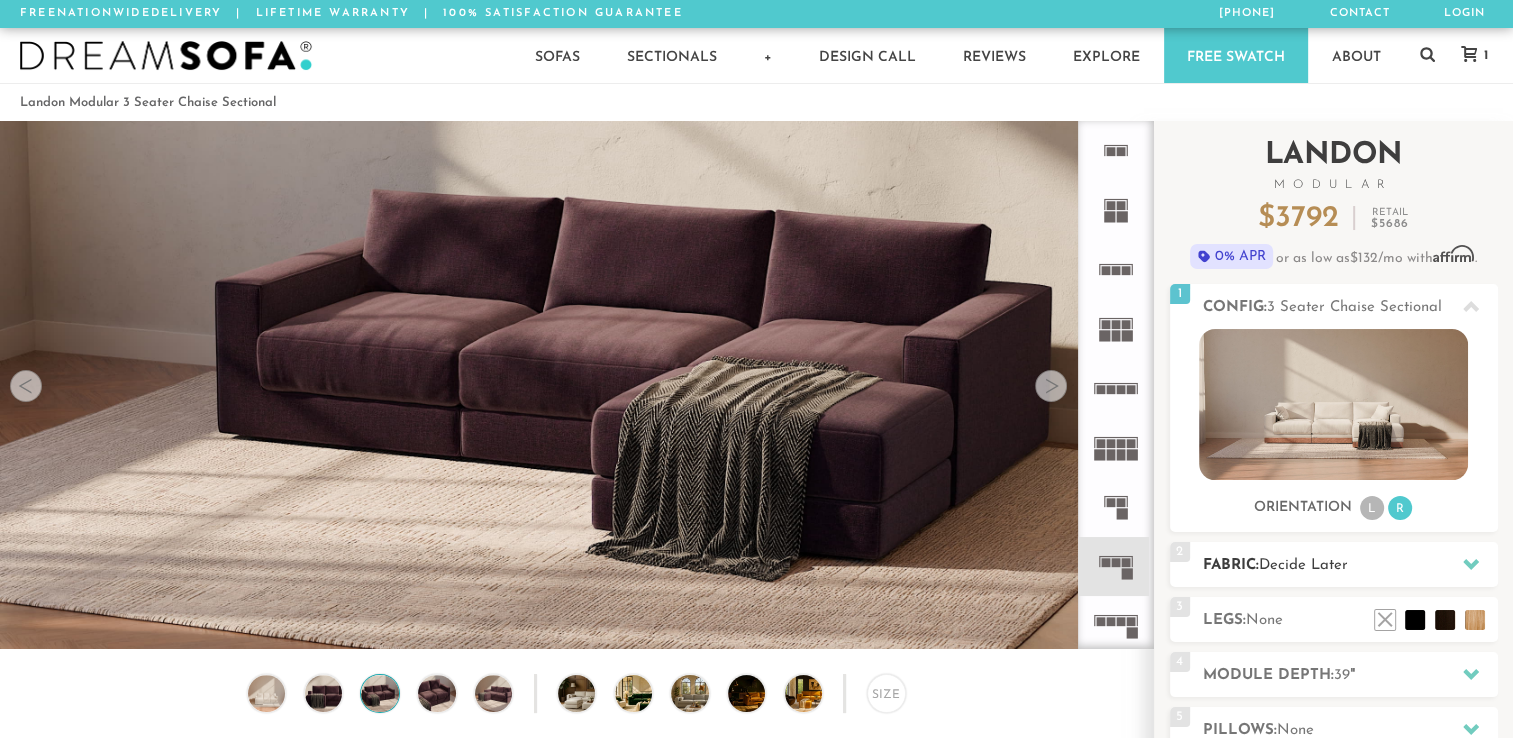 click 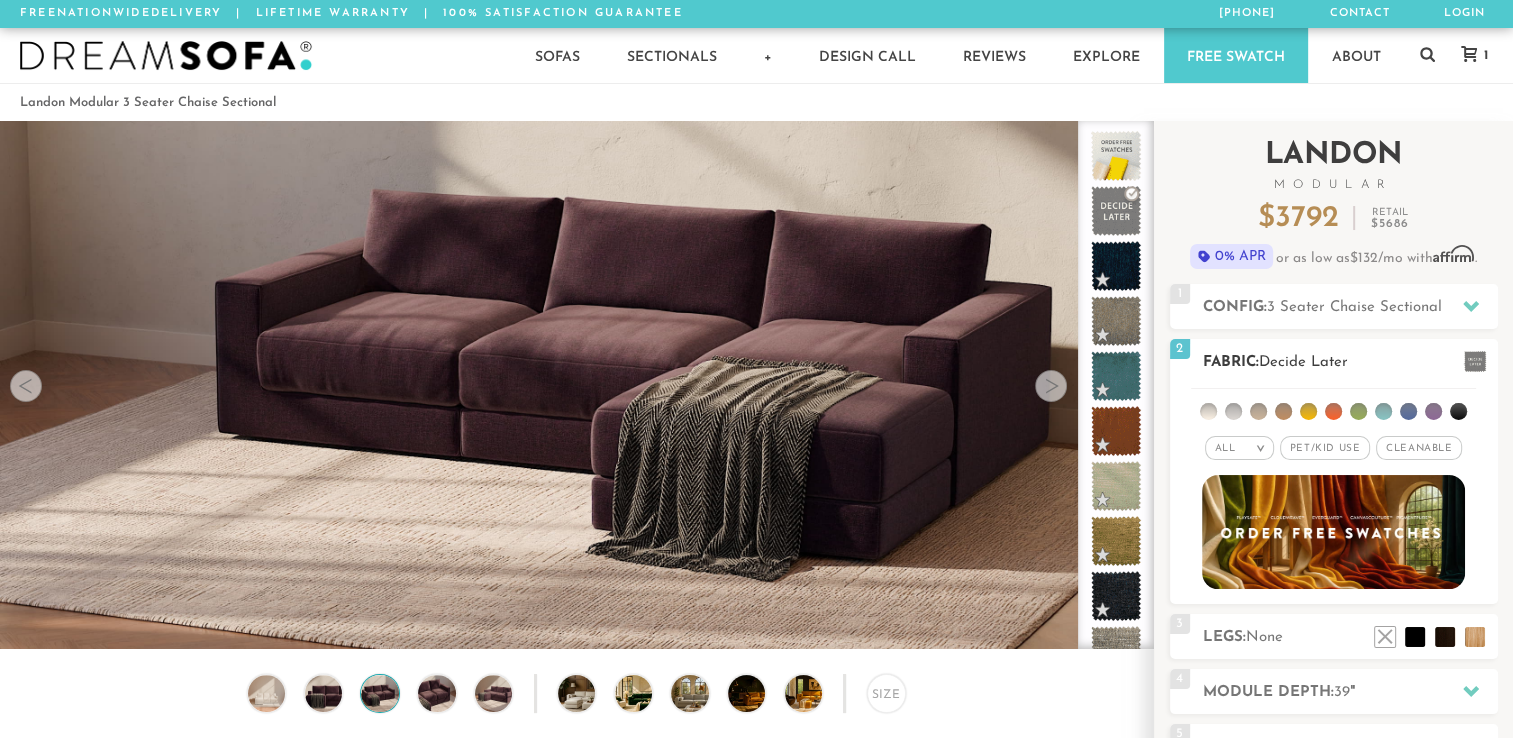 click on "All >" at bounding box center (1239, 448) 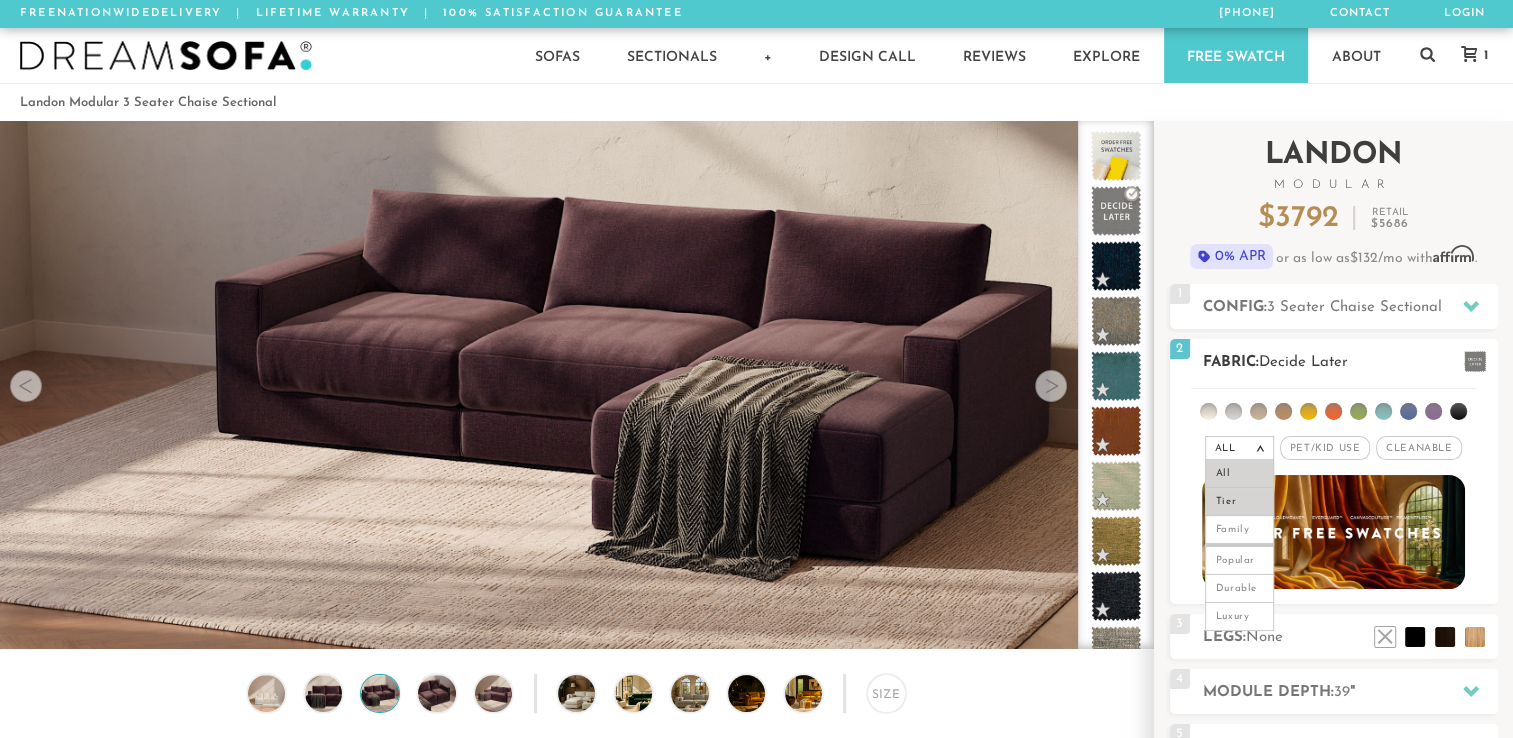 click on "Tier" at bounding box center [1239, 502] 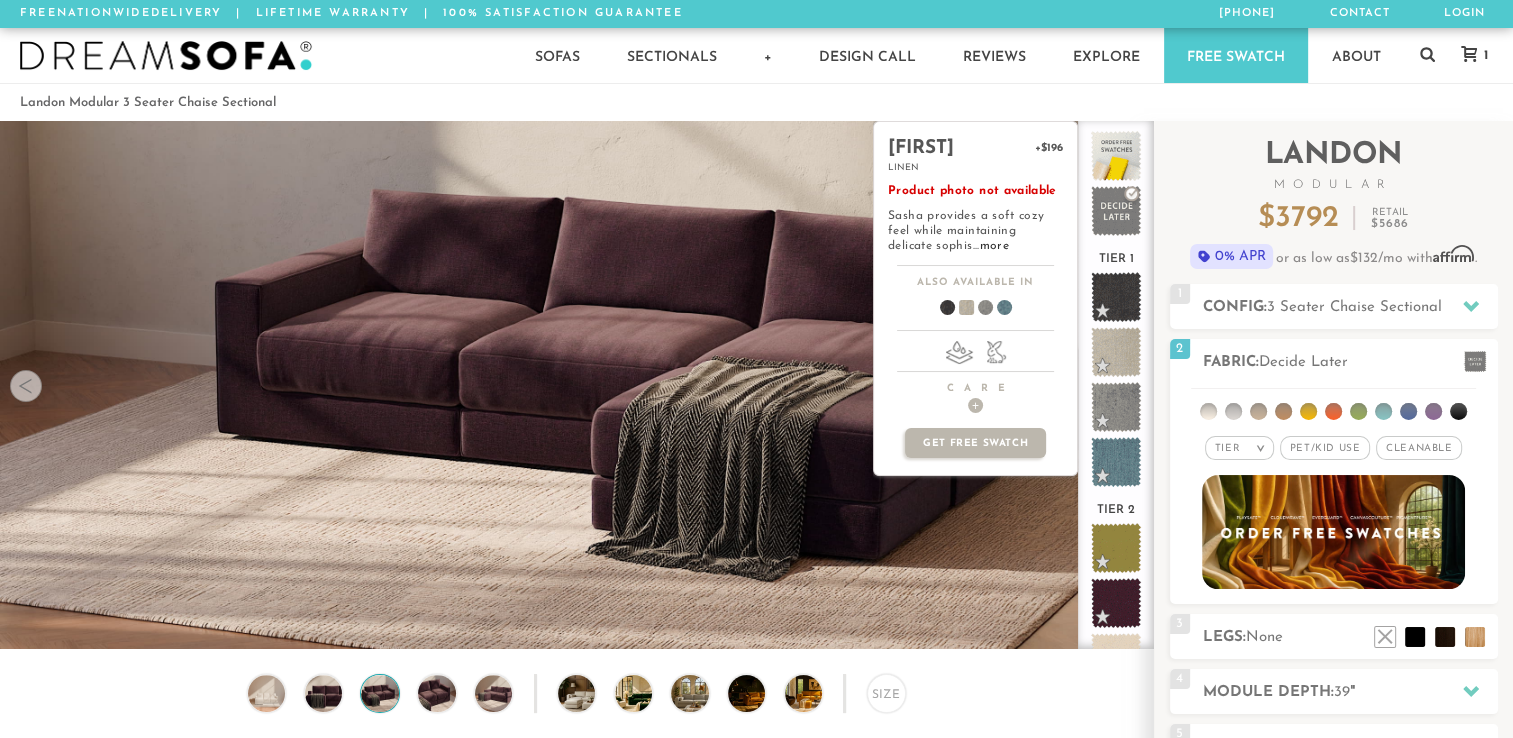 click at bounding box center [958, 311] 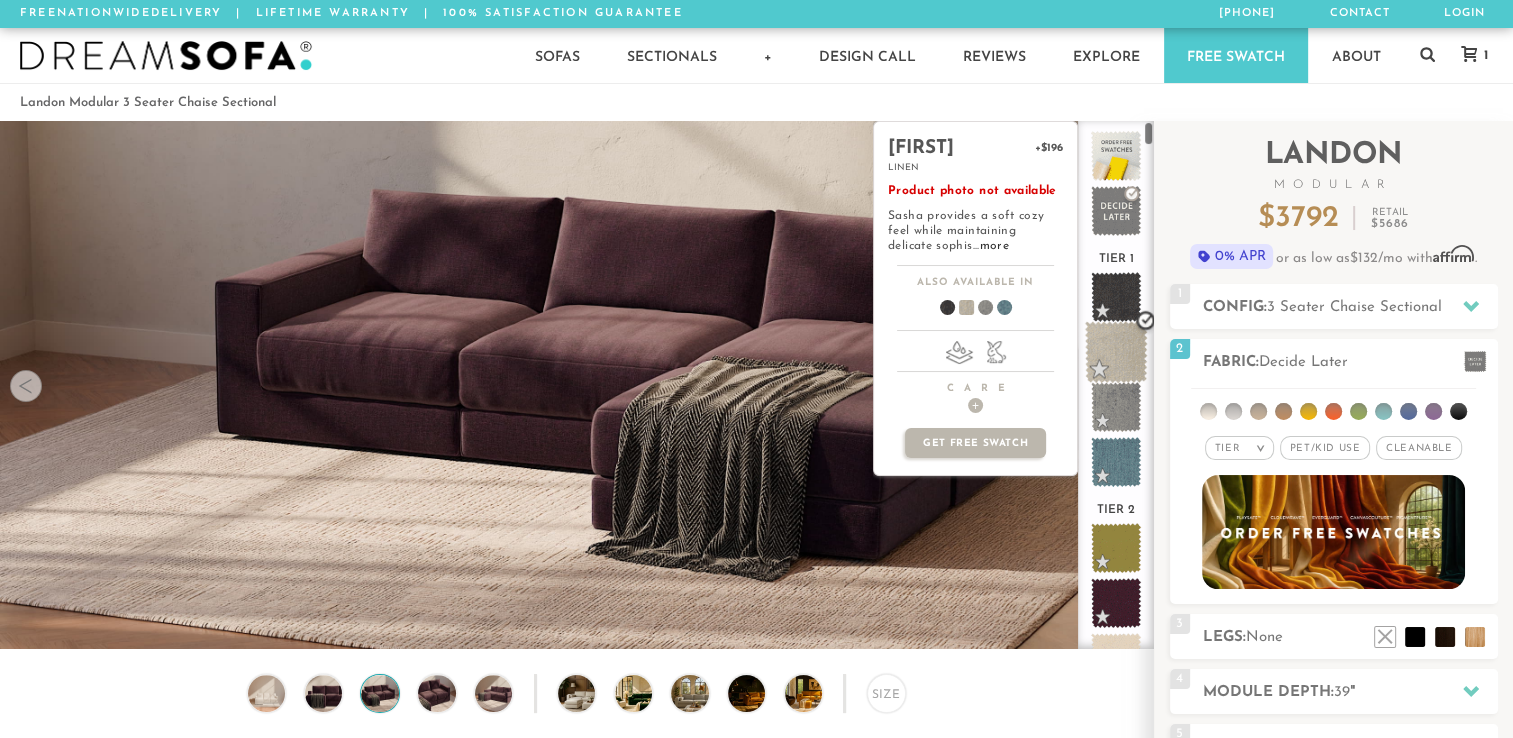 click at bounding box center (1116, 352) 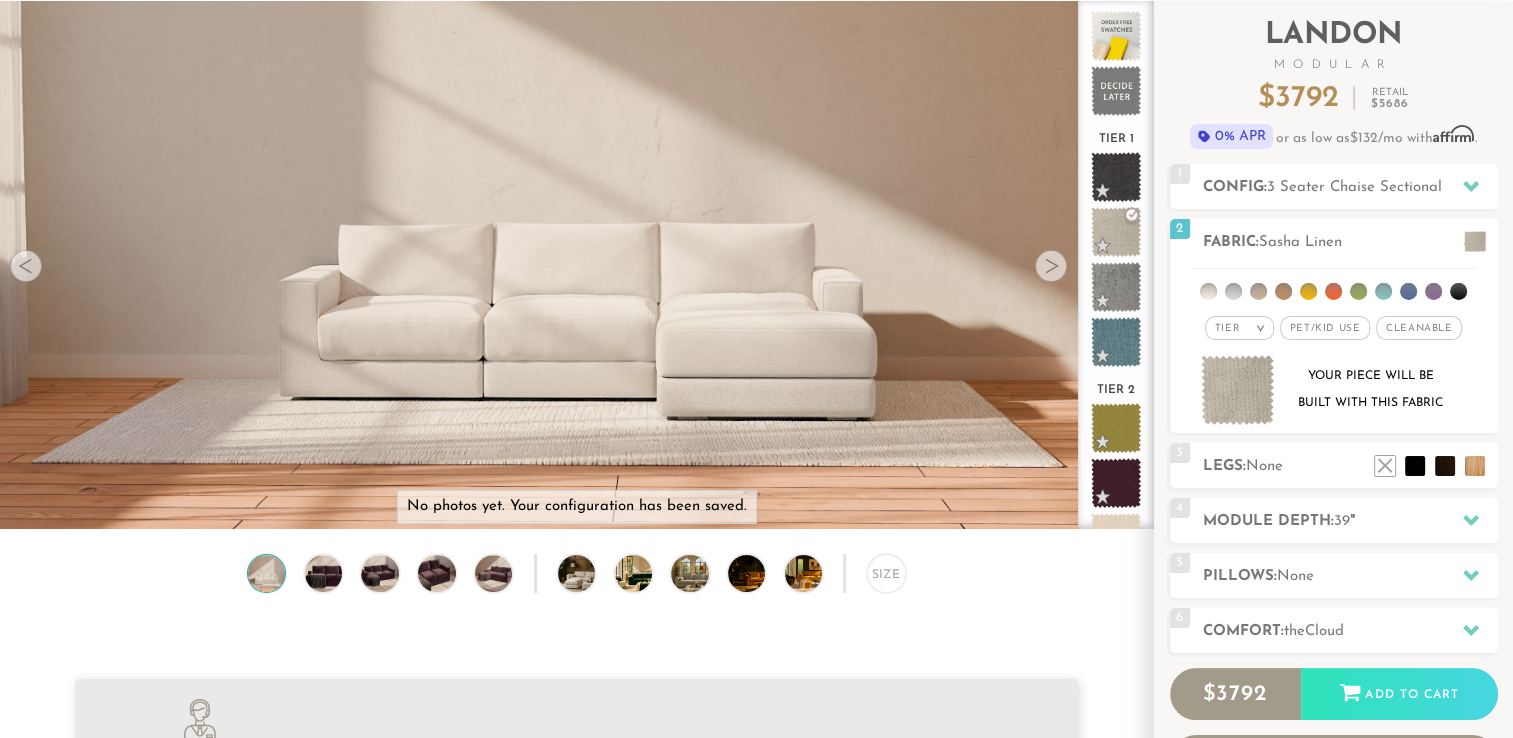 scroll, scrollTop: 160, scrollLeft: 0, axis: vertical 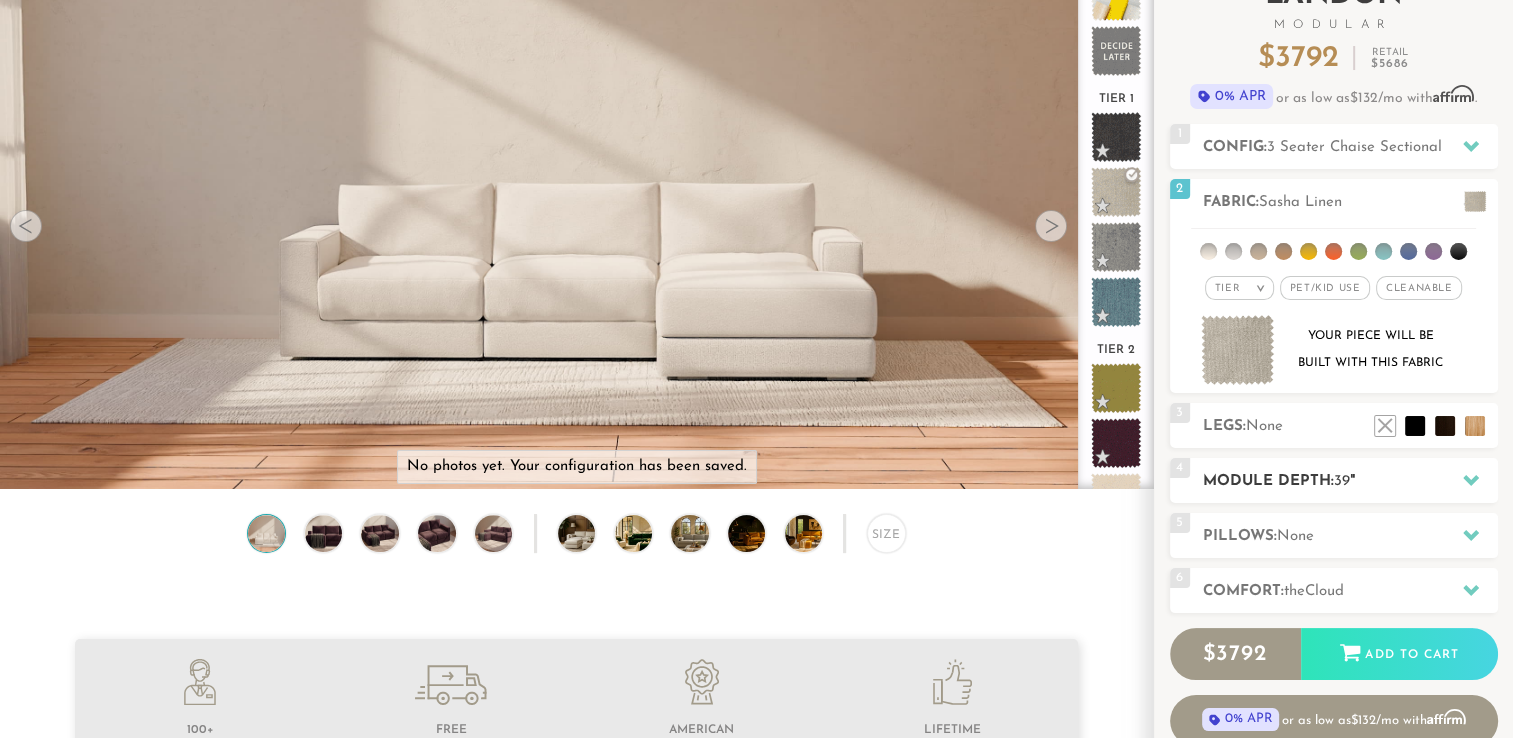 click at bounding box center [1471, 480] 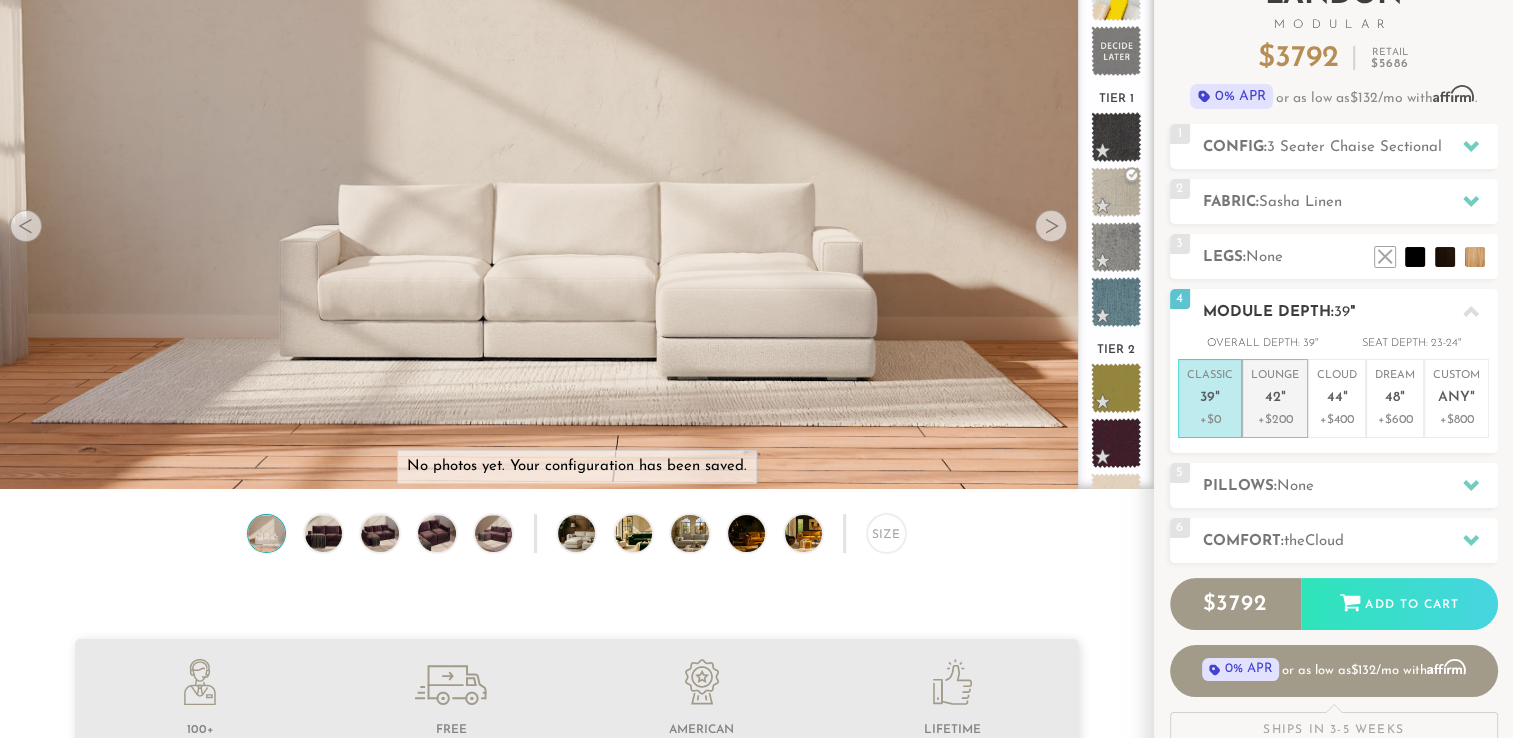 click on "42" at bounding box center (1273, 398) 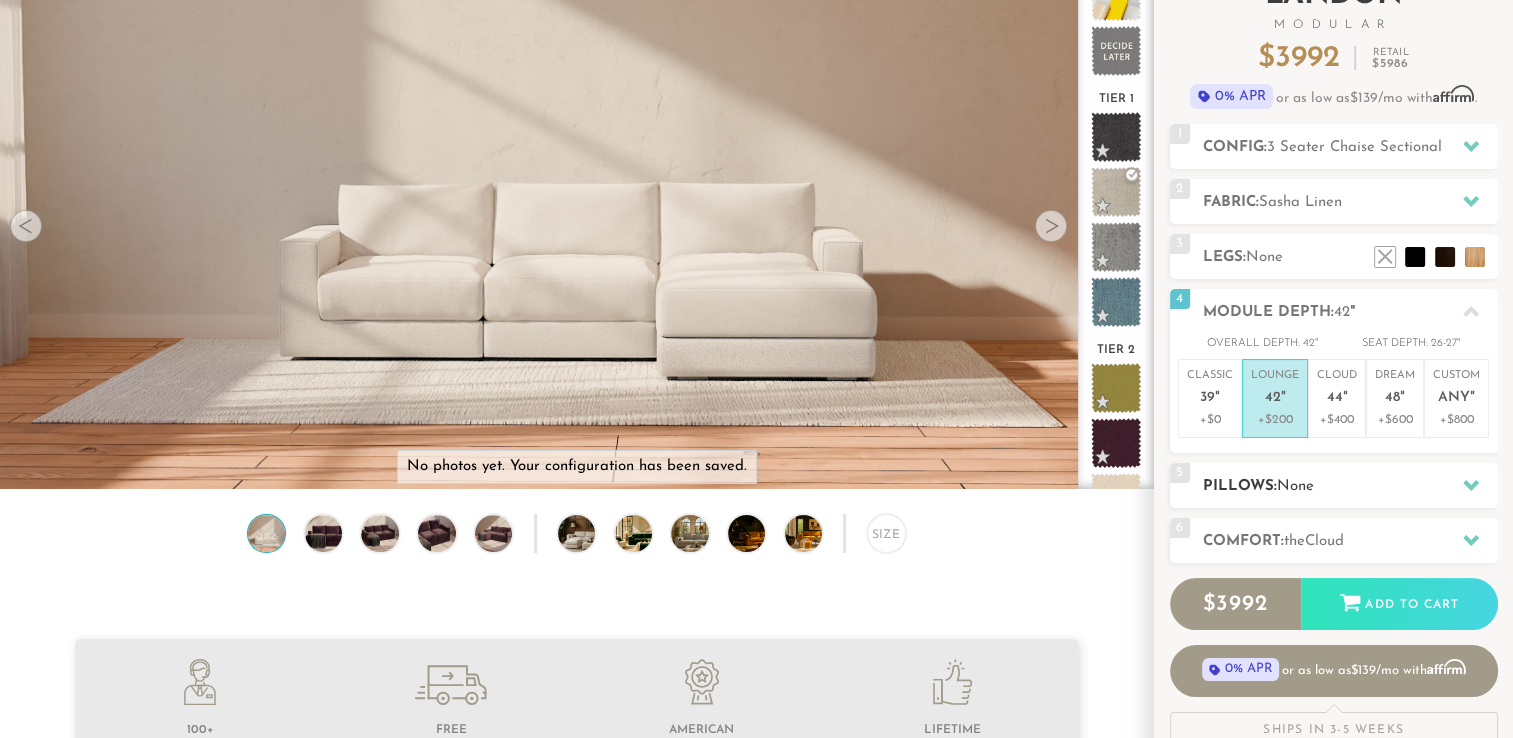 click 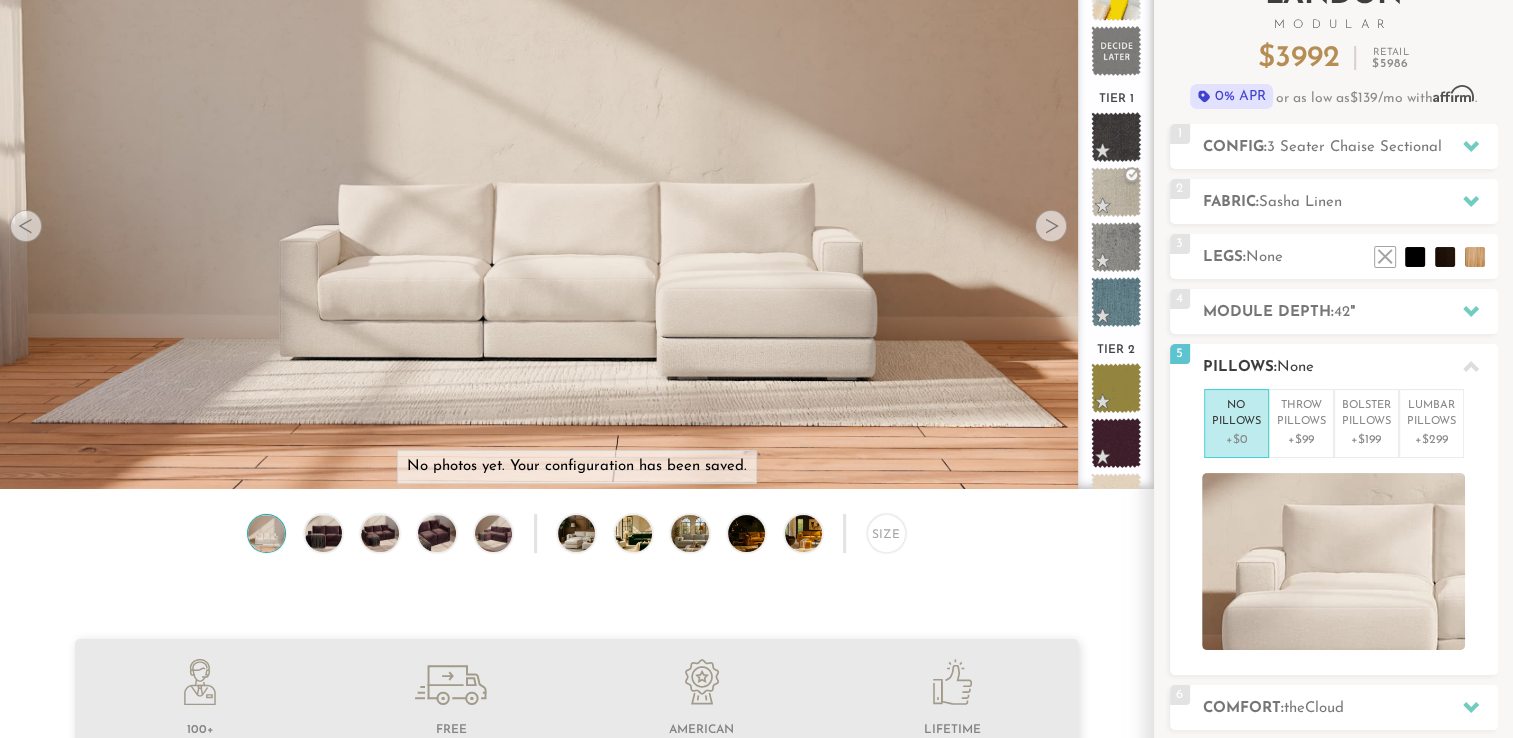 click 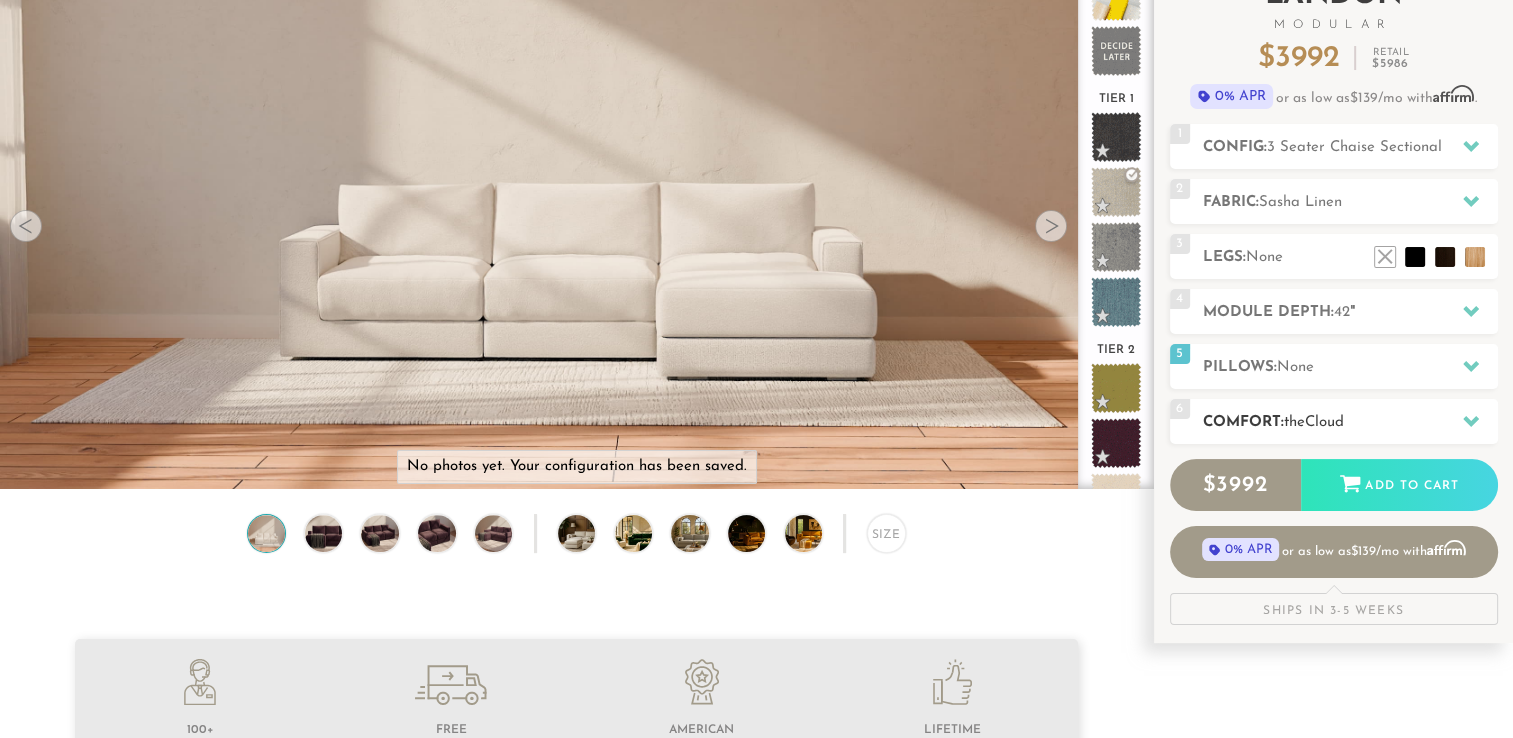 click 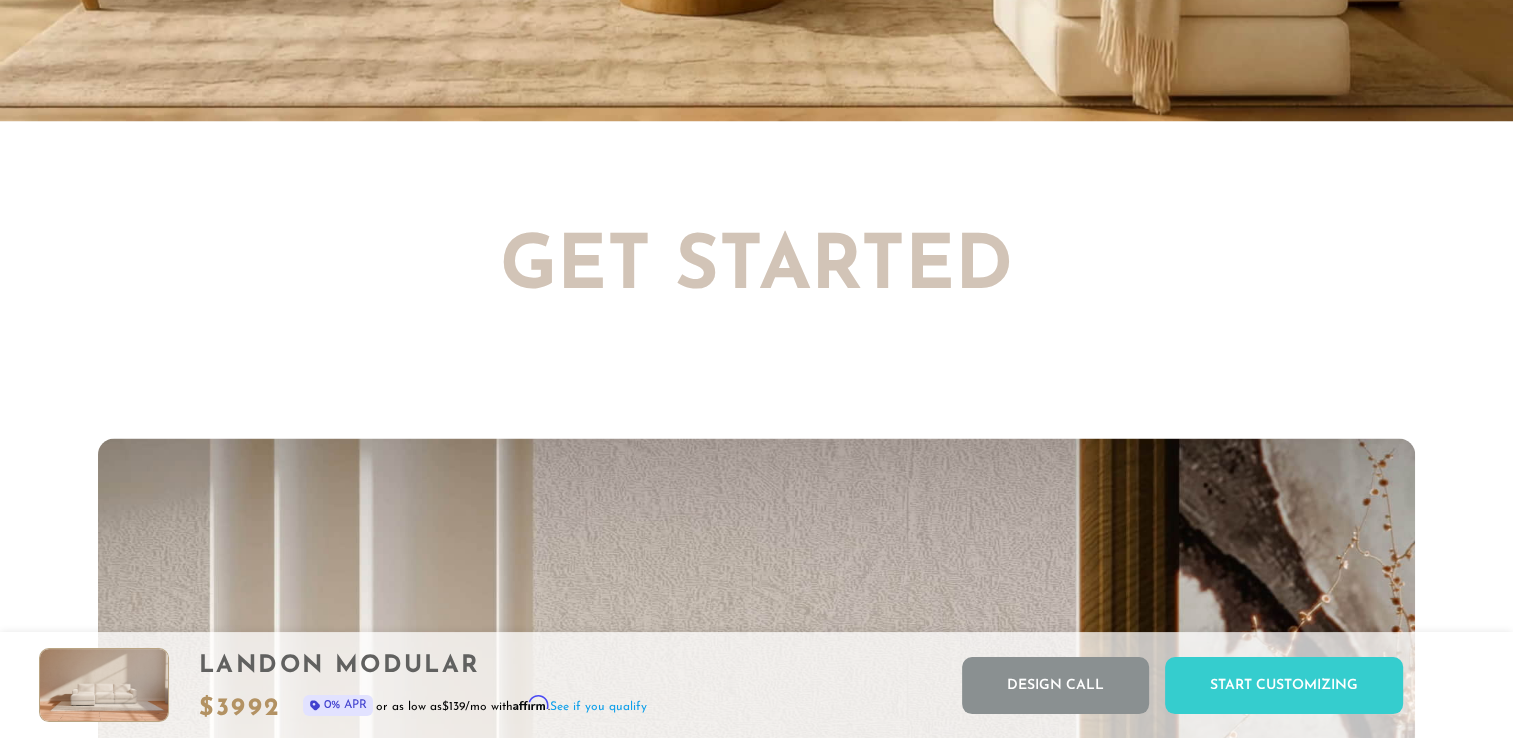 scroll, scrollTop: 3901, scrollLeft: 0, axis: vertical 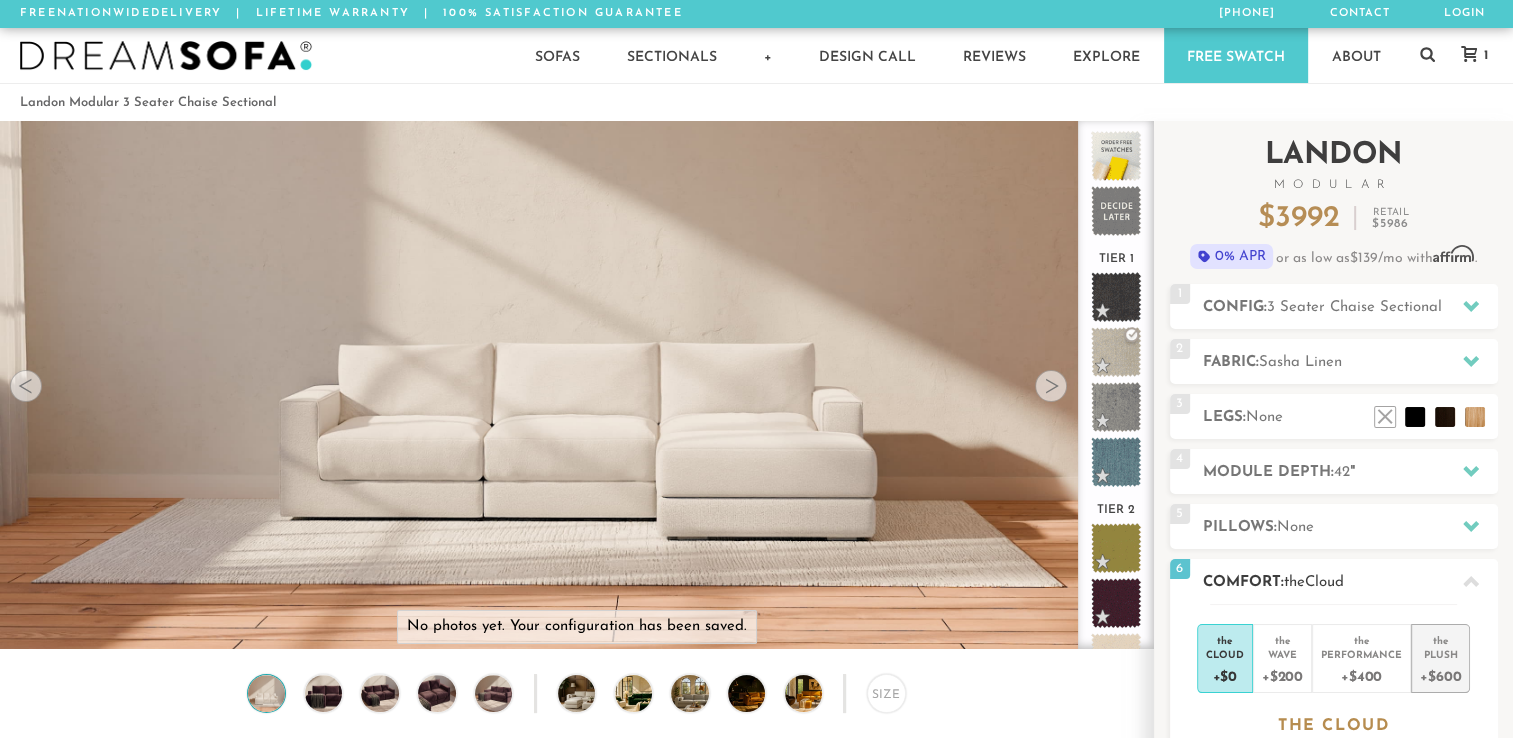 click on "the" at bounding box center (1440, 637) 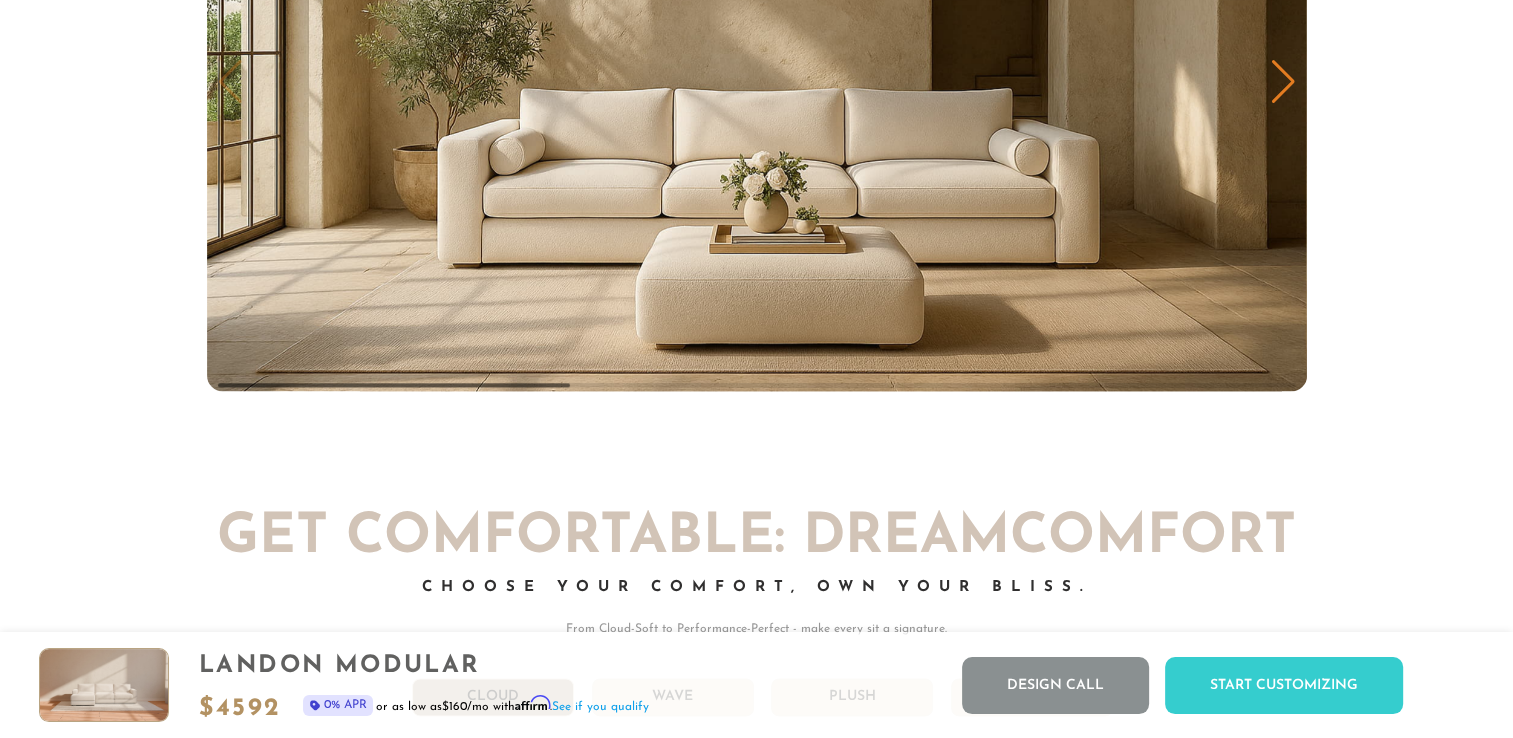 scroll, scrollTop: 0, scrollLeft: 0, axis: both 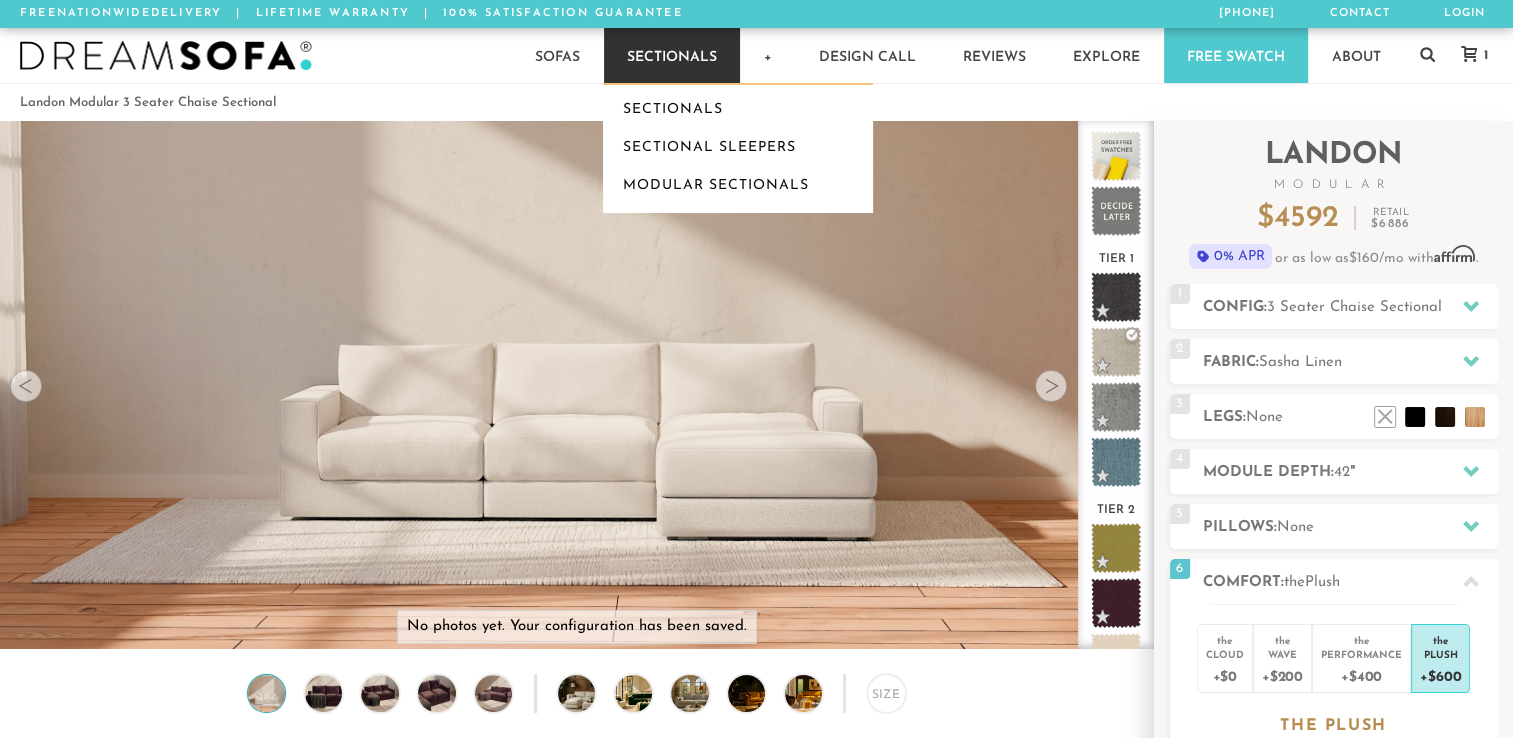 click on "Sectionals" at bounding box center (672, 55) 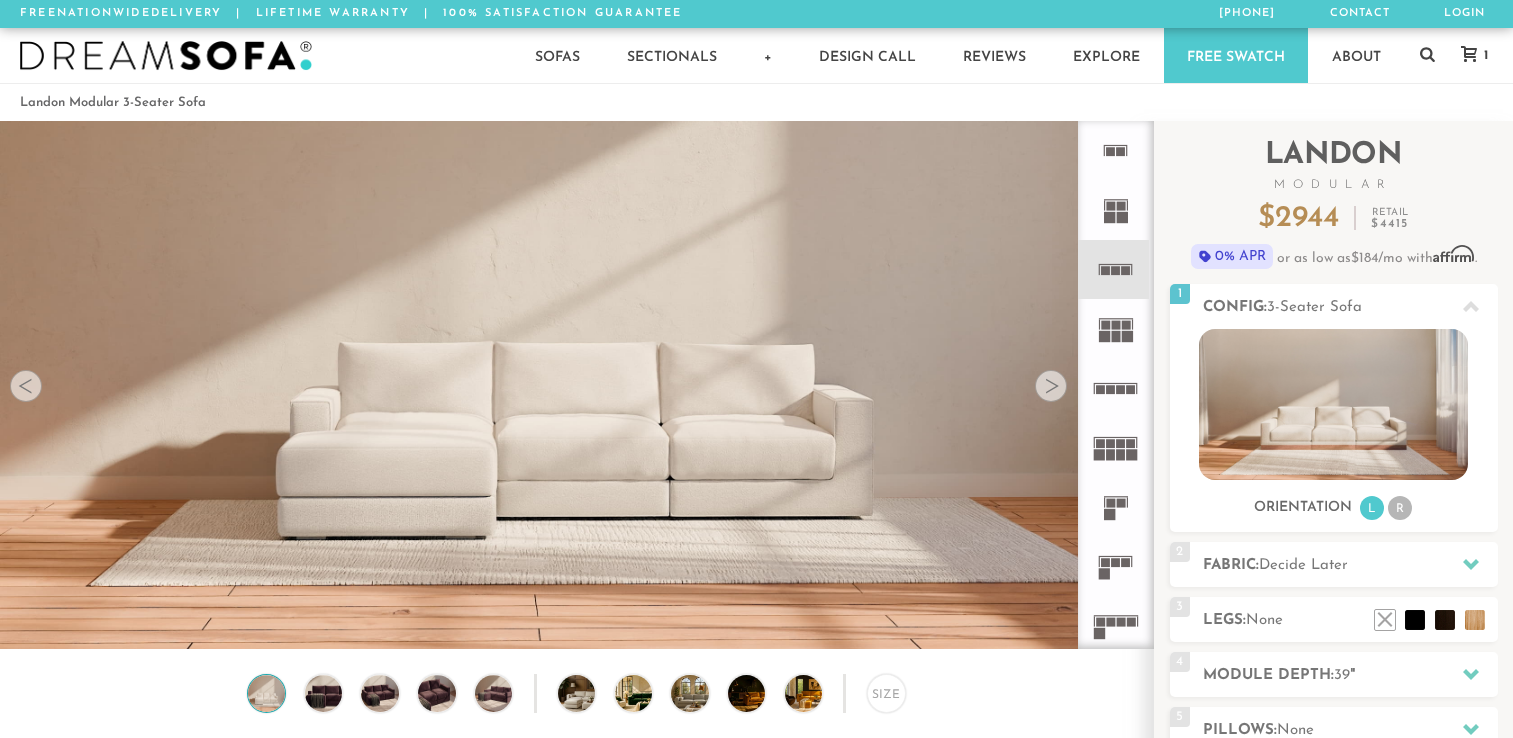 scroll, scrollTop: 0, scrollLeft: 0, axis: both 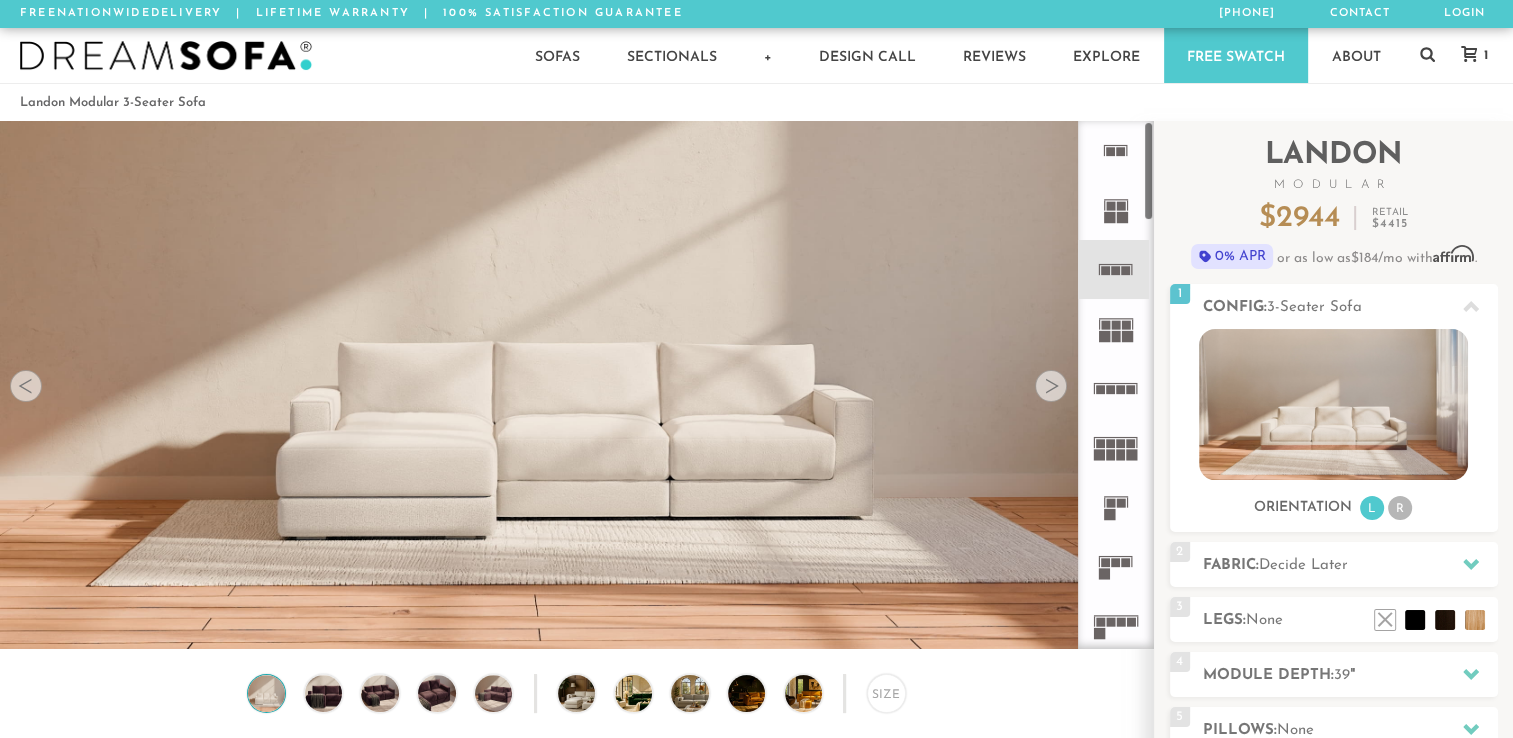 drag, startPoint x: 1149, startPoint y: 171, endPoint x: 1156, endPoint y: 102, distance: 69.354164 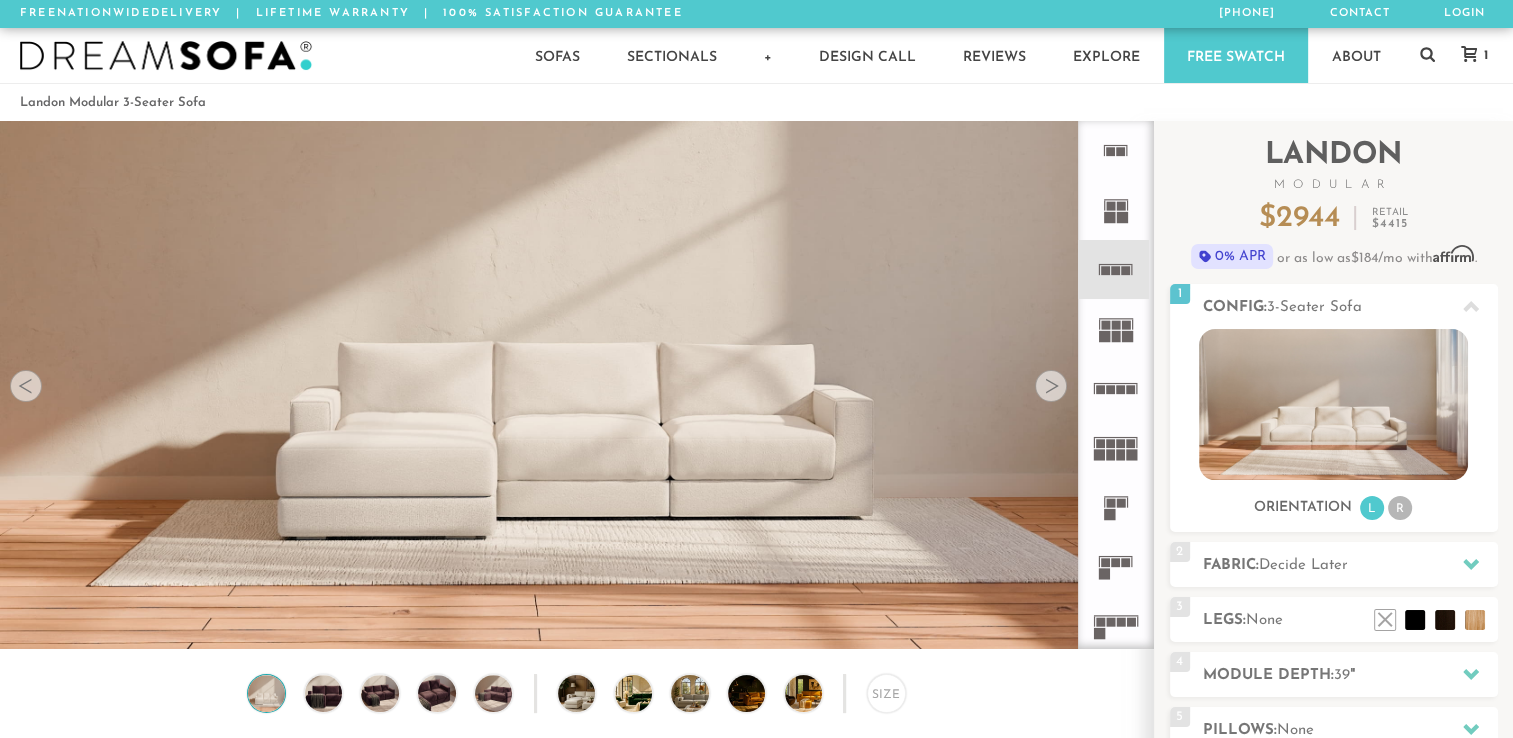 click 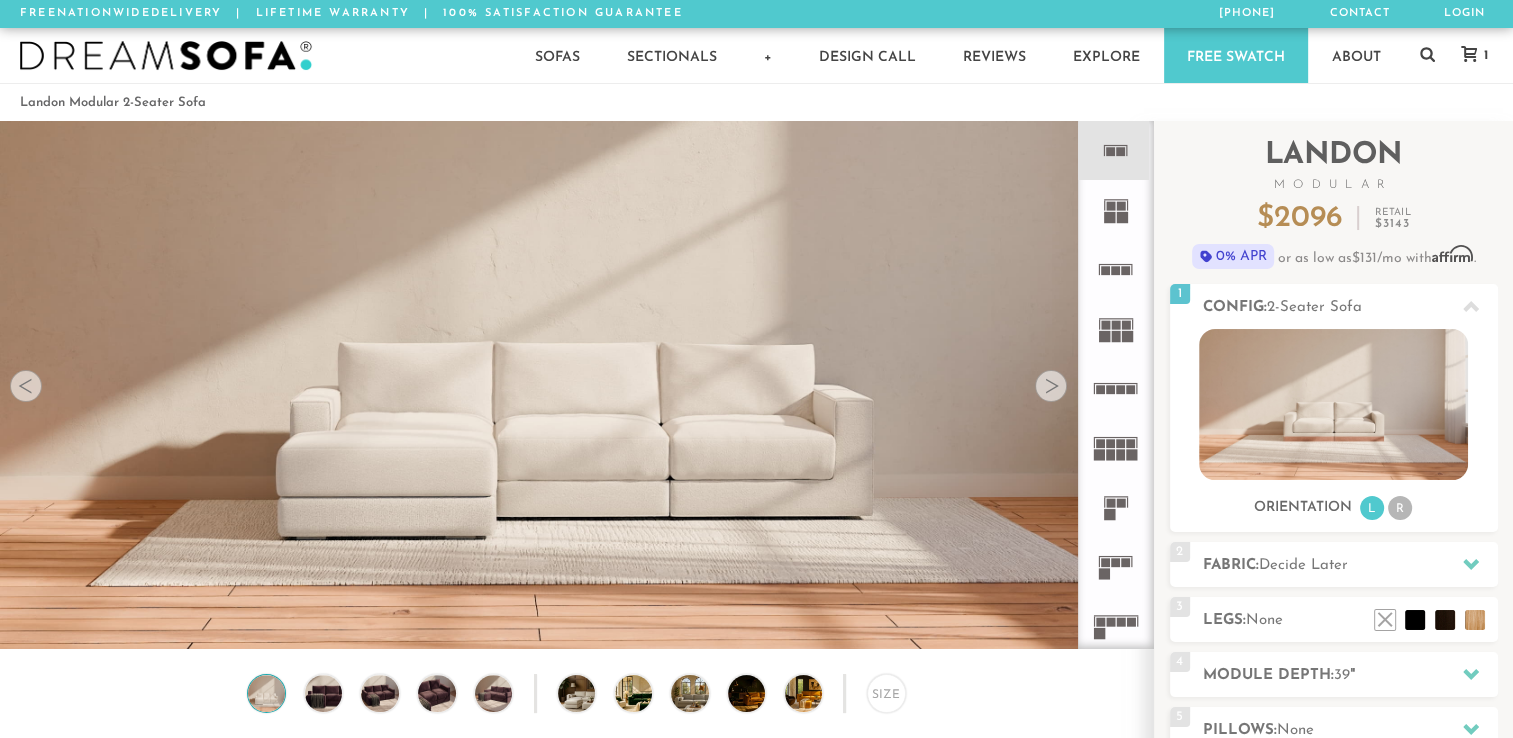 click 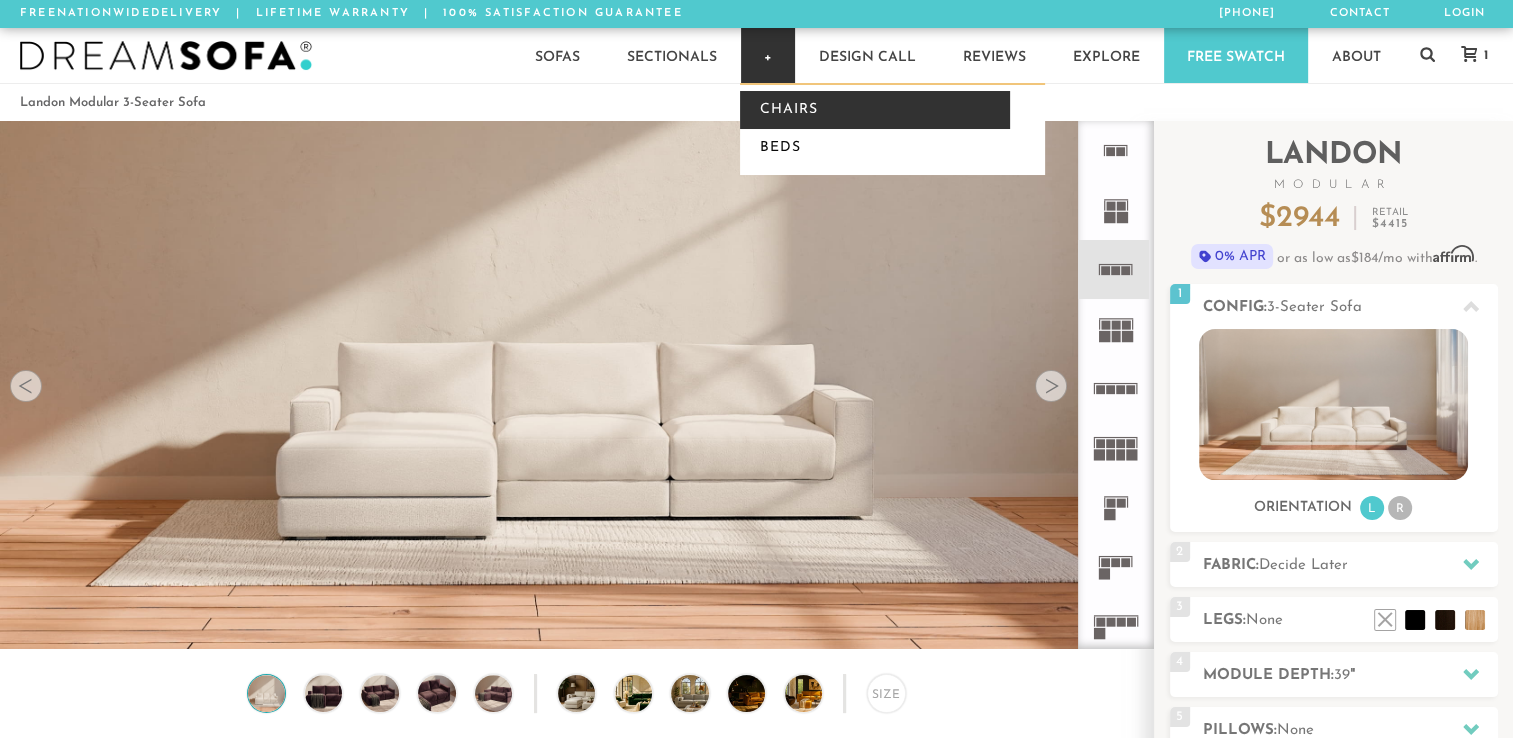 click on "Chairs" at bounding box center (875, 110) 